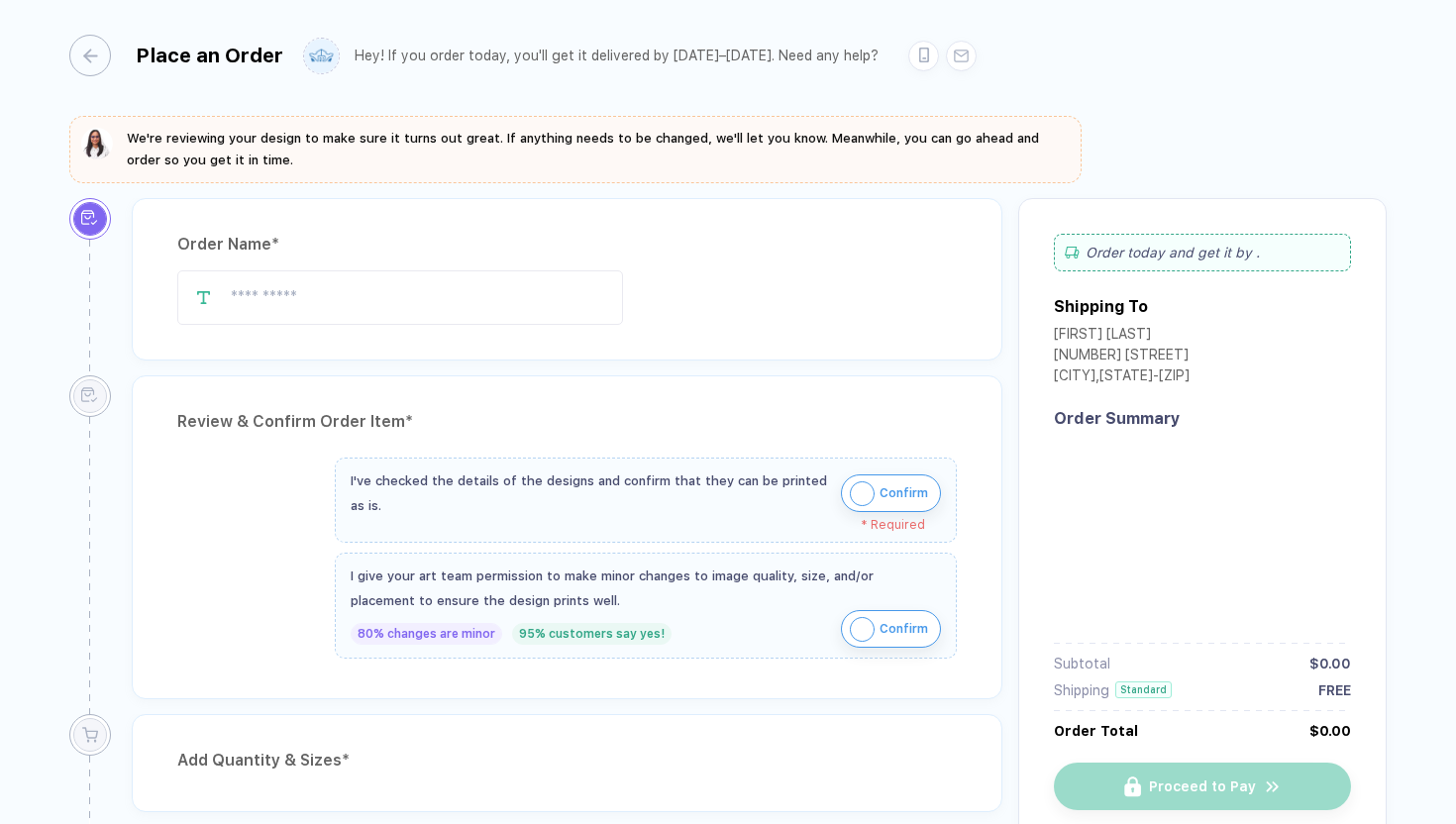 scroll, scrollTop: 0, scrollLeft: 0, axis: both 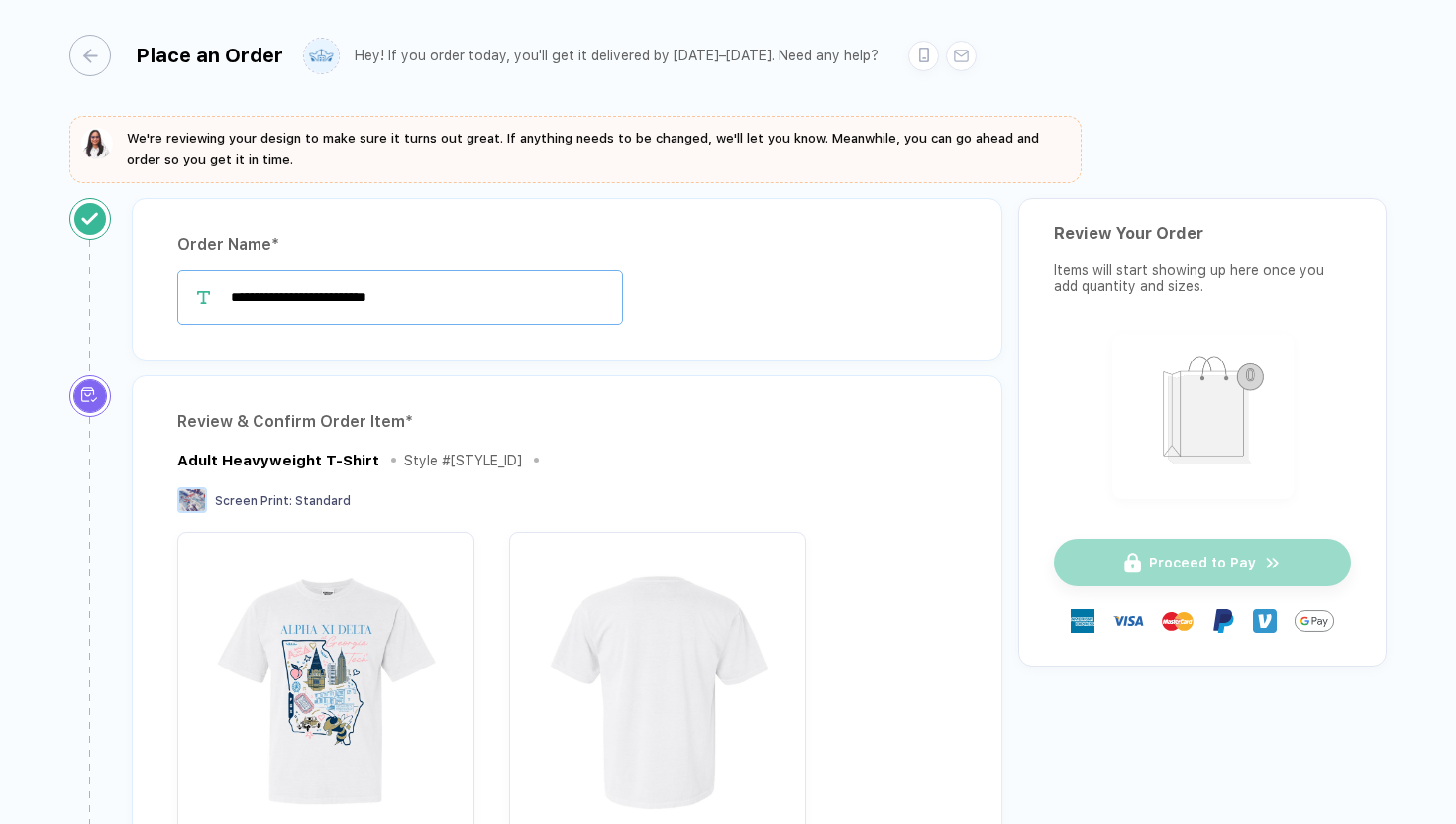 click on "**********" at bounding box center (400, 297) 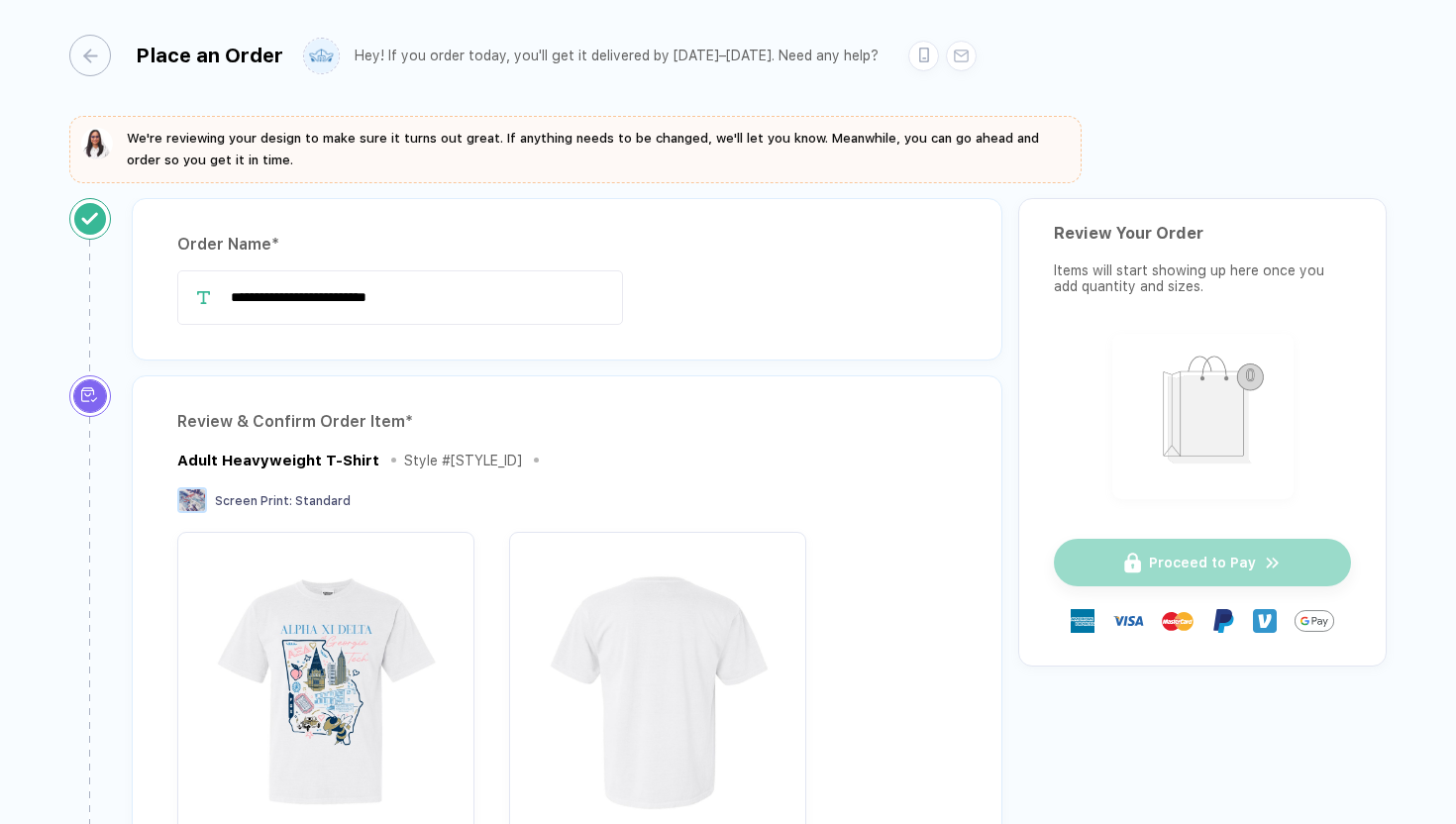 drag, startPoint x: 431, startPoint y: 301, endPoint x: 35, endPoint y: 294, distance: 396.06186 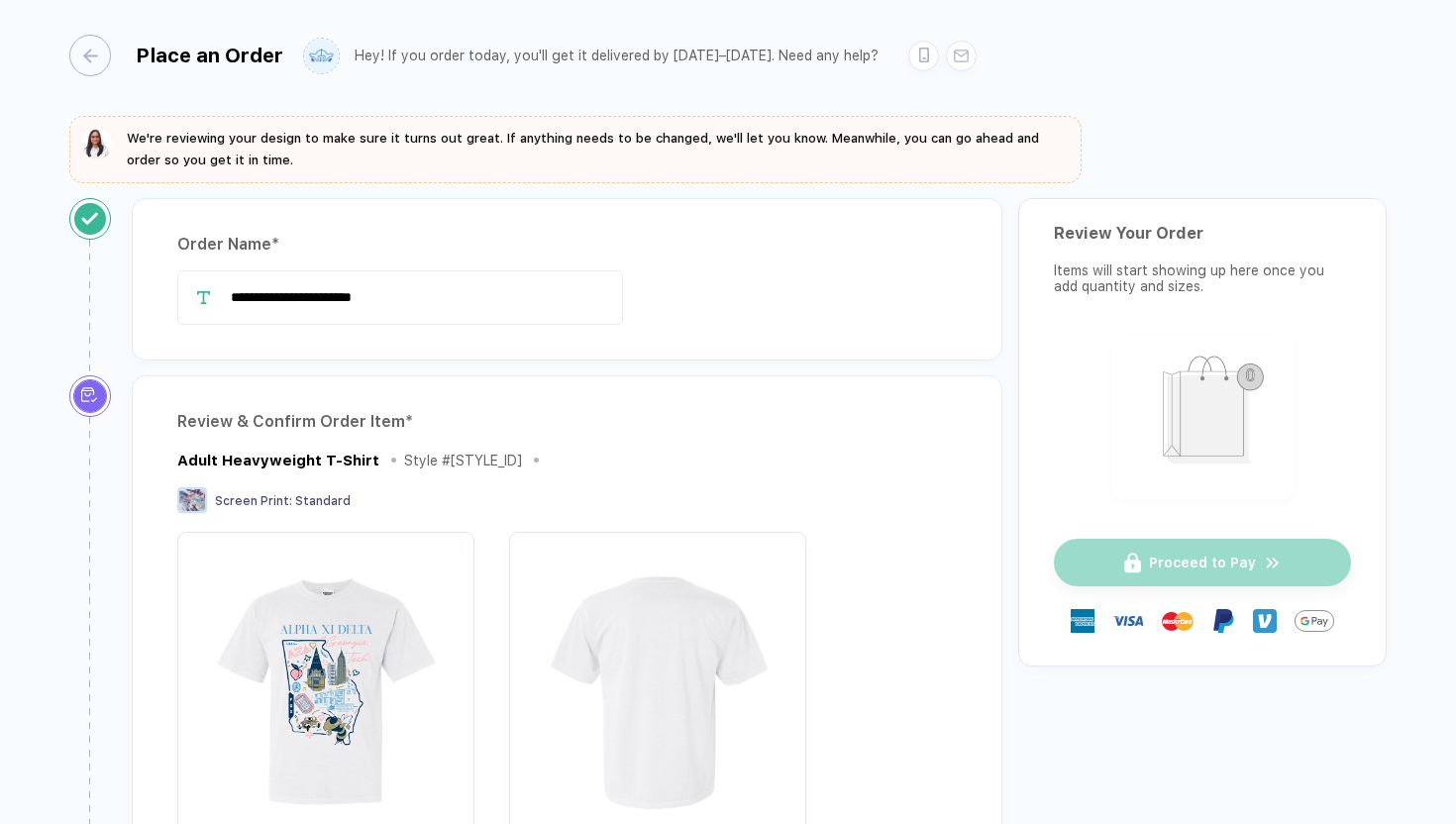 type on "**********" 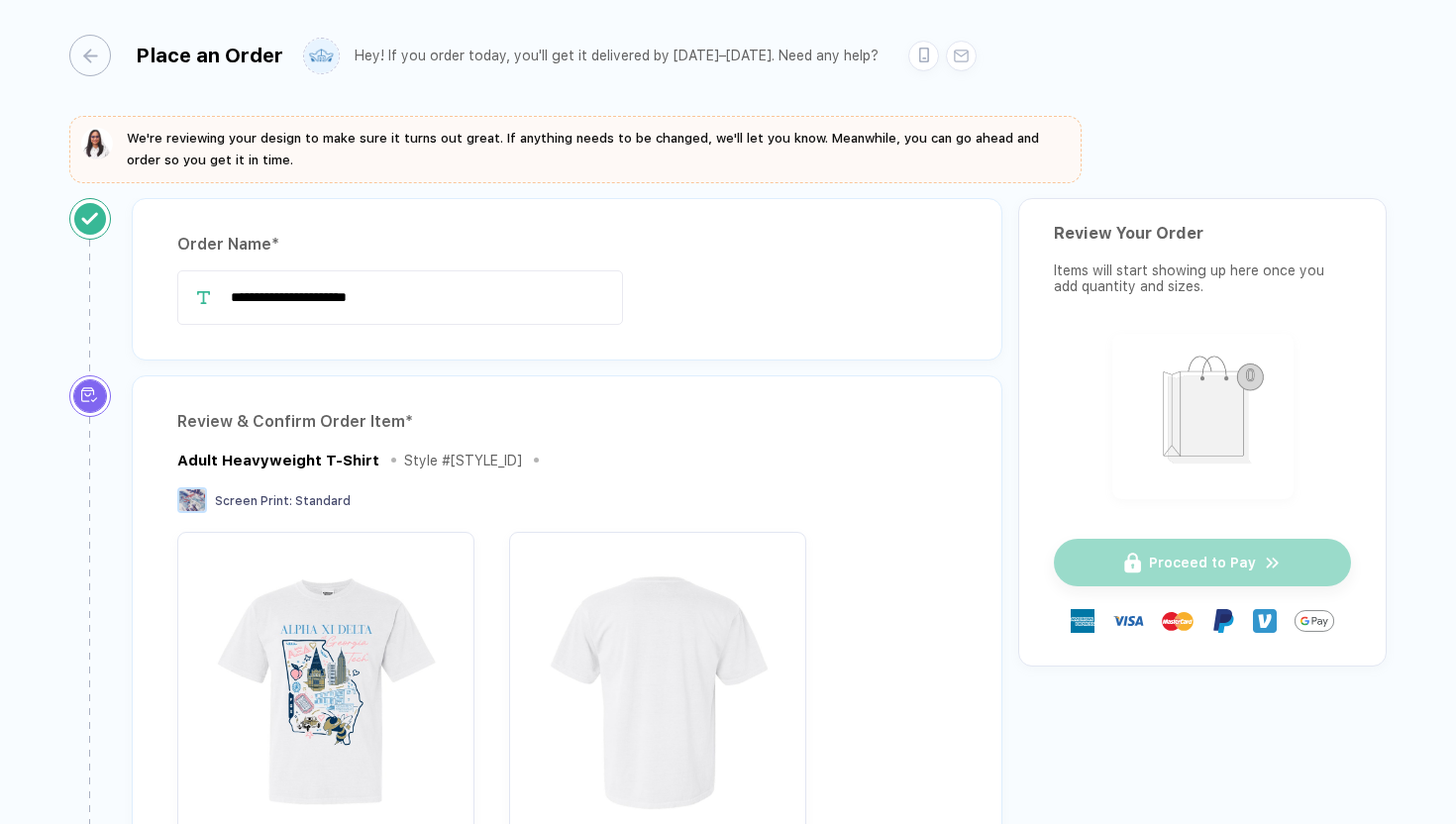 click on "Adult Heavyweight T-Shirt Style # [STYLE_ID]" at bounding box center (374, 460) 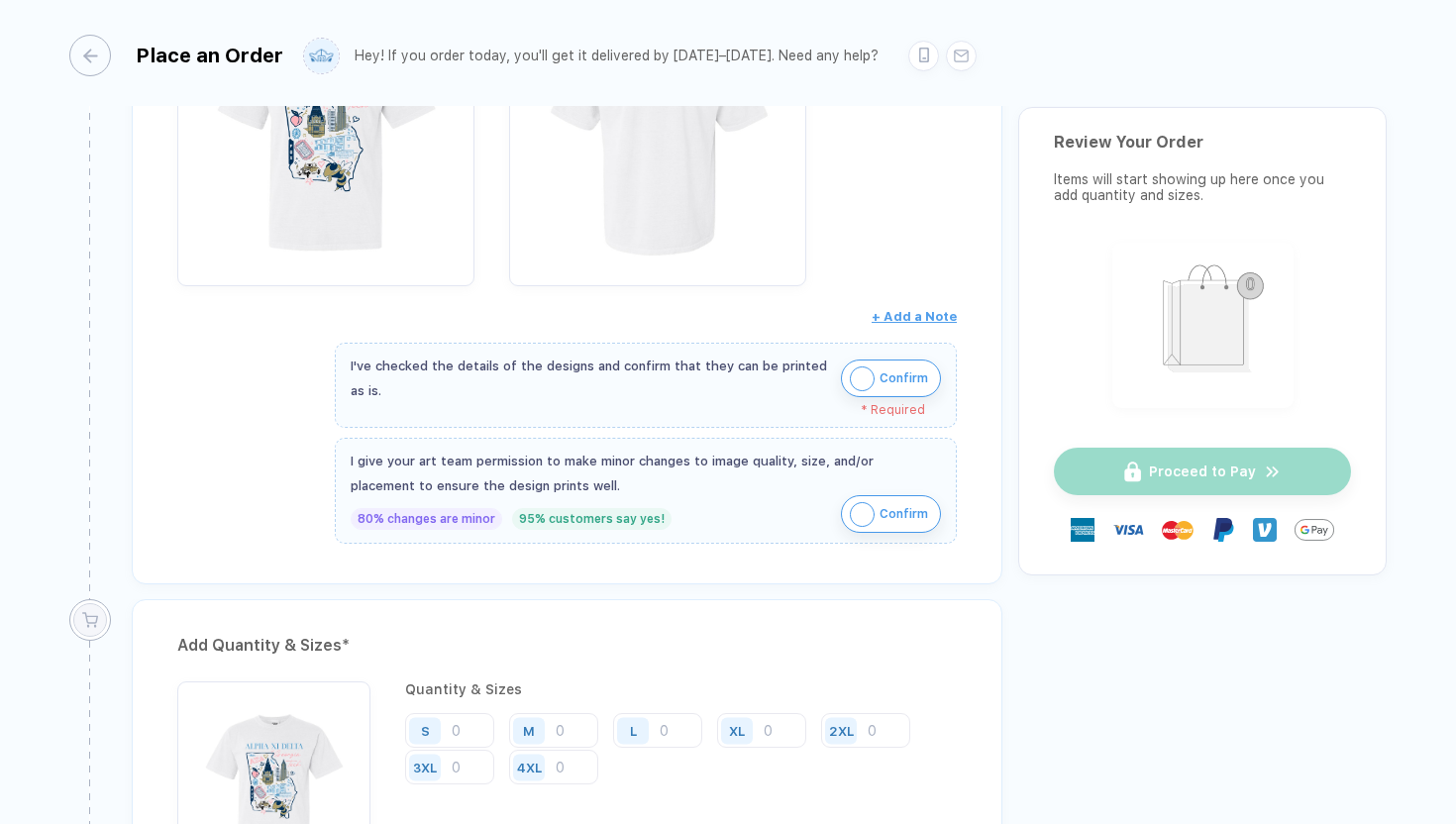 scroll, scrollTop: 552, scrollLeft: 0, axis: vertical 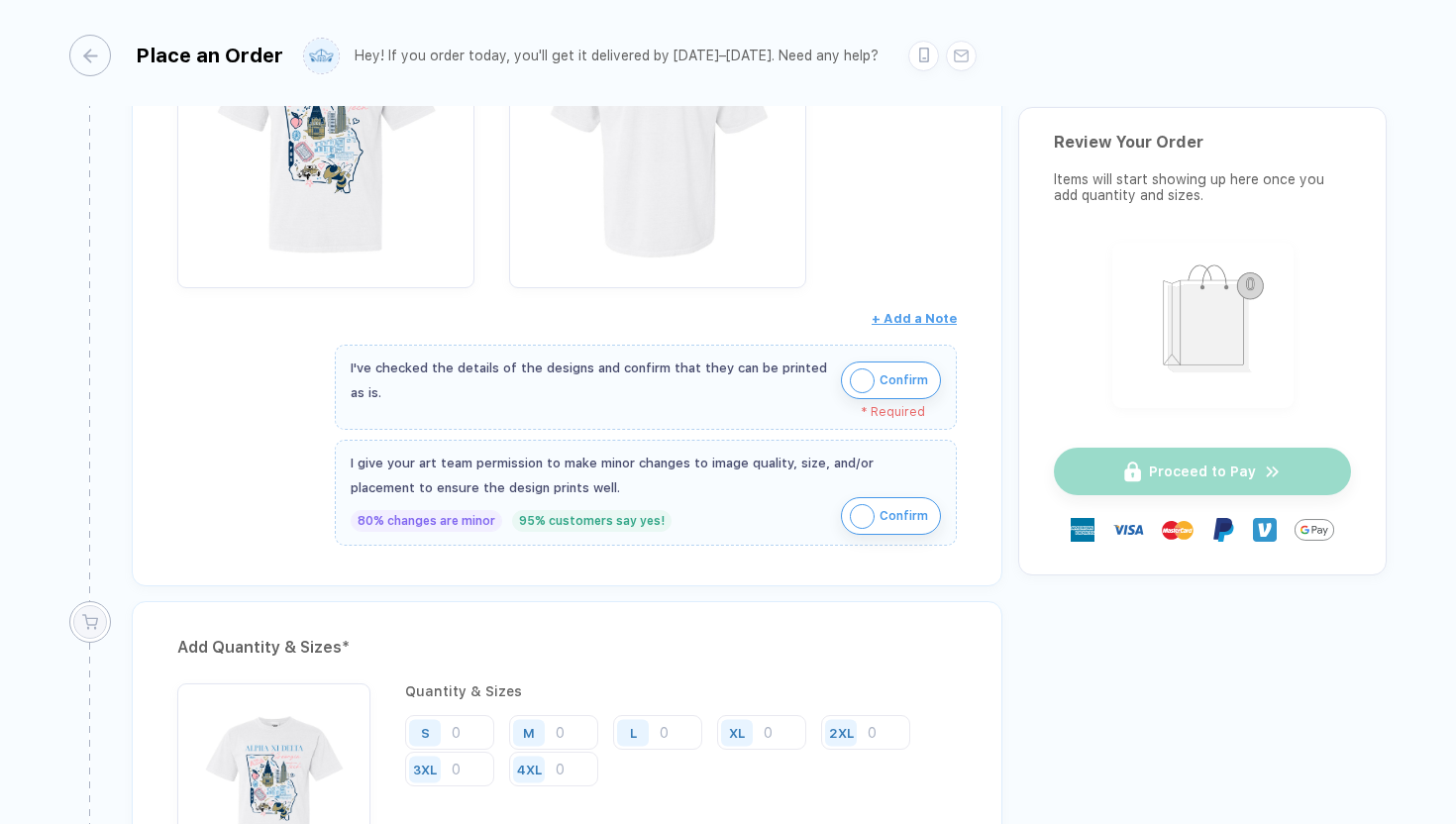 click at bounding box center [862, 380] 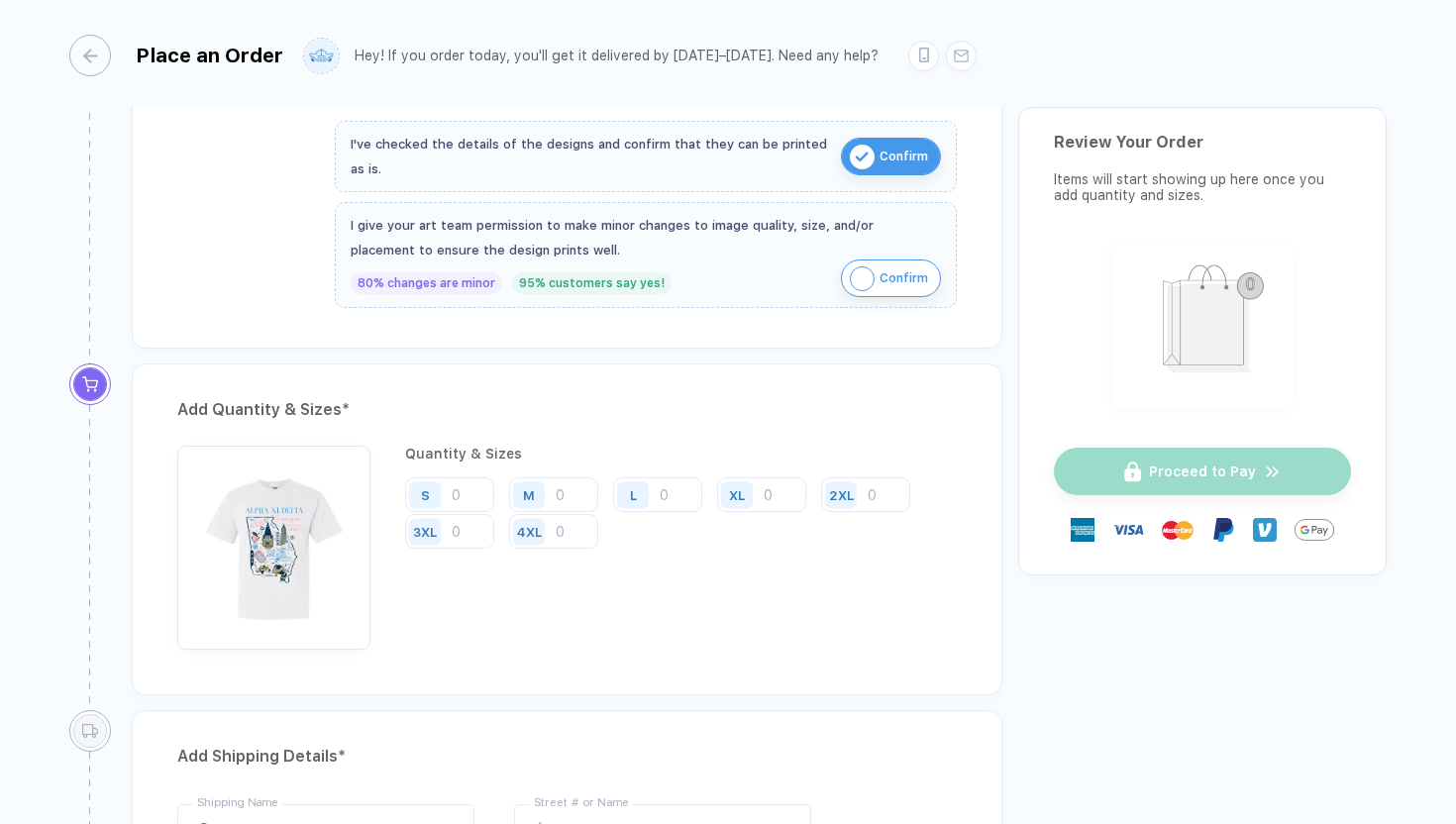 scroll, scrollTop: 790, scrollLeft: 0, axis: vertical 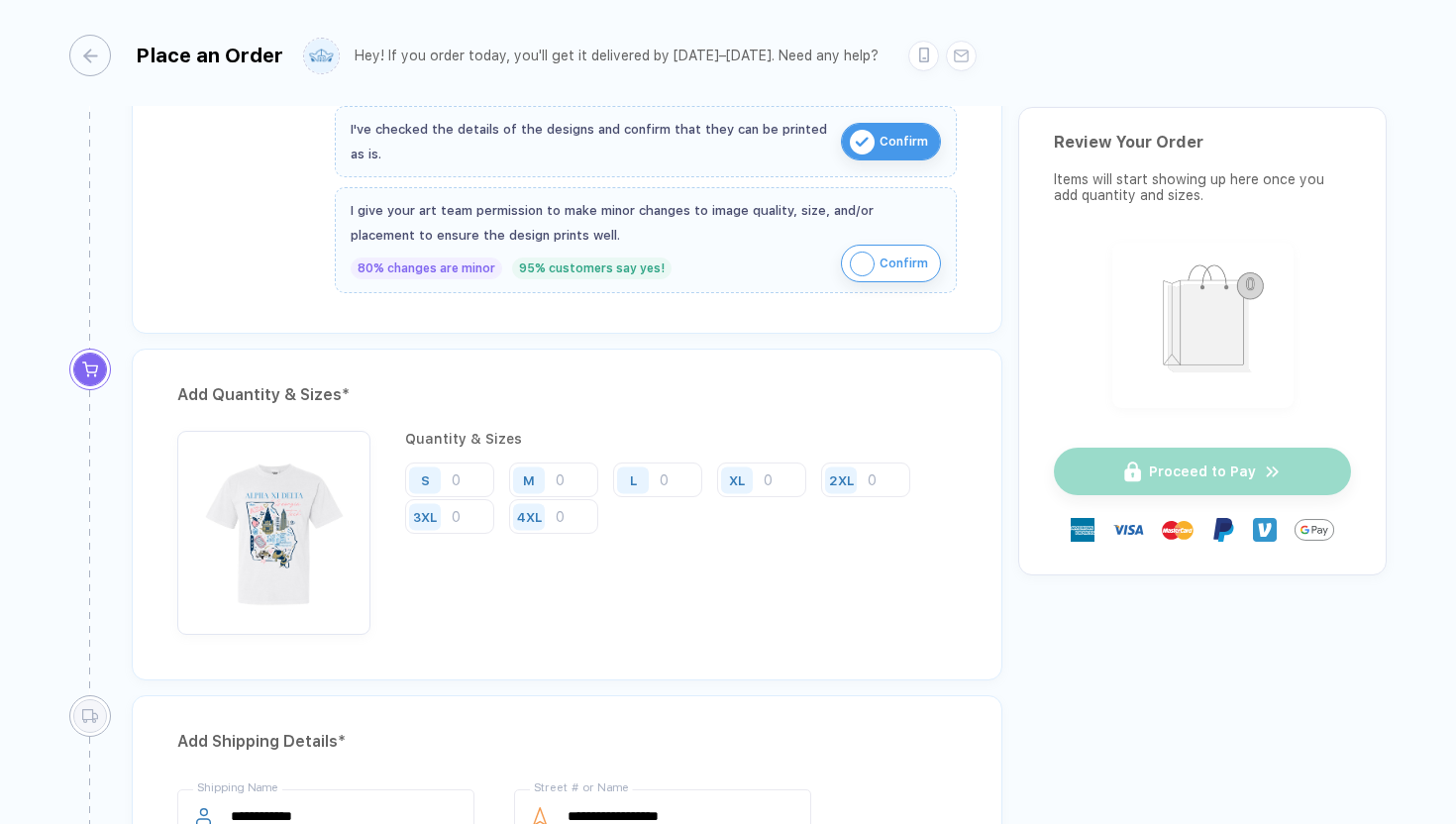 click on "S" at bounding box center (425, 479) 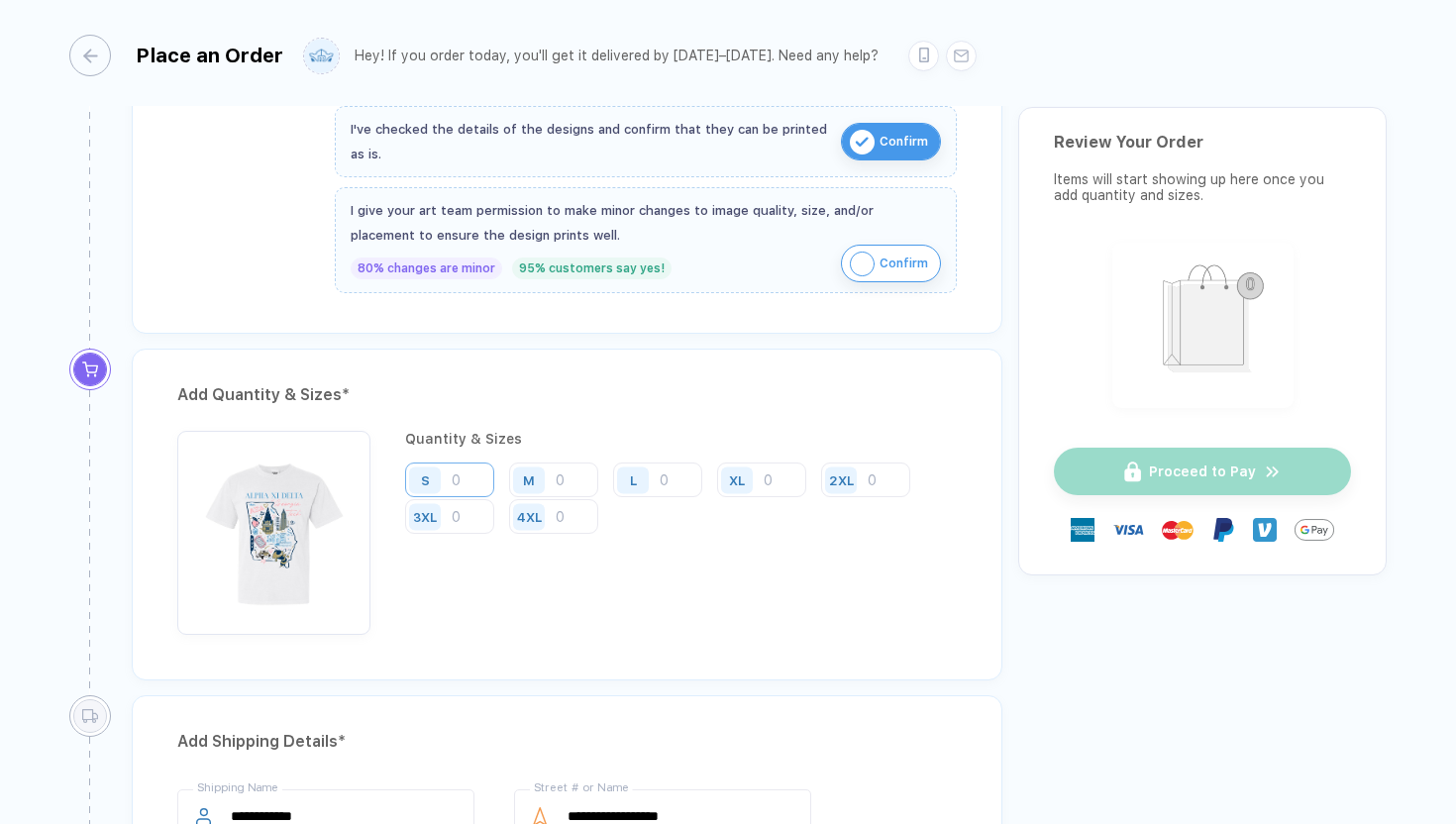 click at bounding box center (450, 479) 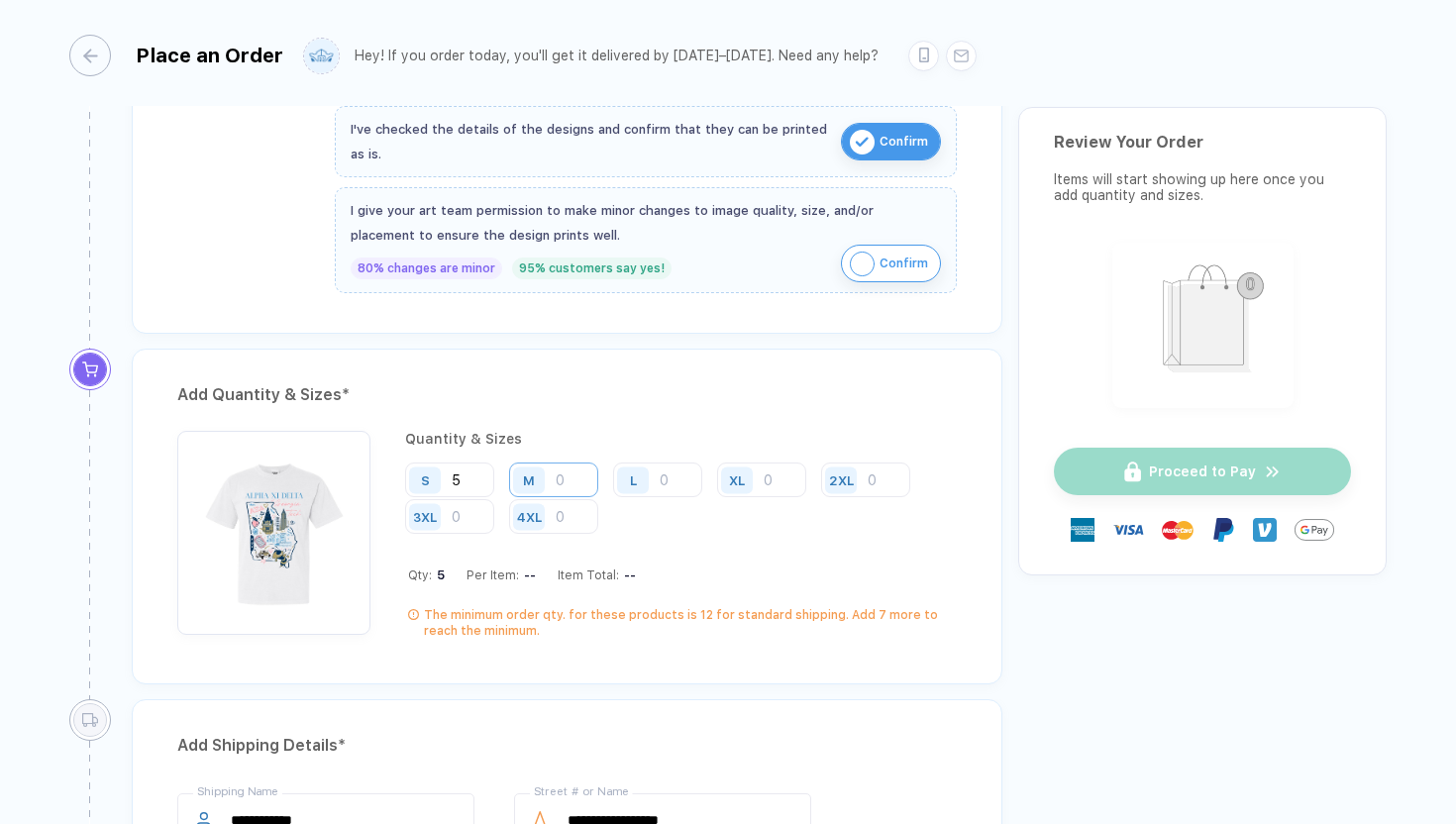 type on "5" 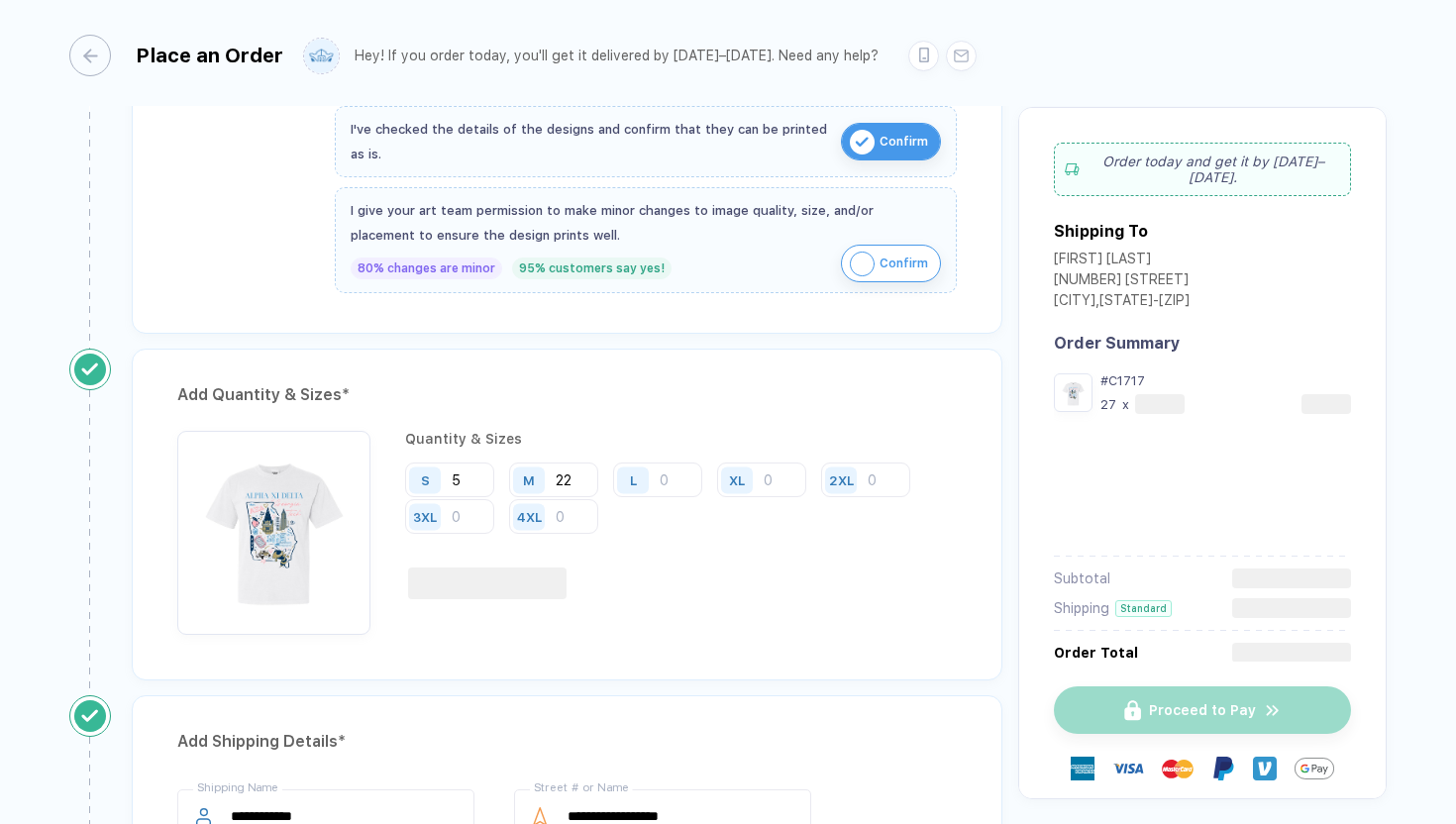 type on "22" 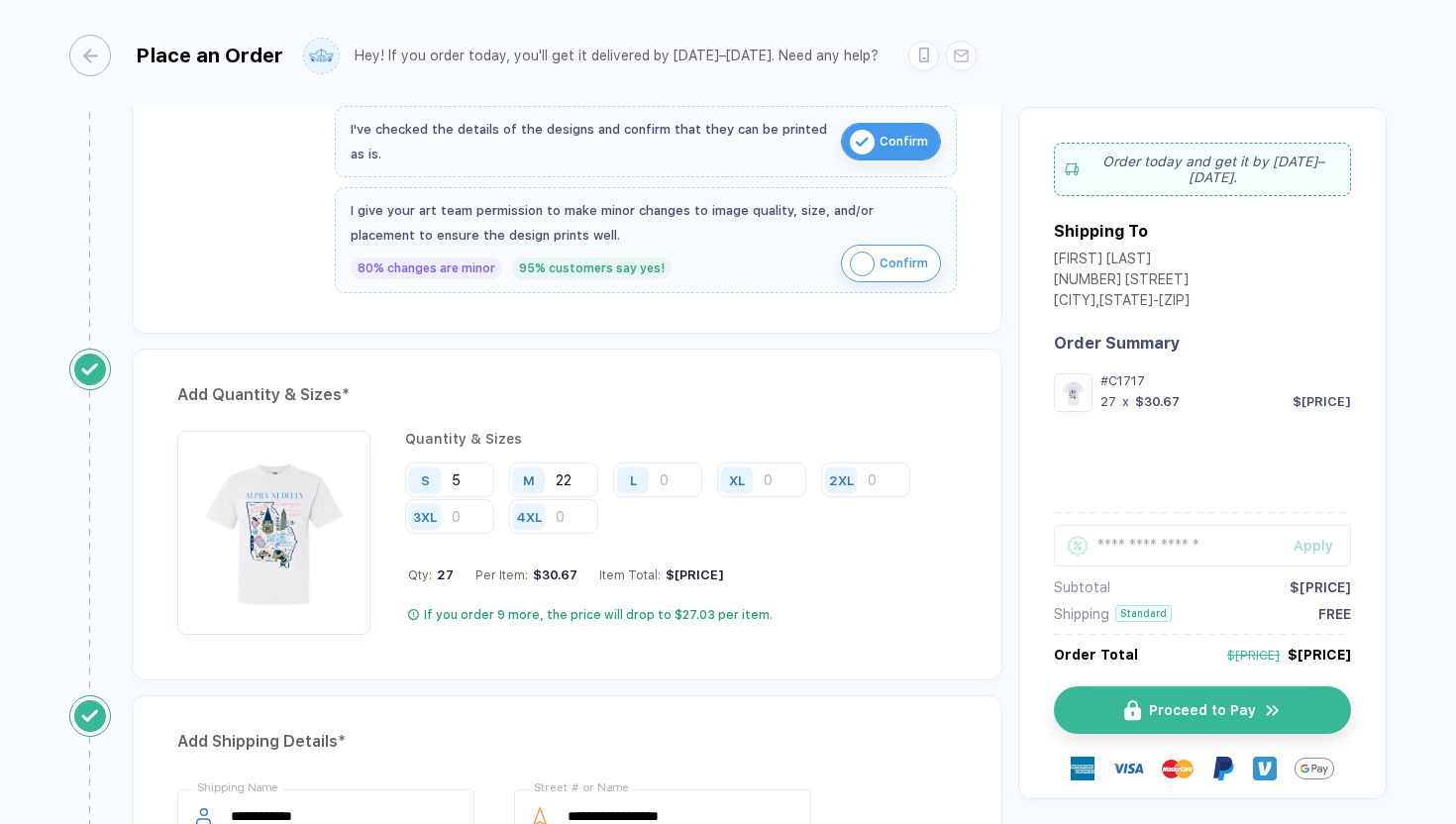 click on "L" at bounding box center (425, 479) 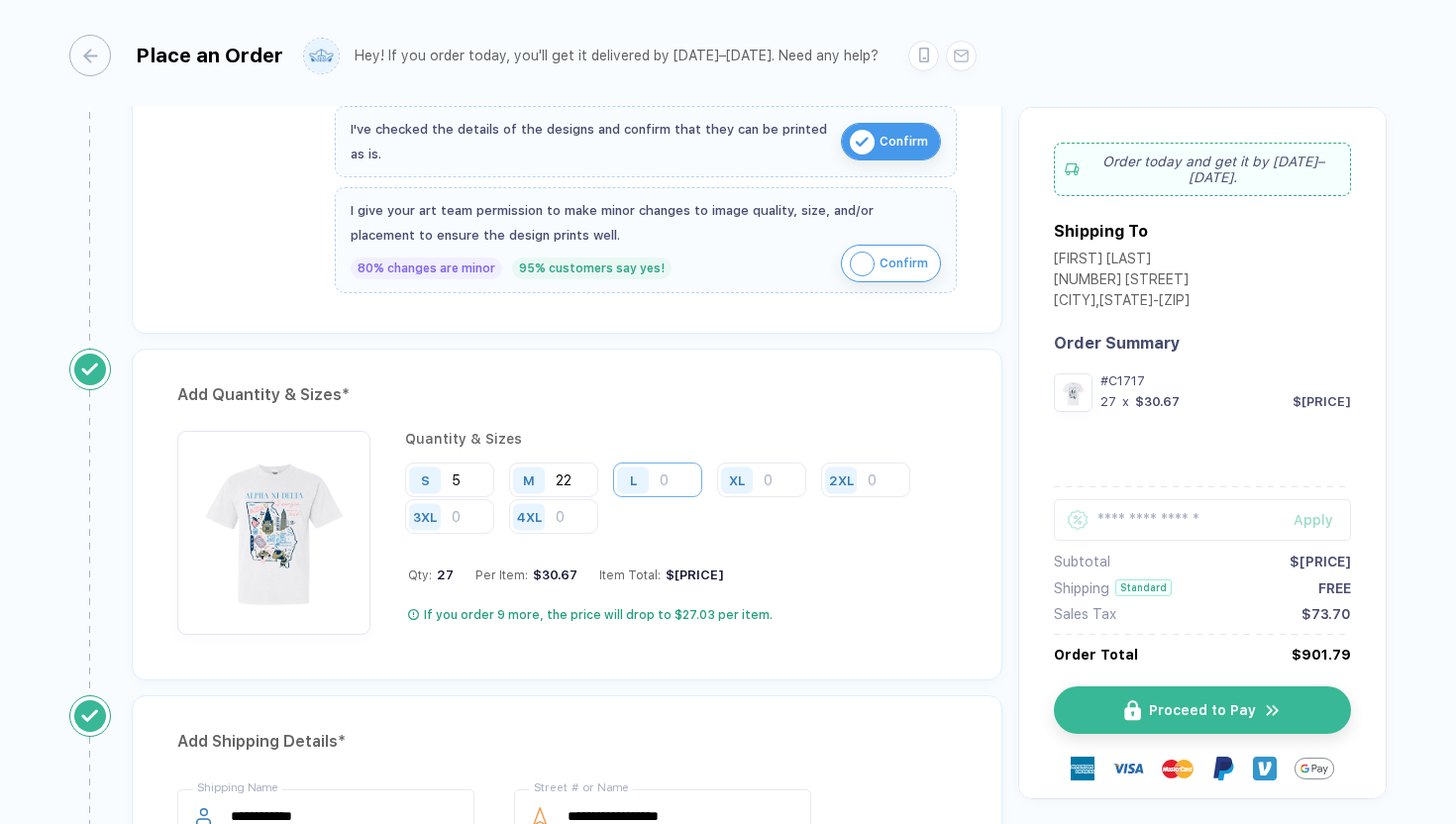 click at bounding box center (658, 479) 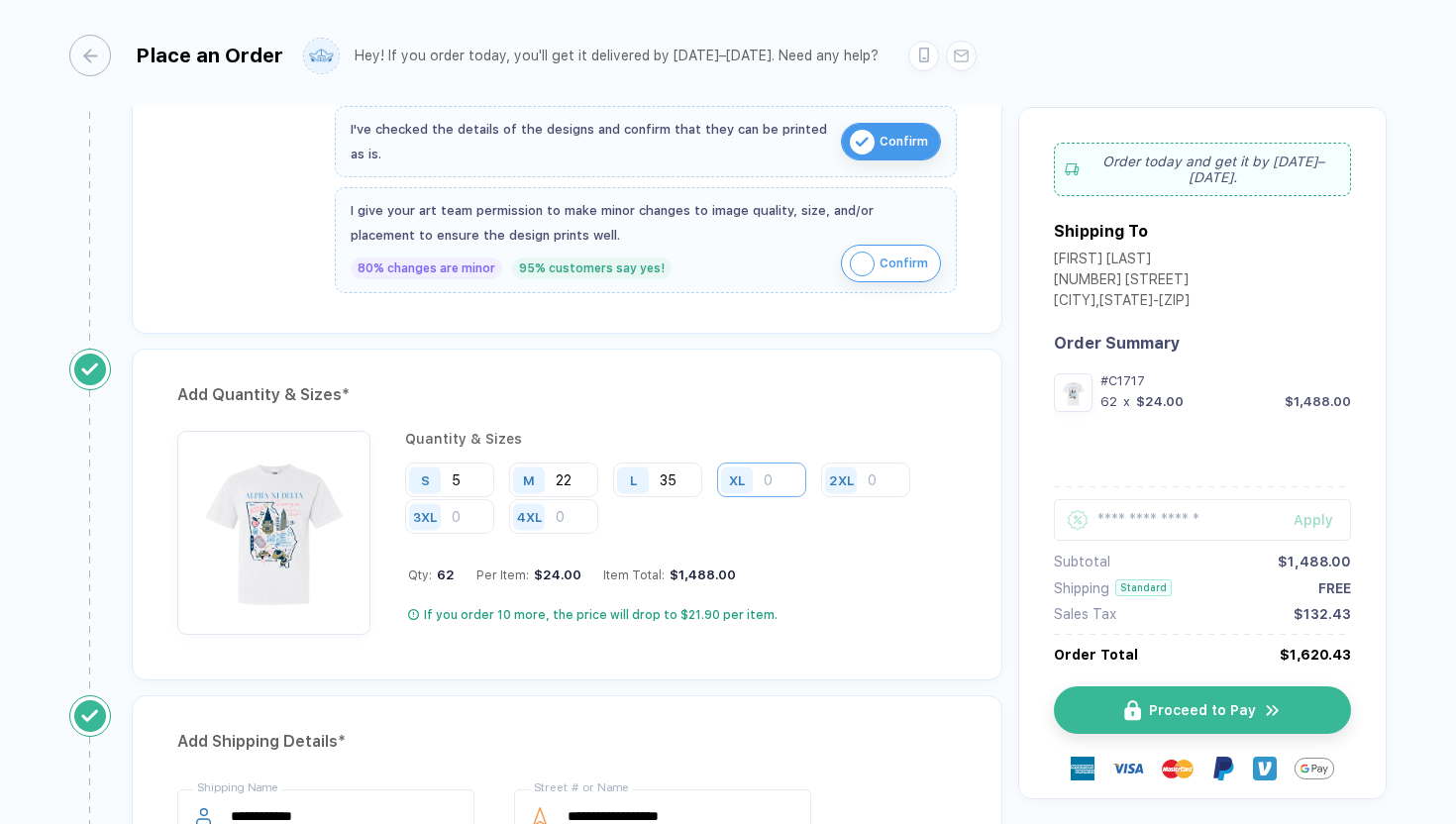 type on "35" 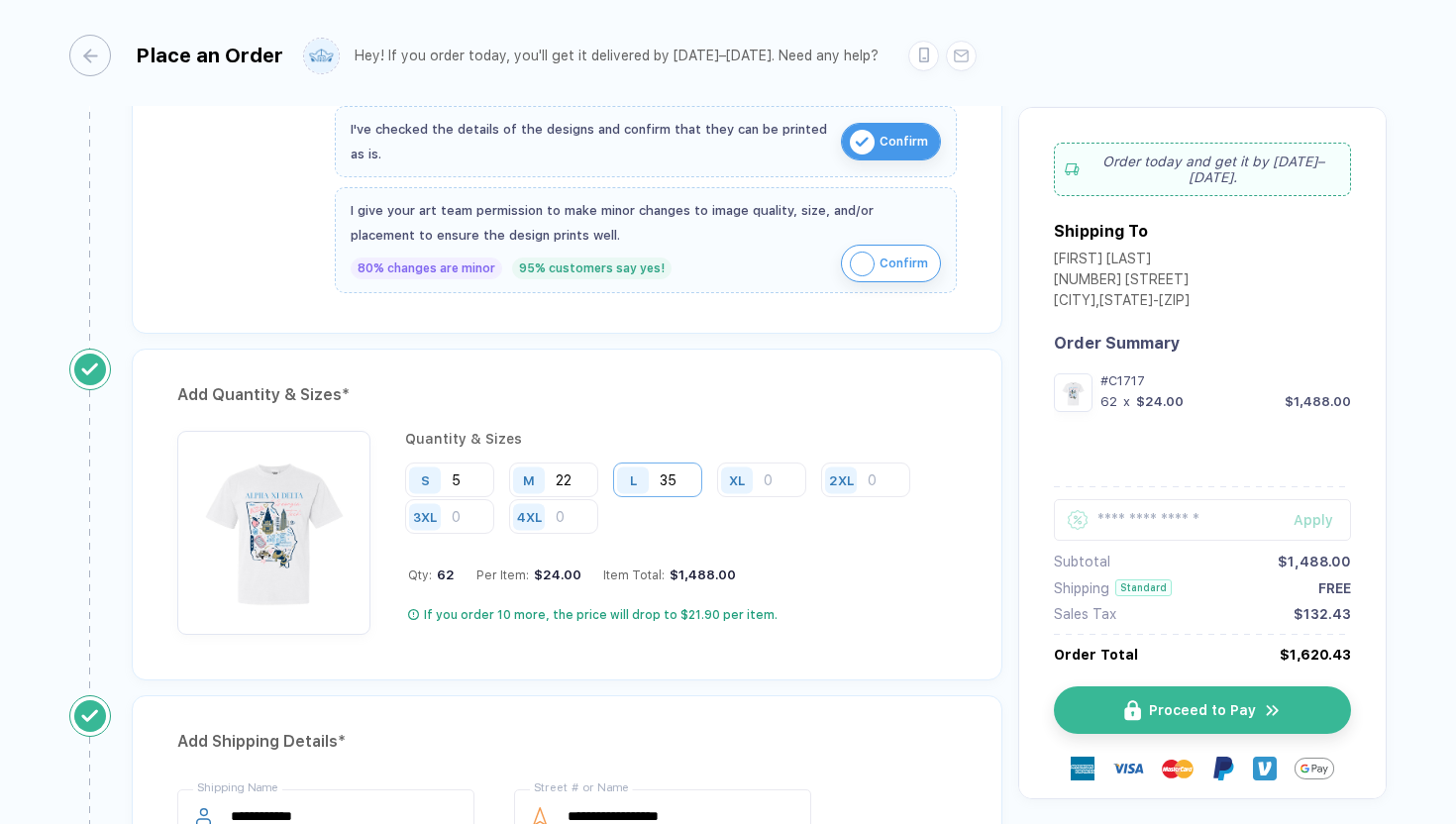drag, startPoint x: 689, startPoint y: 474, endPoint x: 673, endPoint y: 469, distance: 16.763055 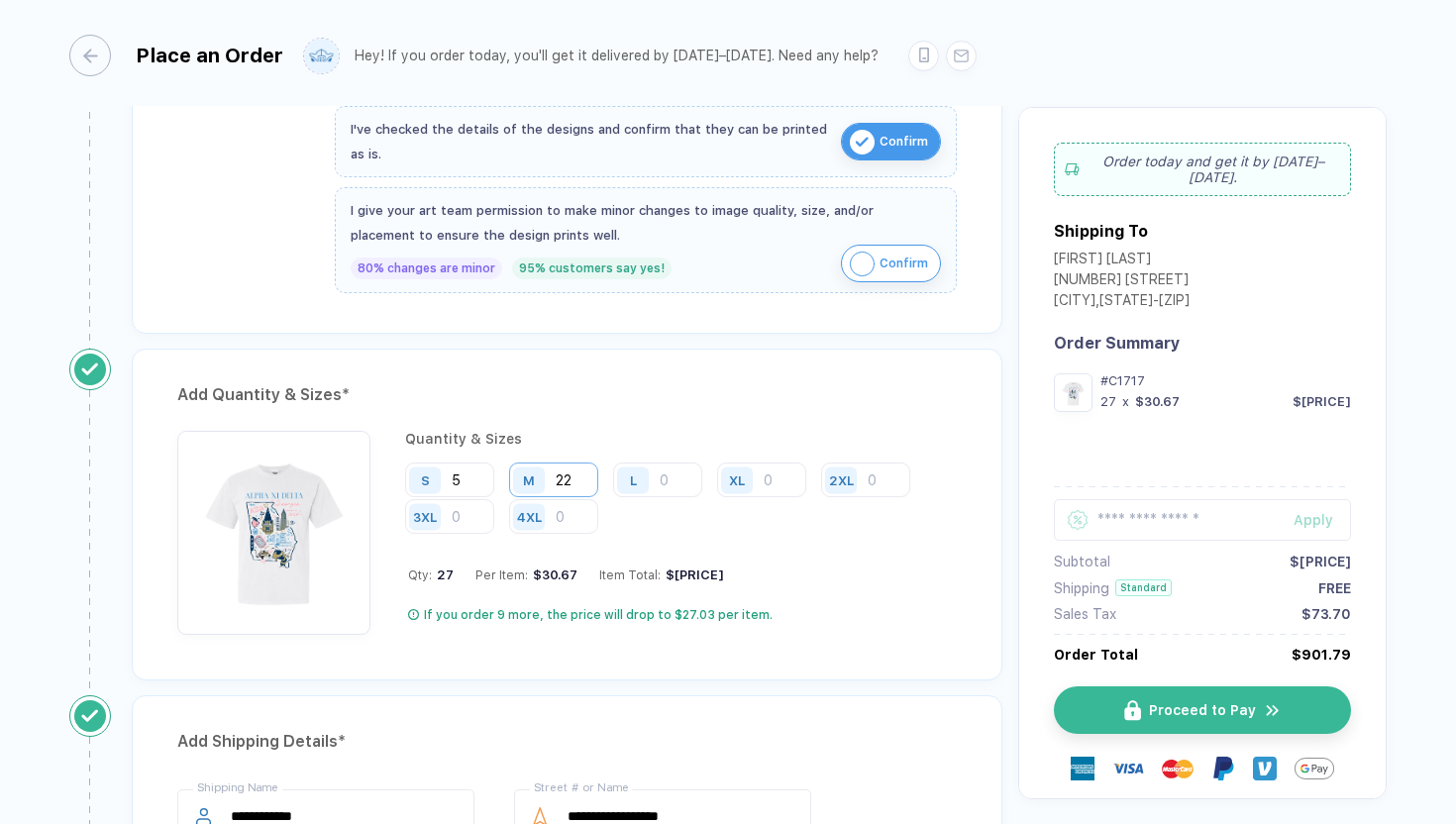 type 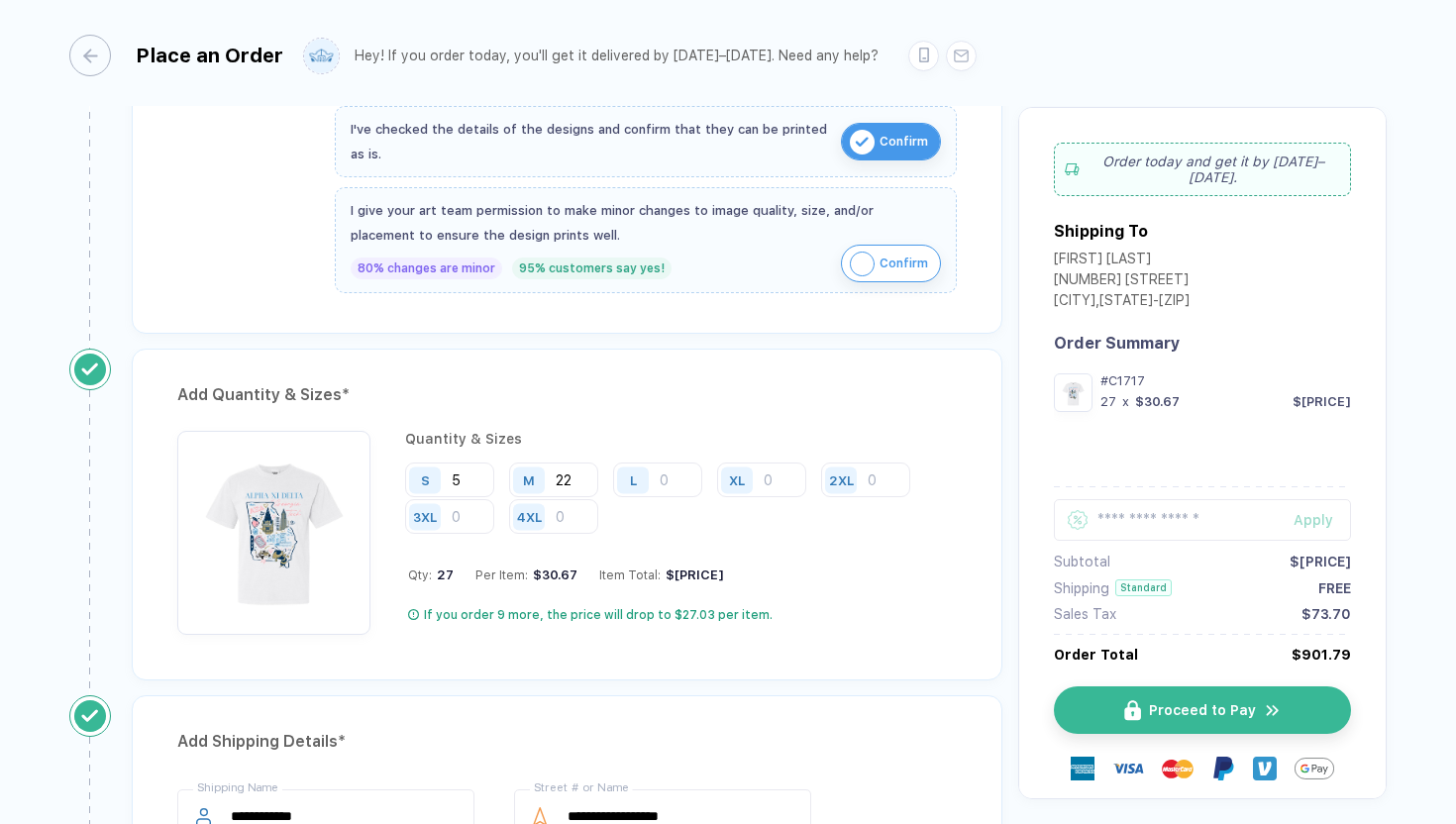 drag, startPoint x: 579, startPoint y: 476, endPoint x: 526, endPoint y: 476, distance: 53 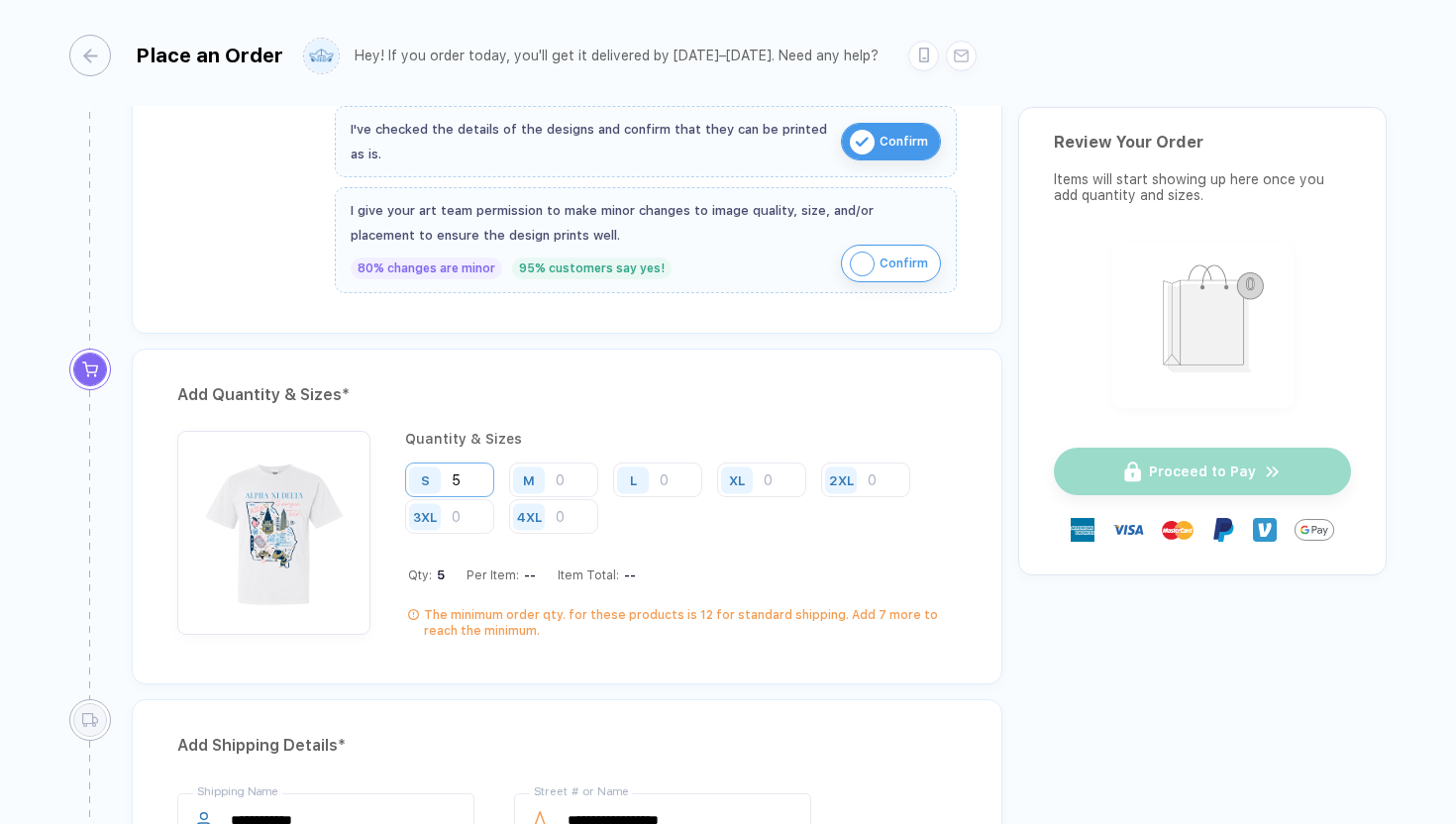 type 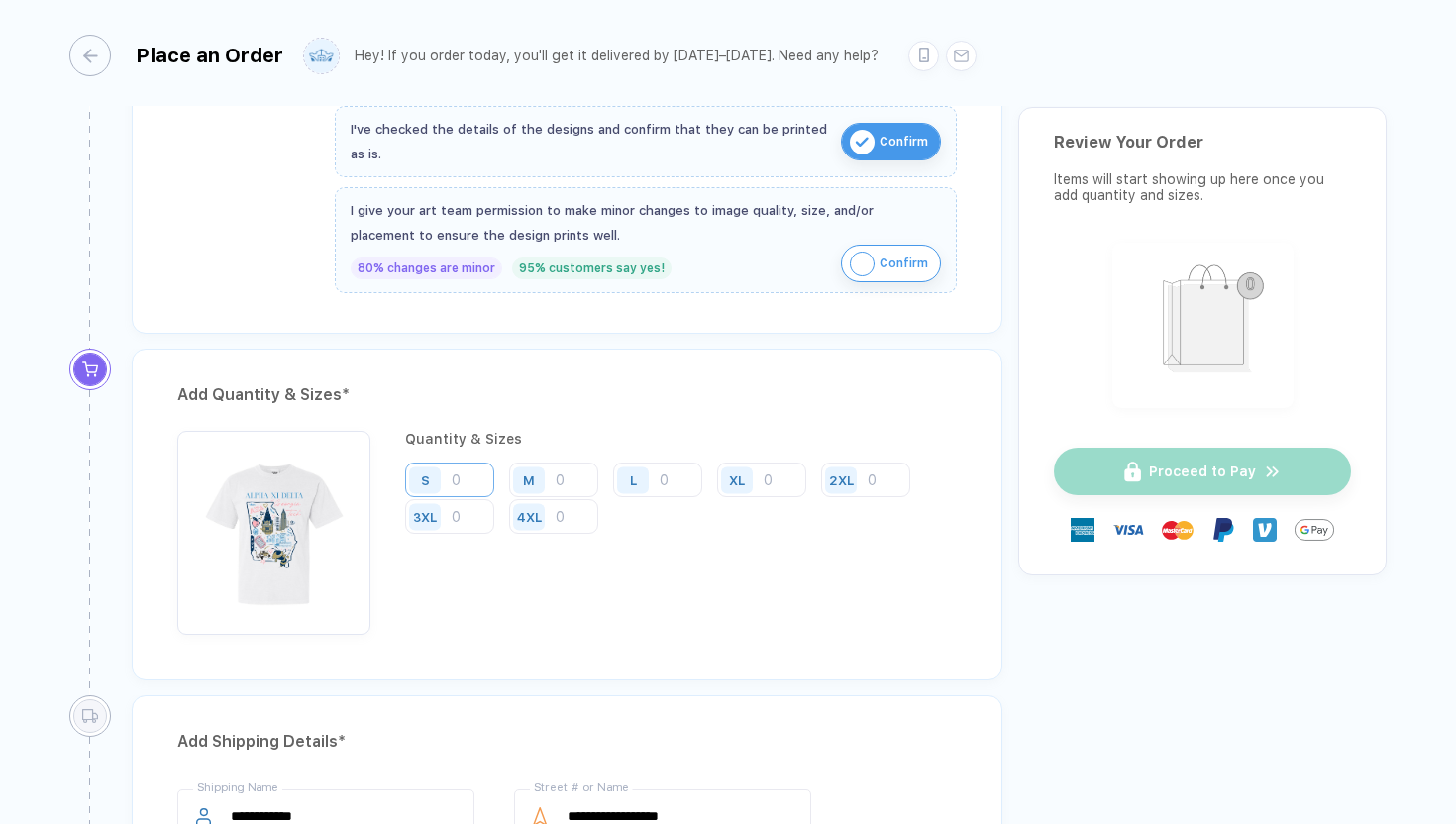 type on "3" 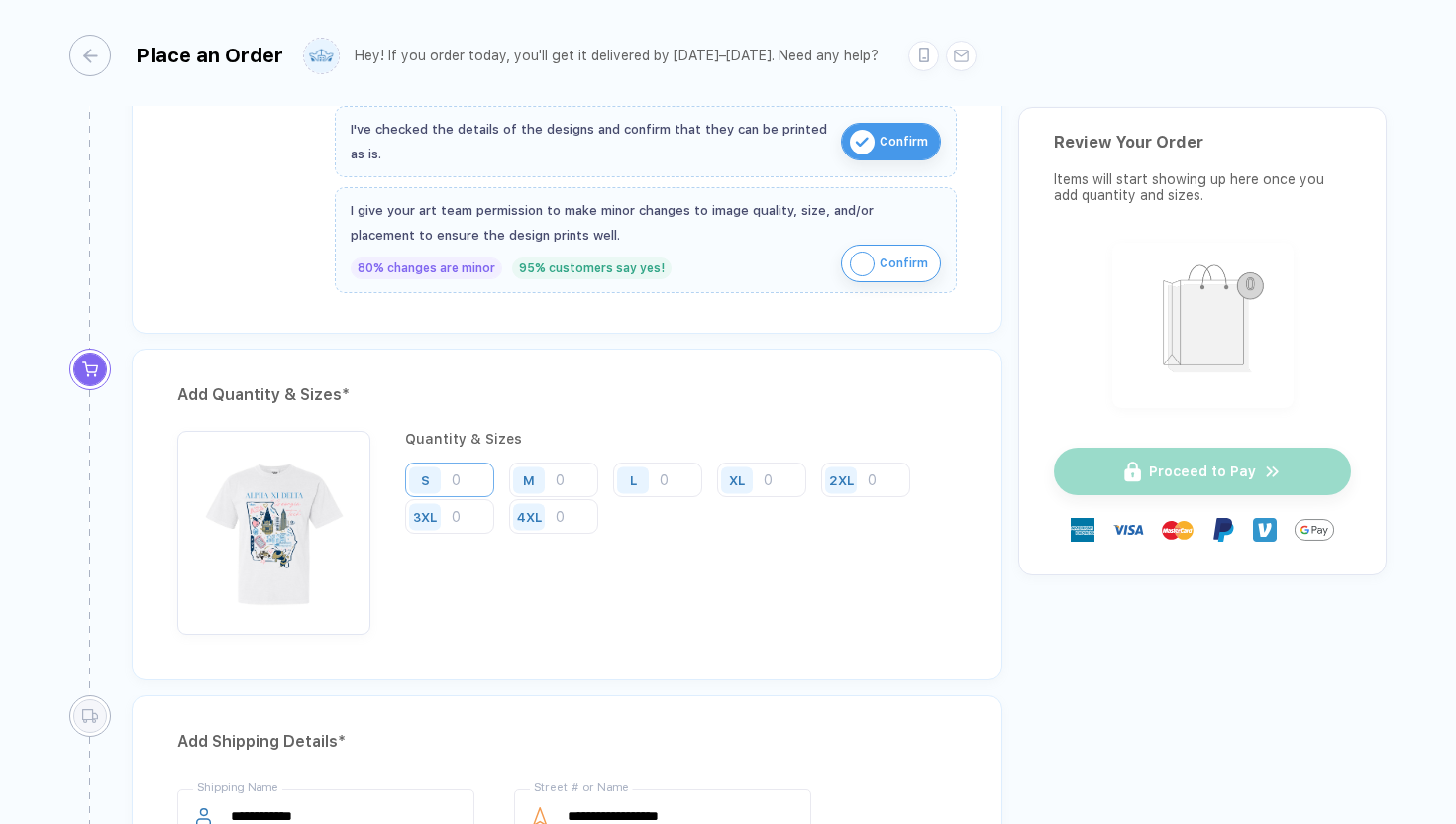 type on "5" 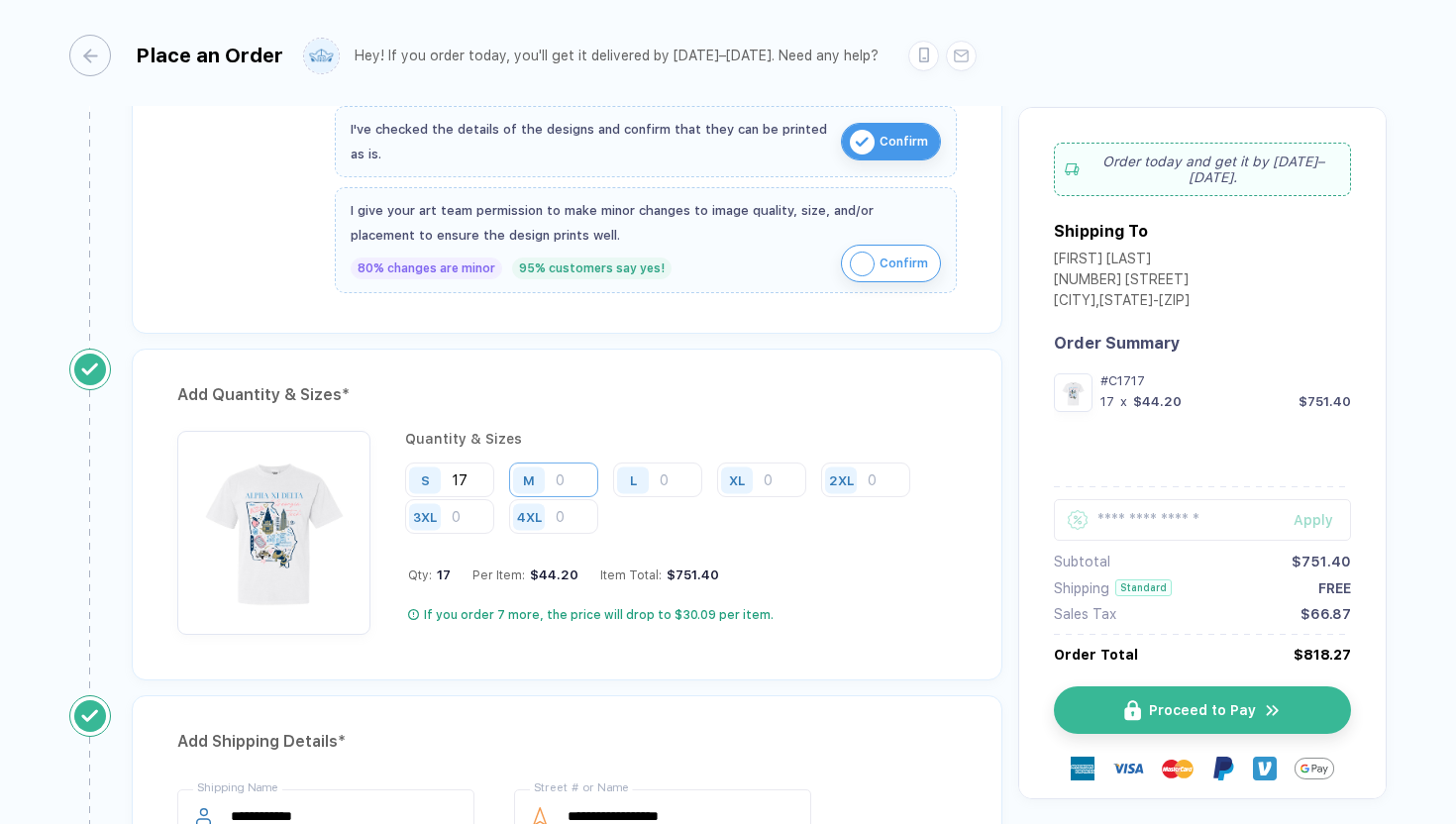 type on "17" 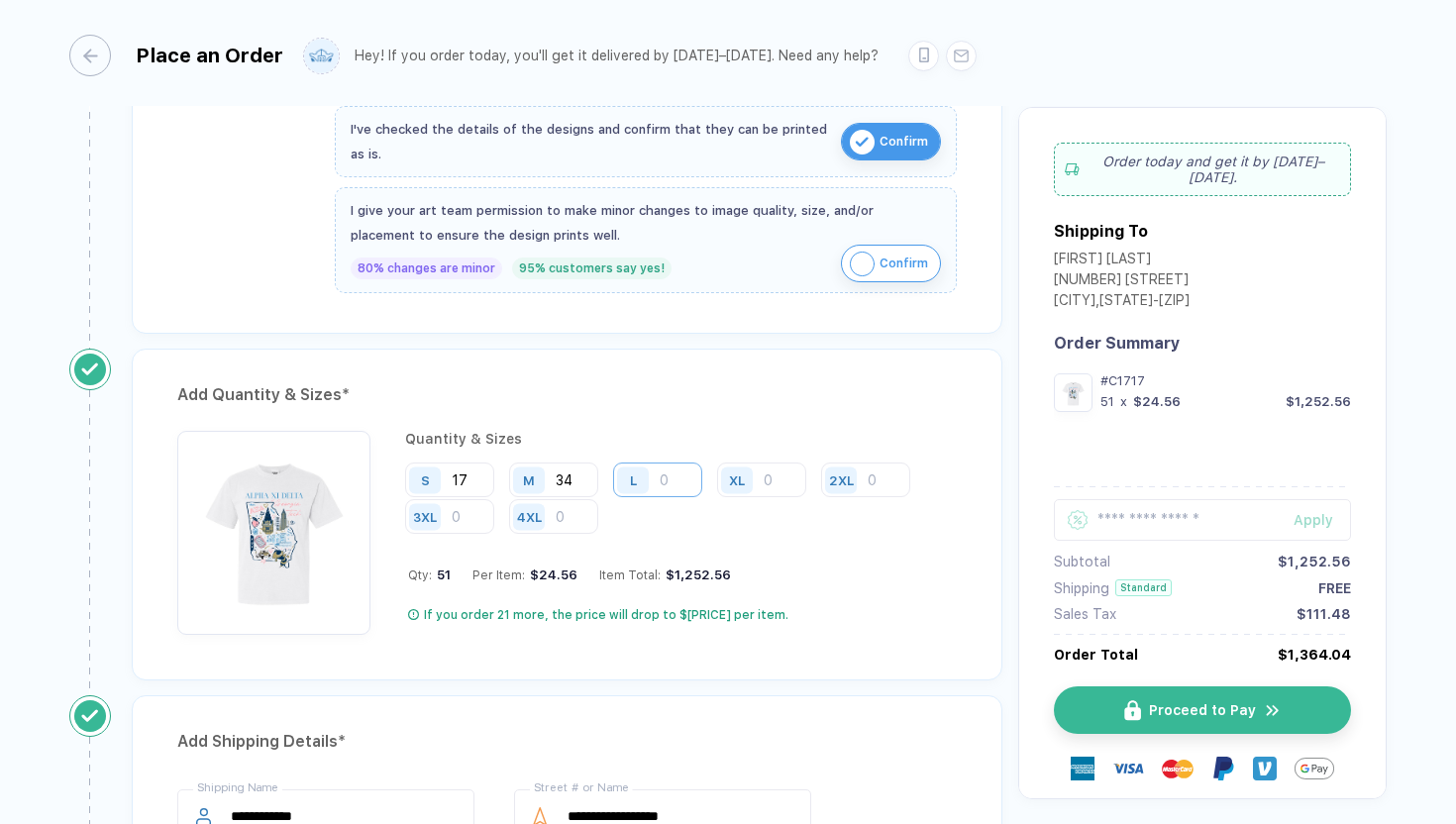 type on "34" 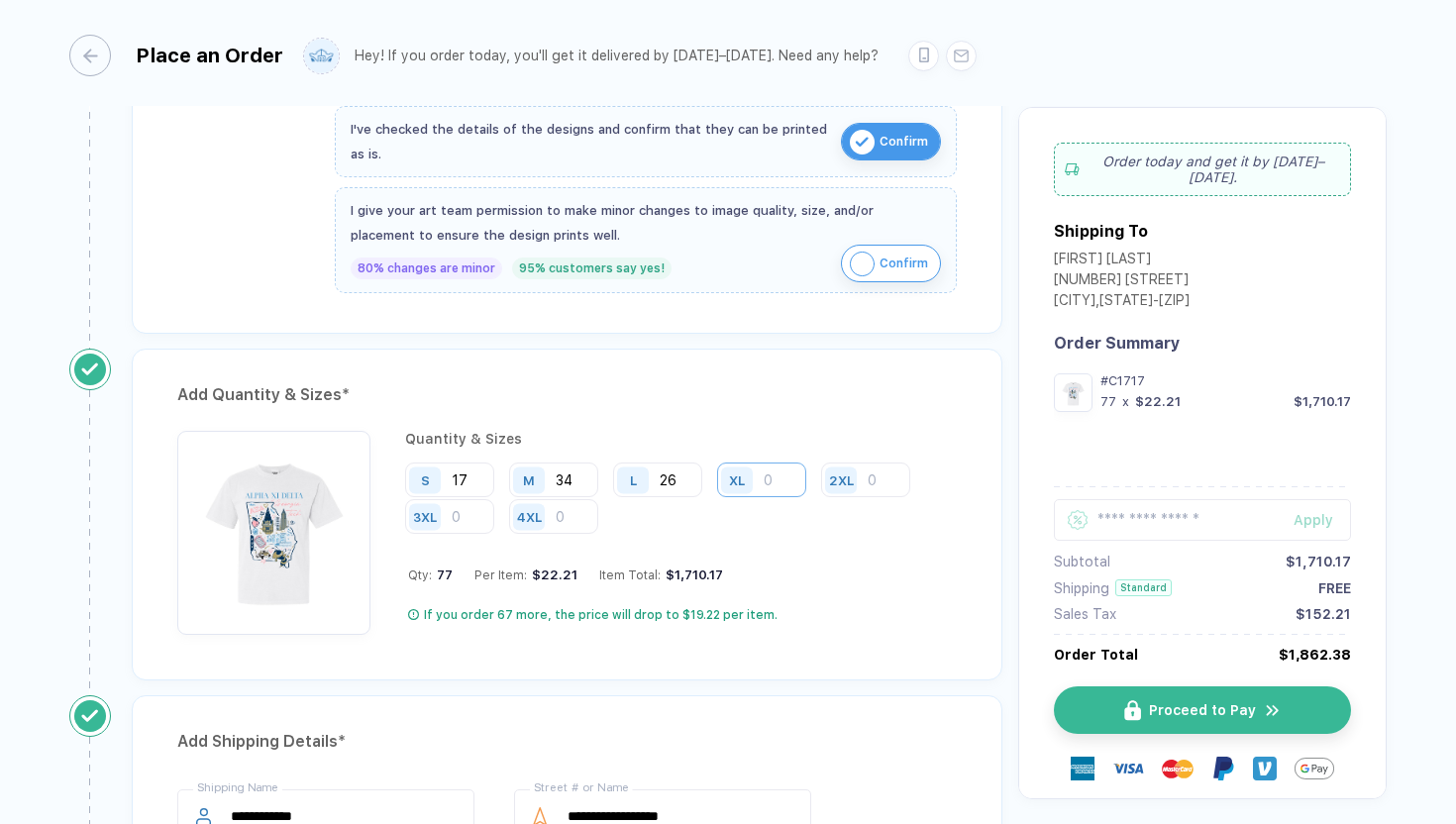 type on "26" 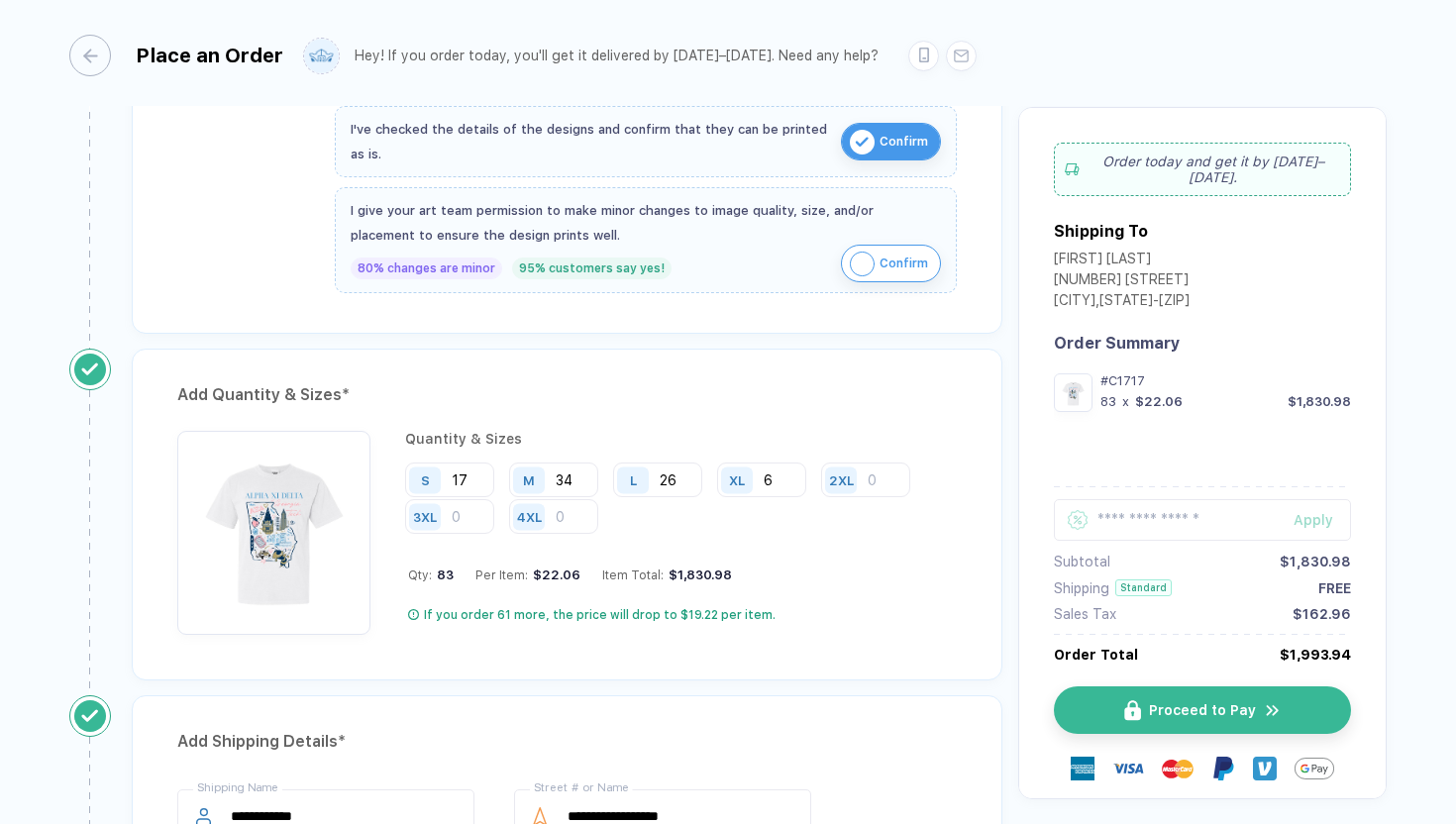 type on "6" 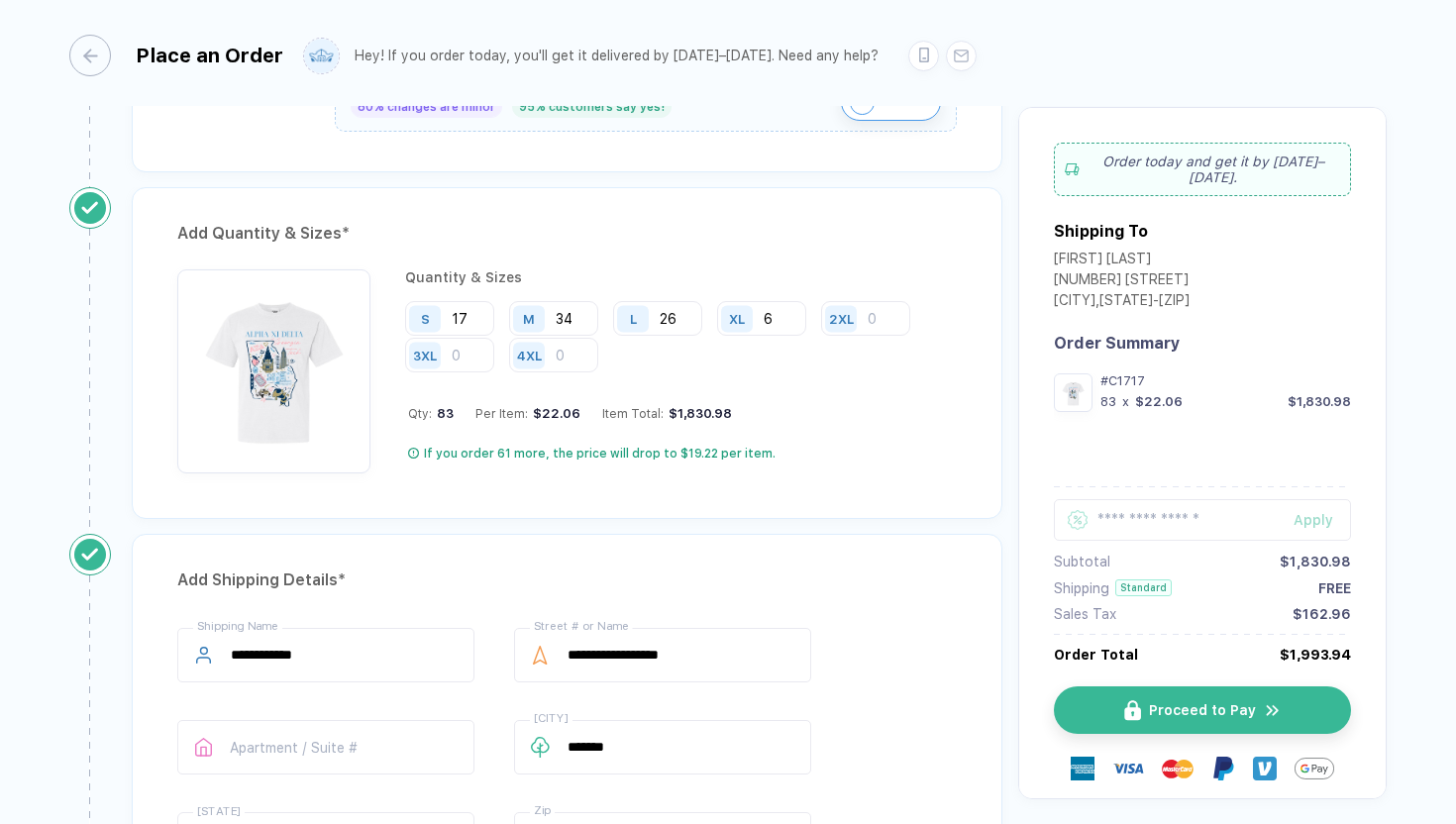 scroll, scrollTop: 955, scrollLeft: 0, axis: vertical 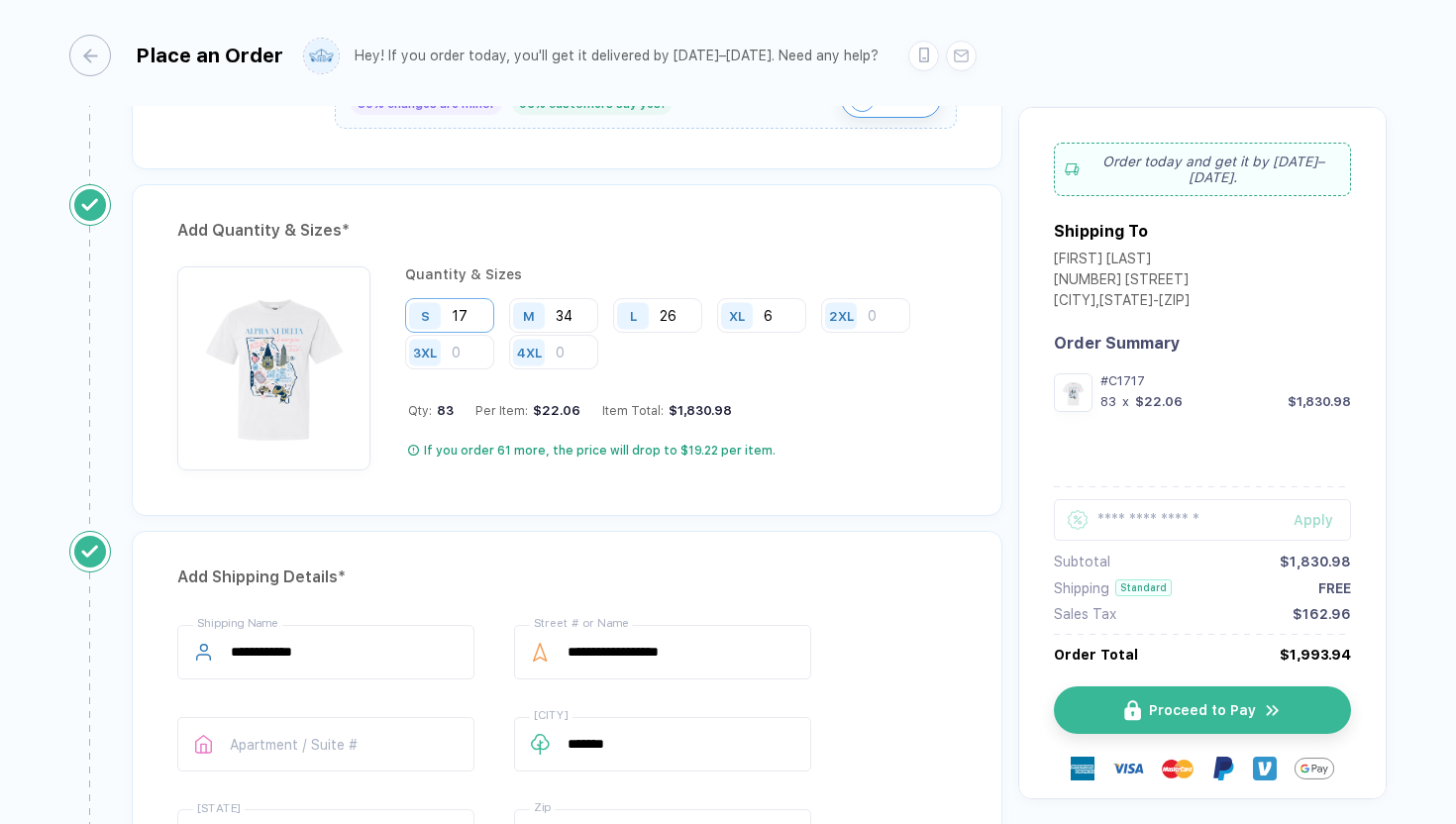click on "17" at bounding box center [450, 315] 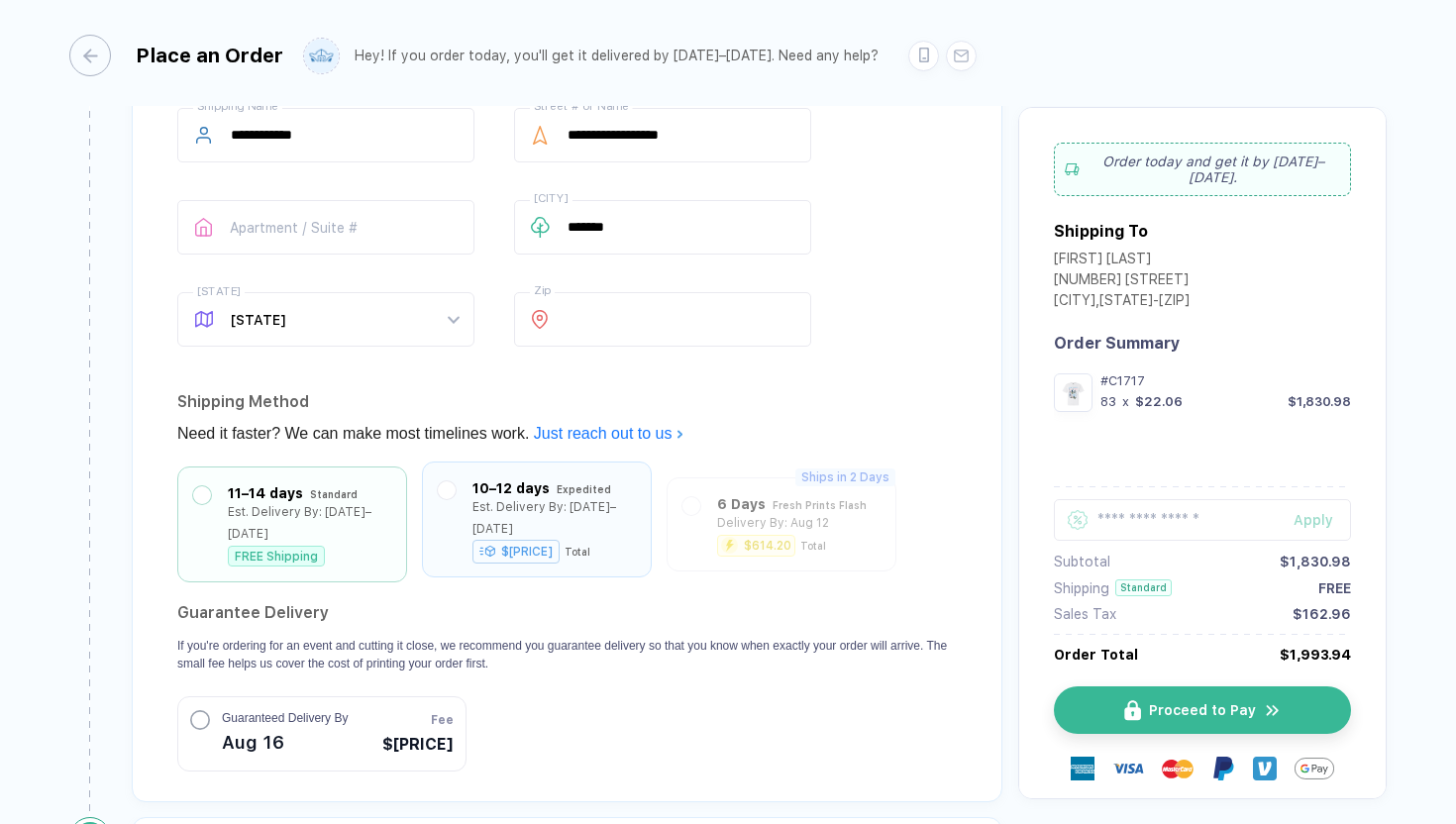 scroll, scrollTop: 1471, scrollLeft: 0, axis: vertical 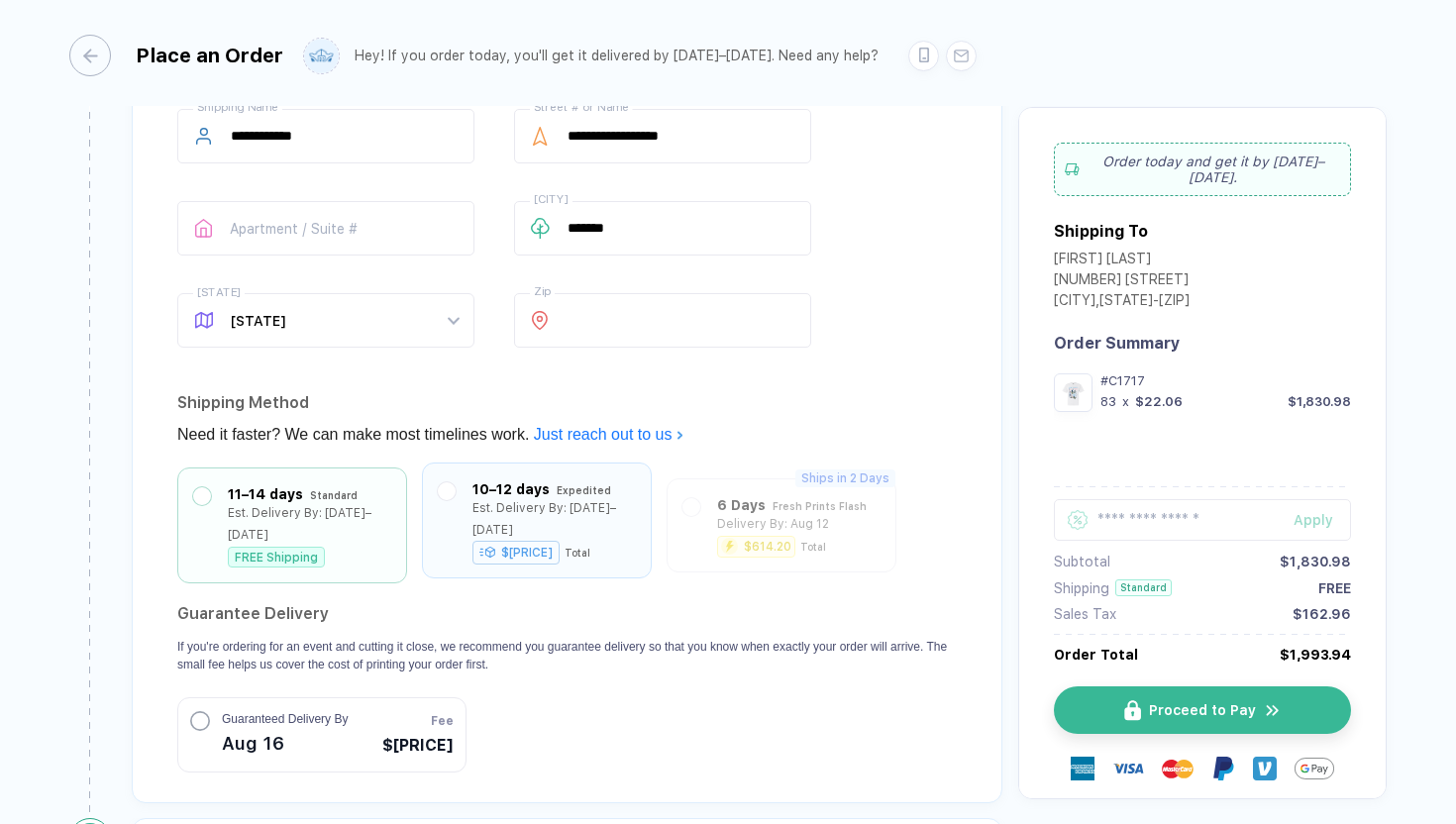 click on "Est. Delivery By: [DATE]–[DATE]" at bounding box center [554, 519] 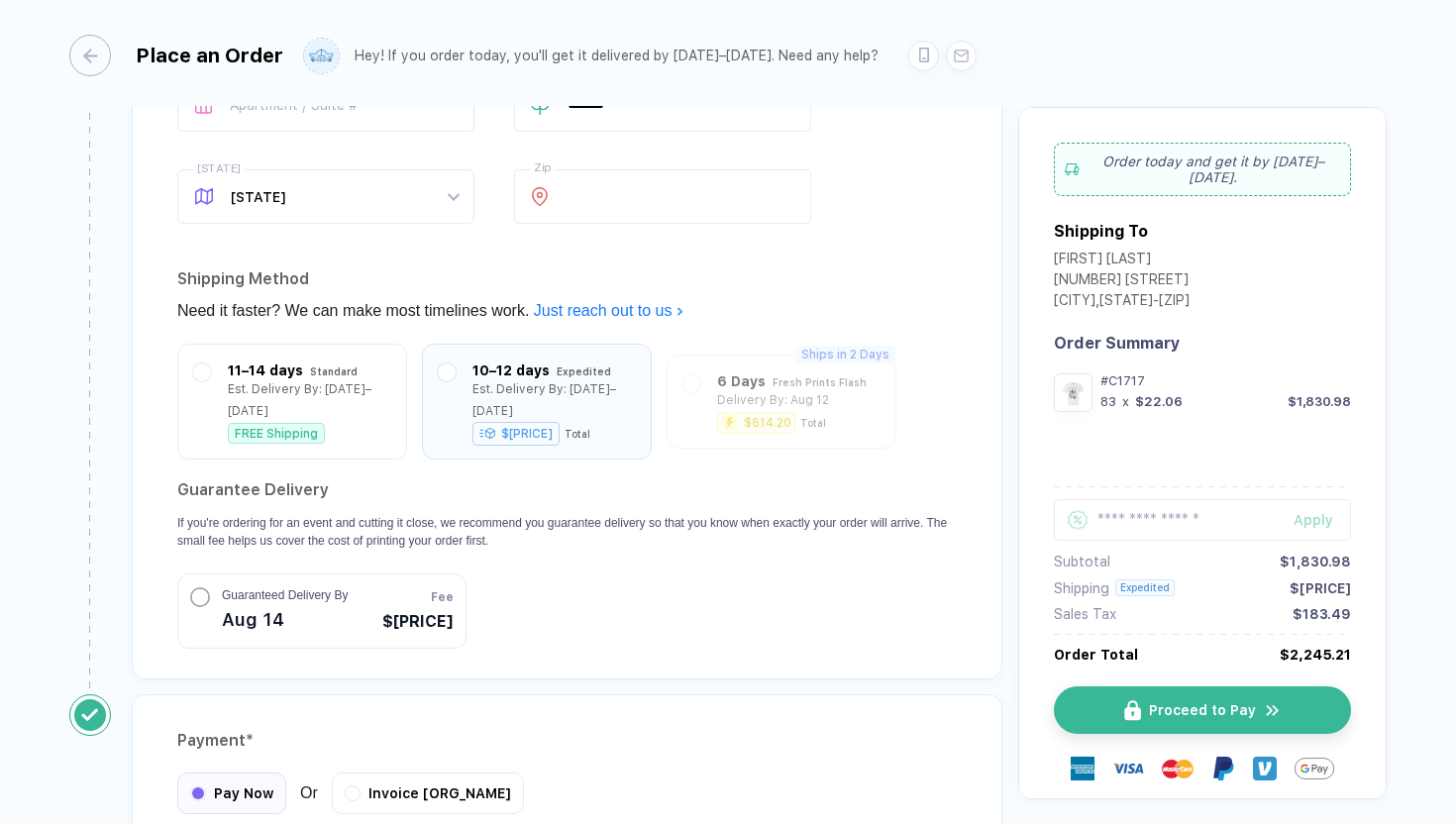 scroll, scrollTop: 1596, scrollLeft: 0, axis: vertical 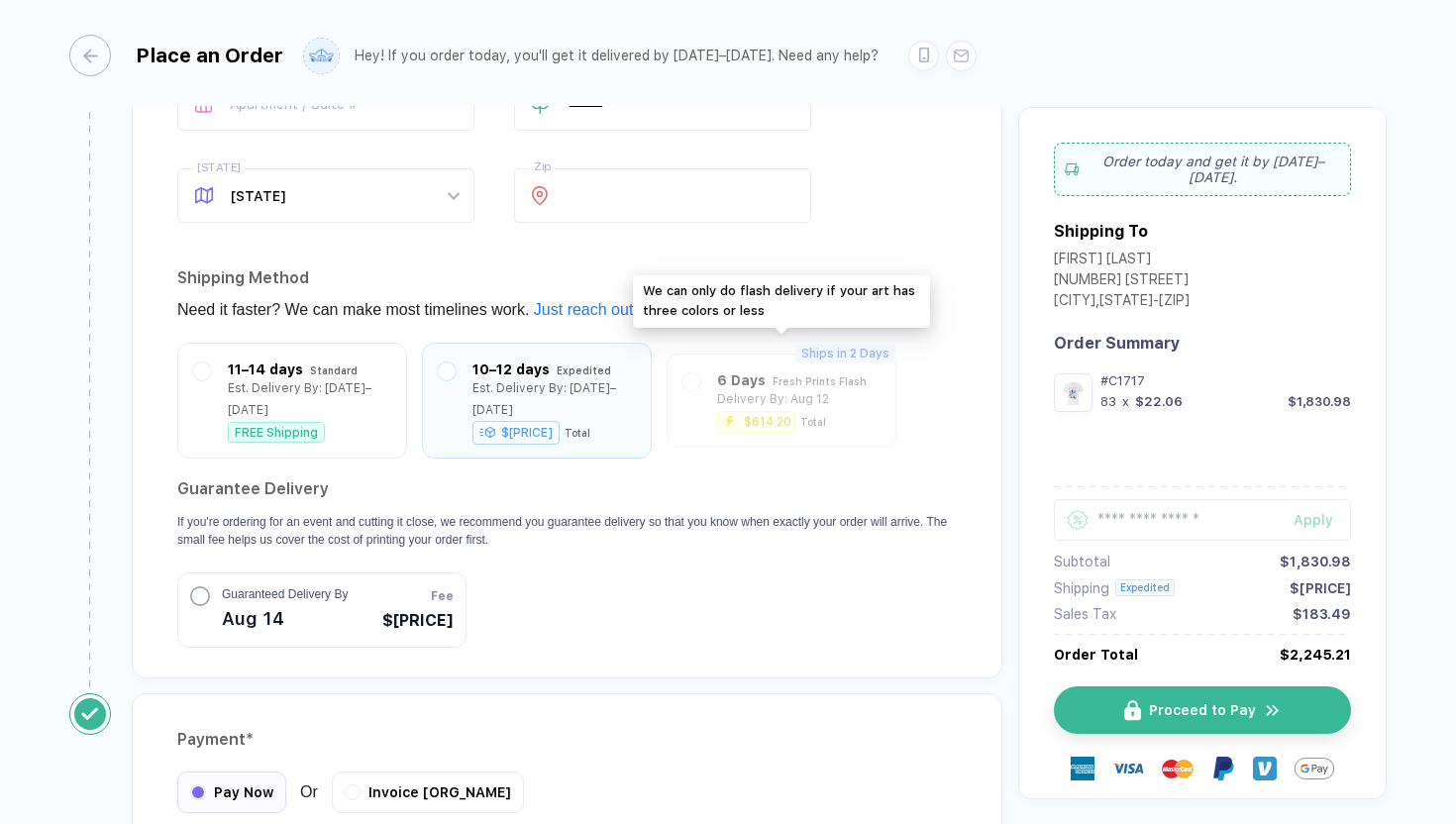 click on "Ships in 2 Days 6 Days   Fresh Prints Flash Delivery By: Aug 12
$614.20  Total" at bounding box center (781, 400) 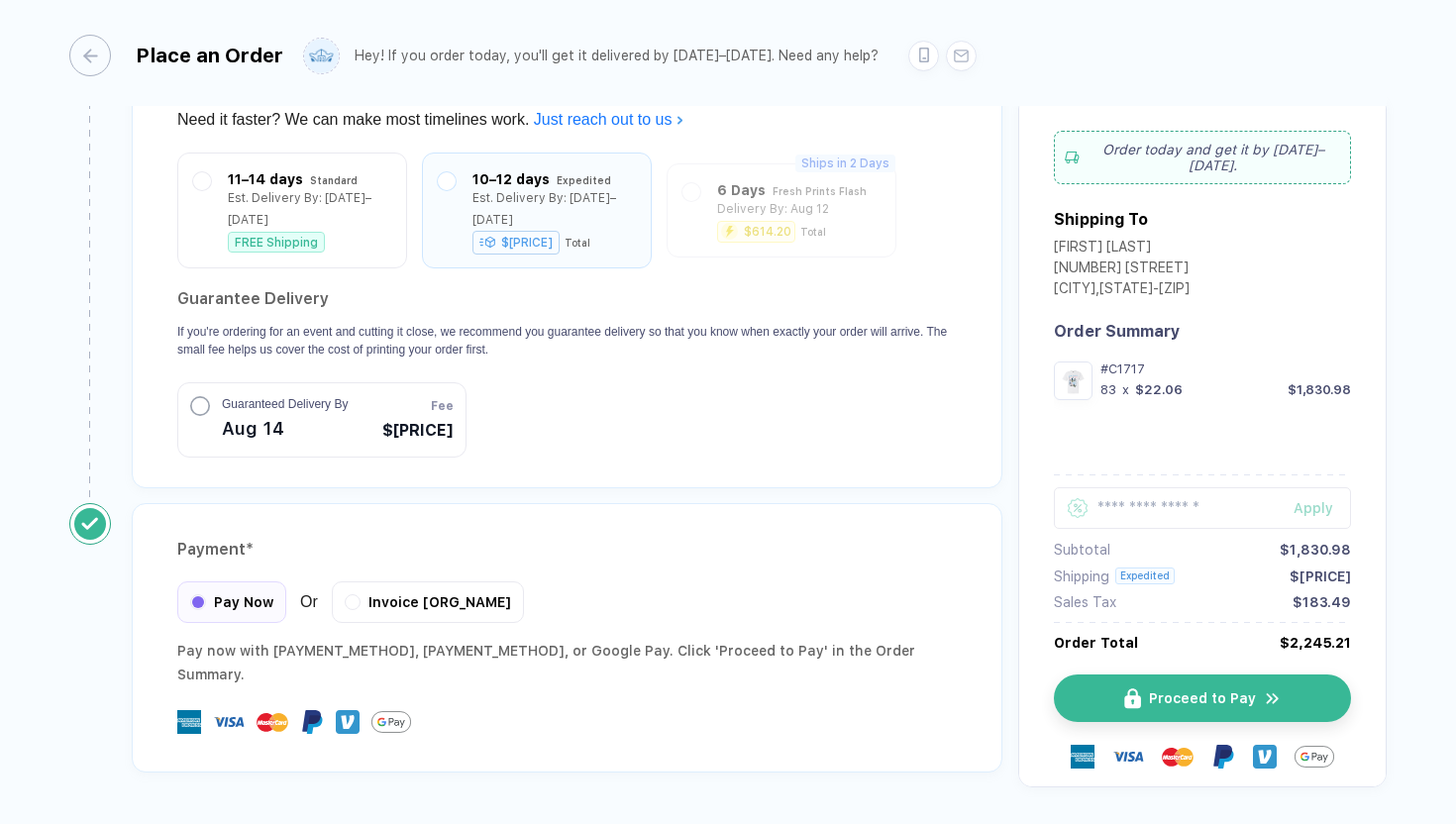 scroll, scrollTop: 1806, scrollLeft: 0, axis: vertical 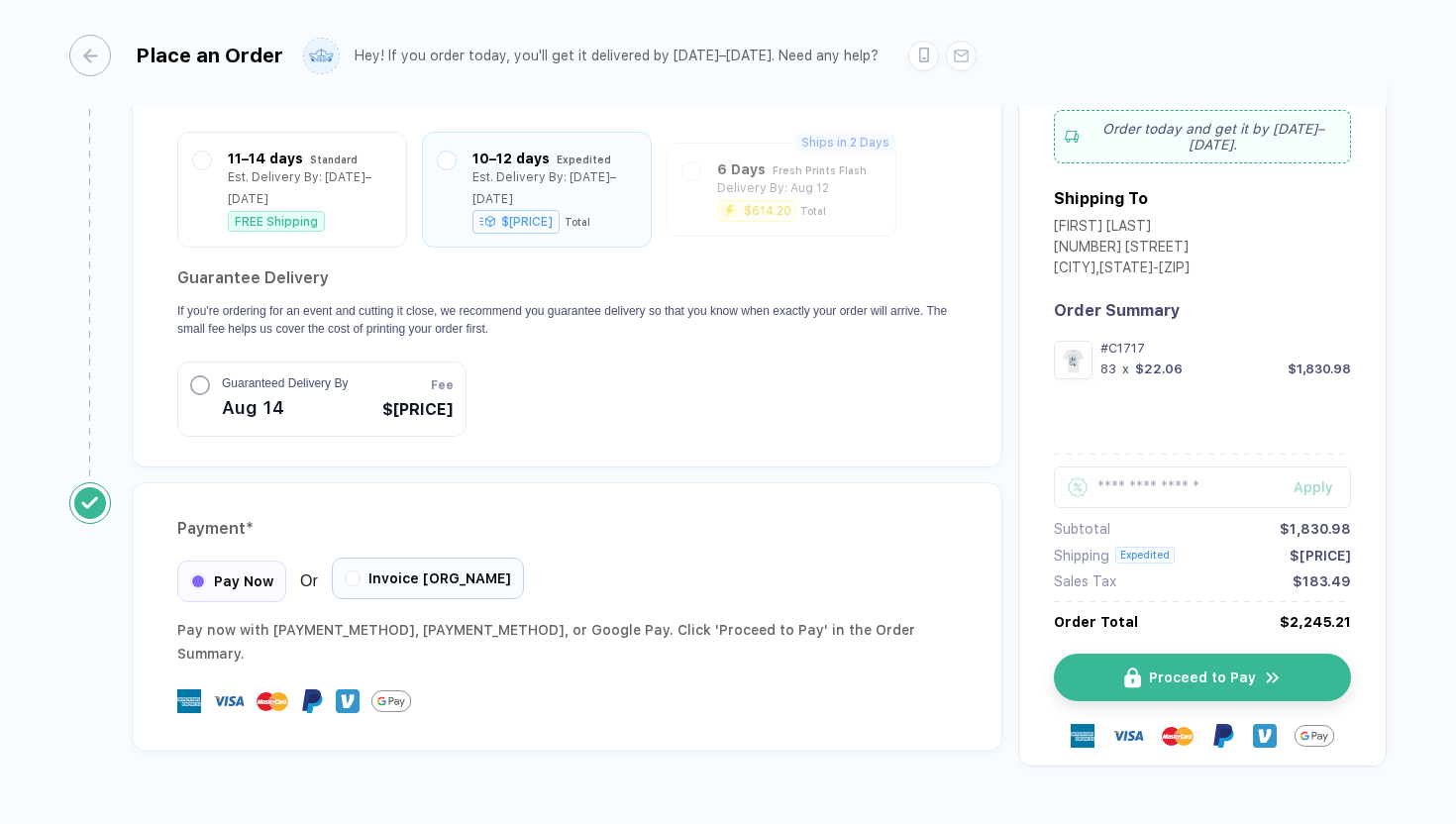 click on "Invoice [ORG_NAME]" at bounding box center (440, 578) 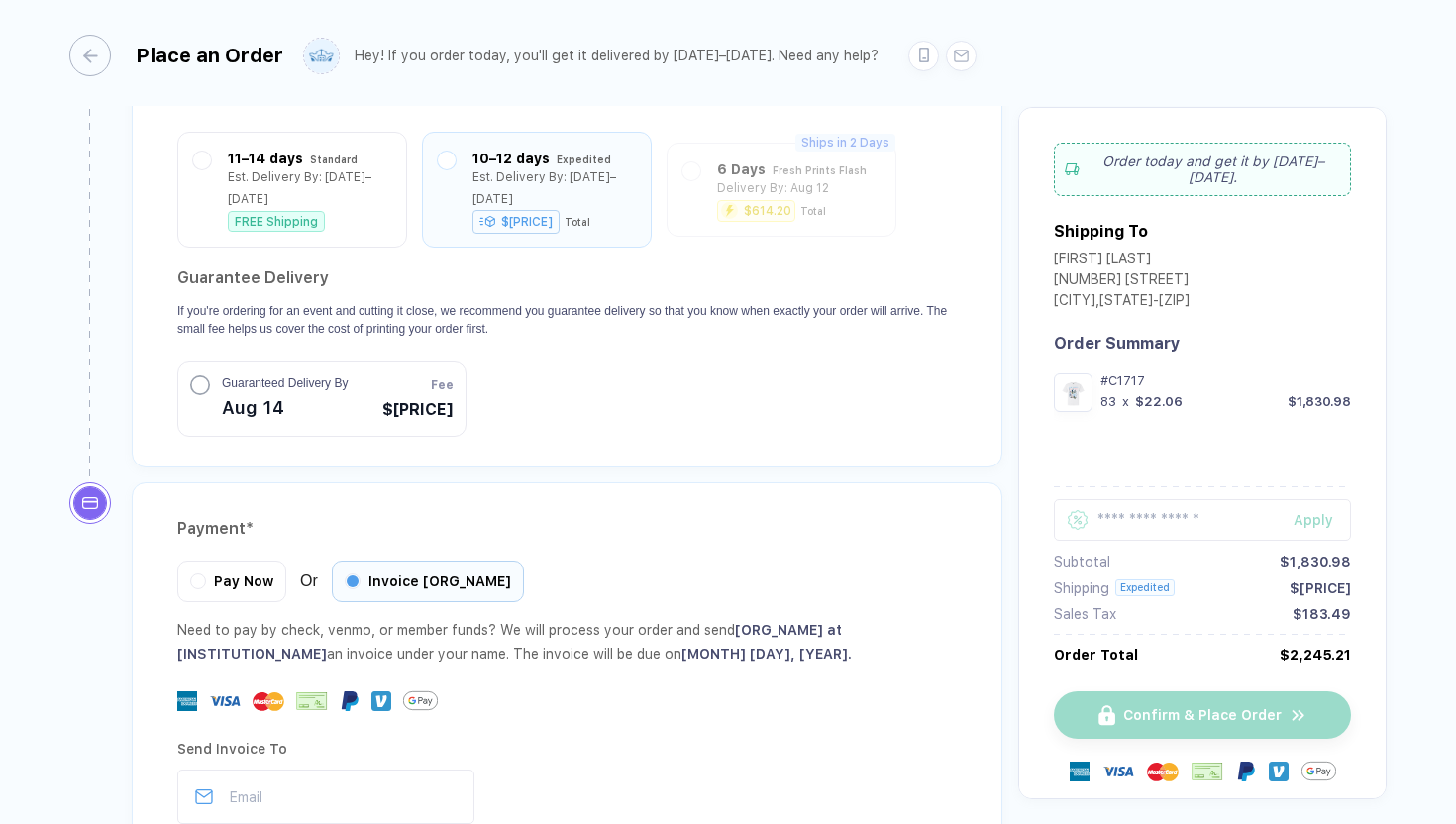 scroll, scrollTop: 2003, scrollLeft: 0, axis: vertical 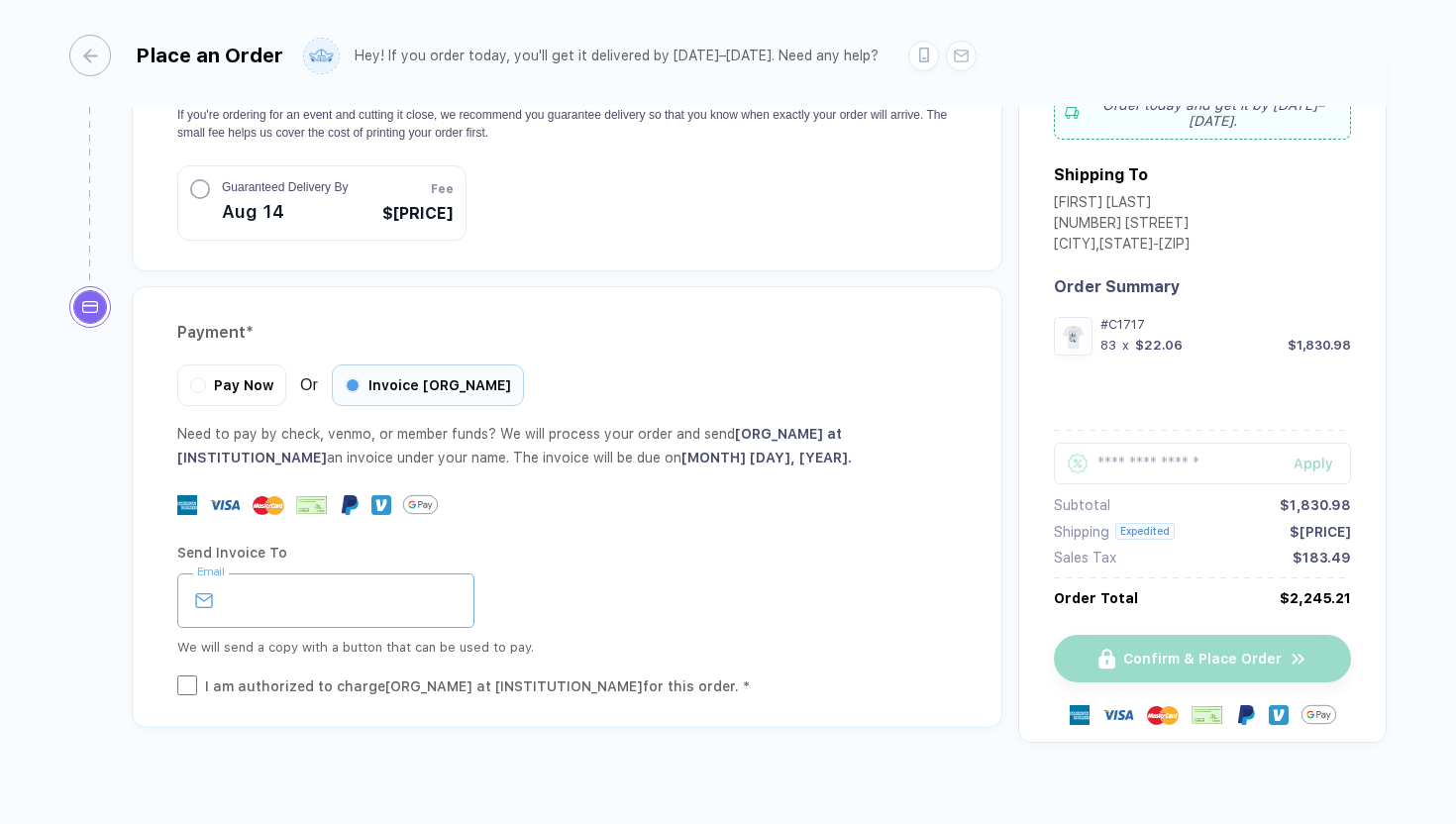 click at bounding box center [326, 600] 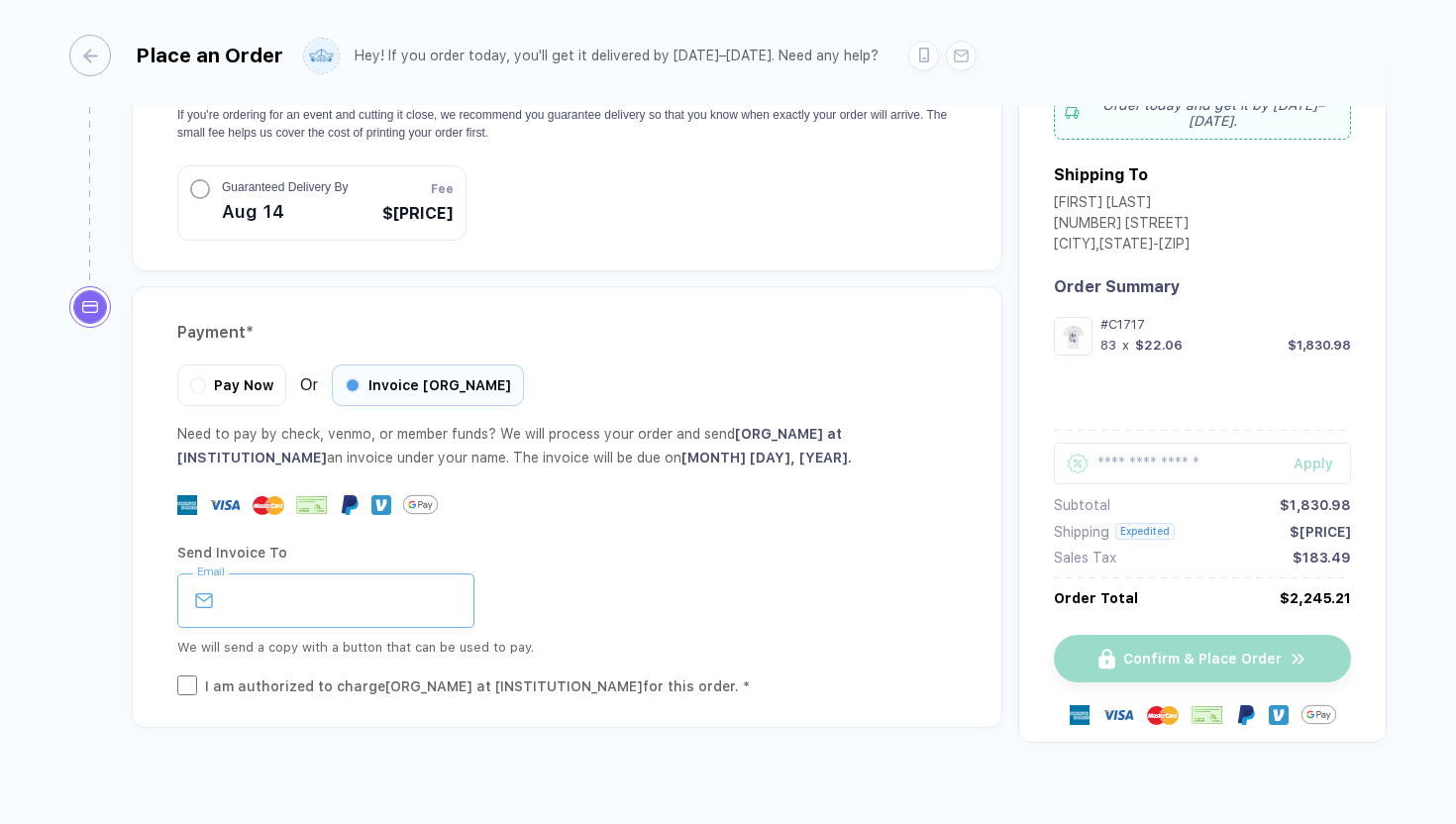 type on "**********" 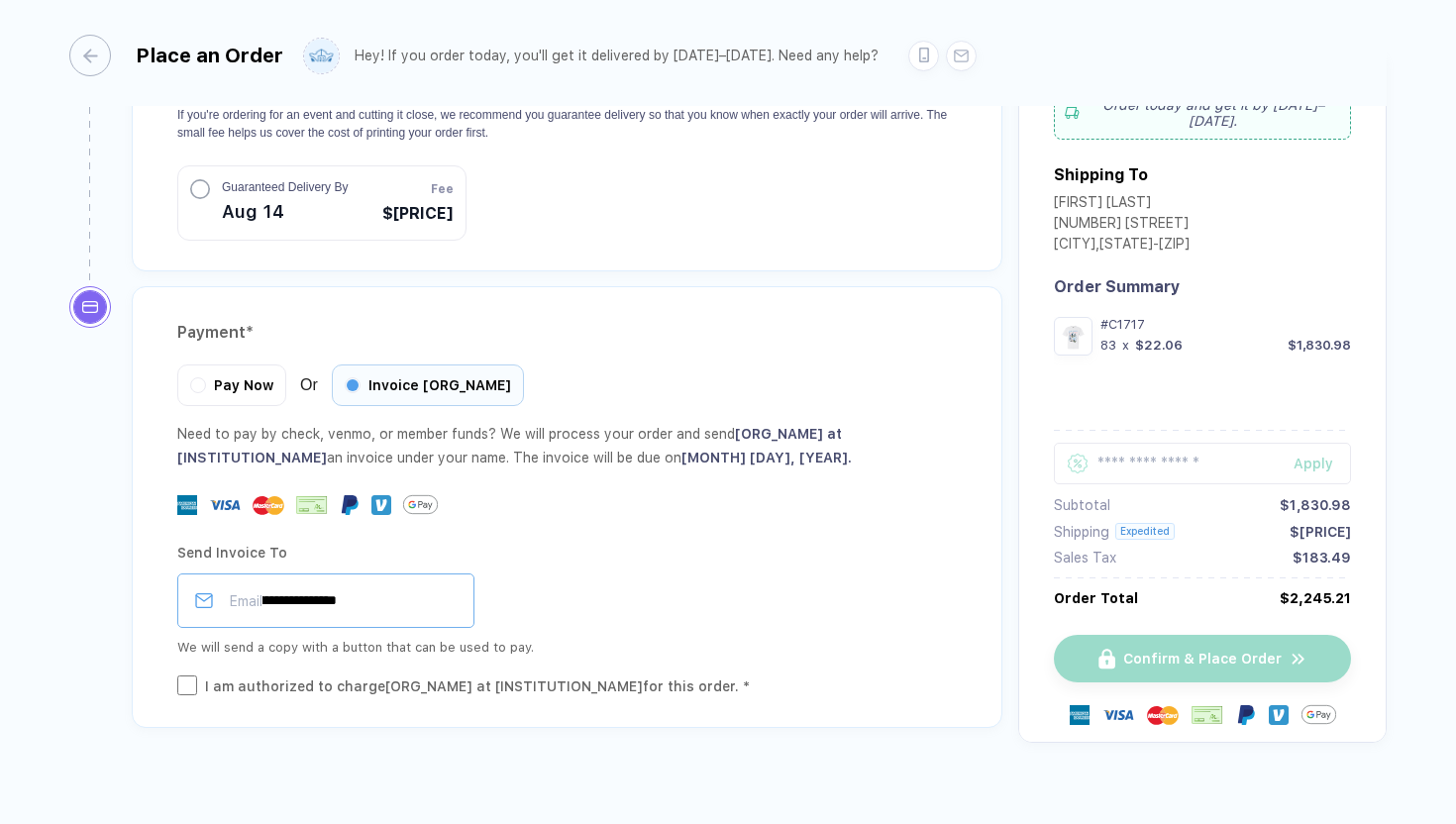 type on "**********" 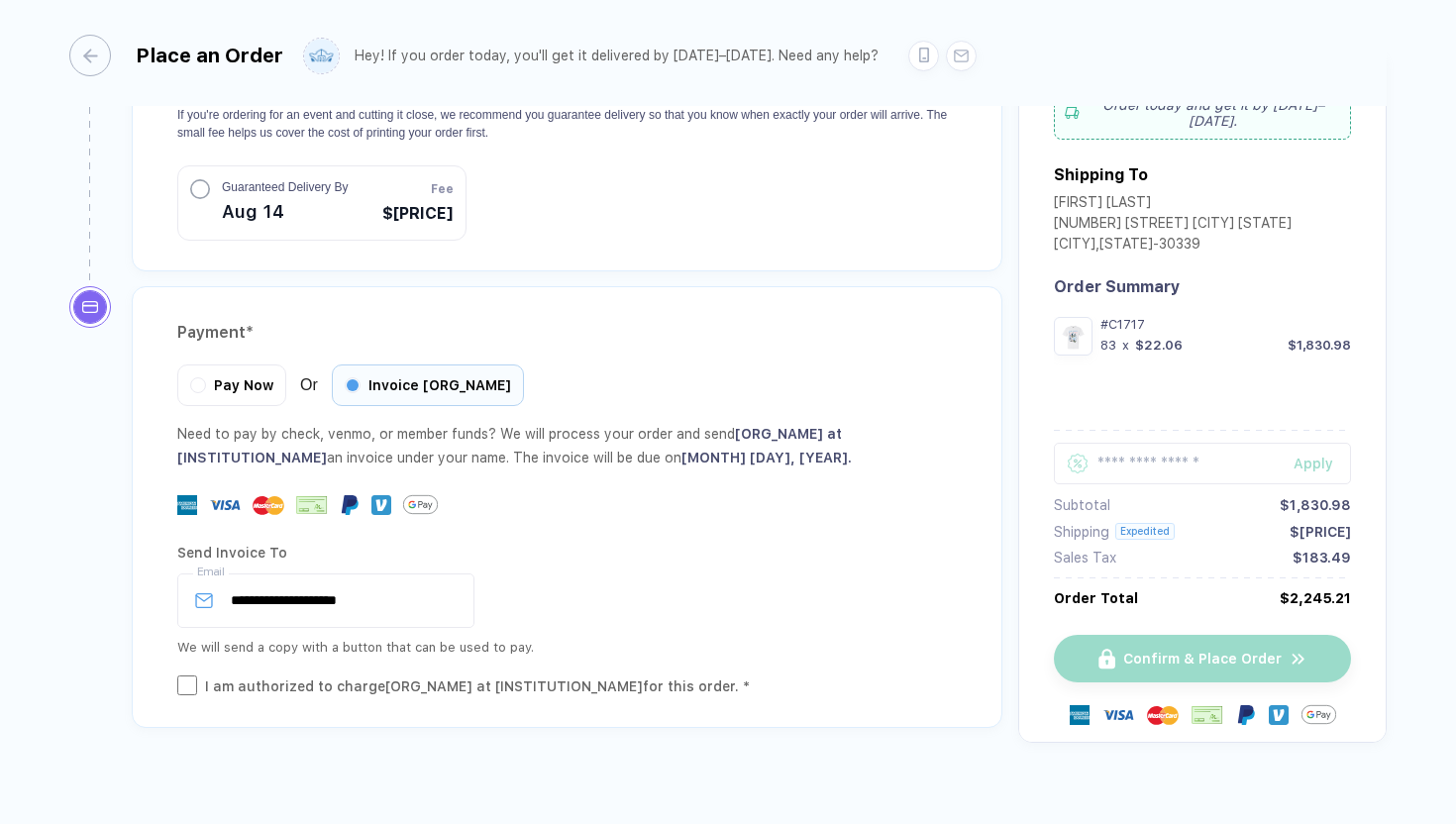 type 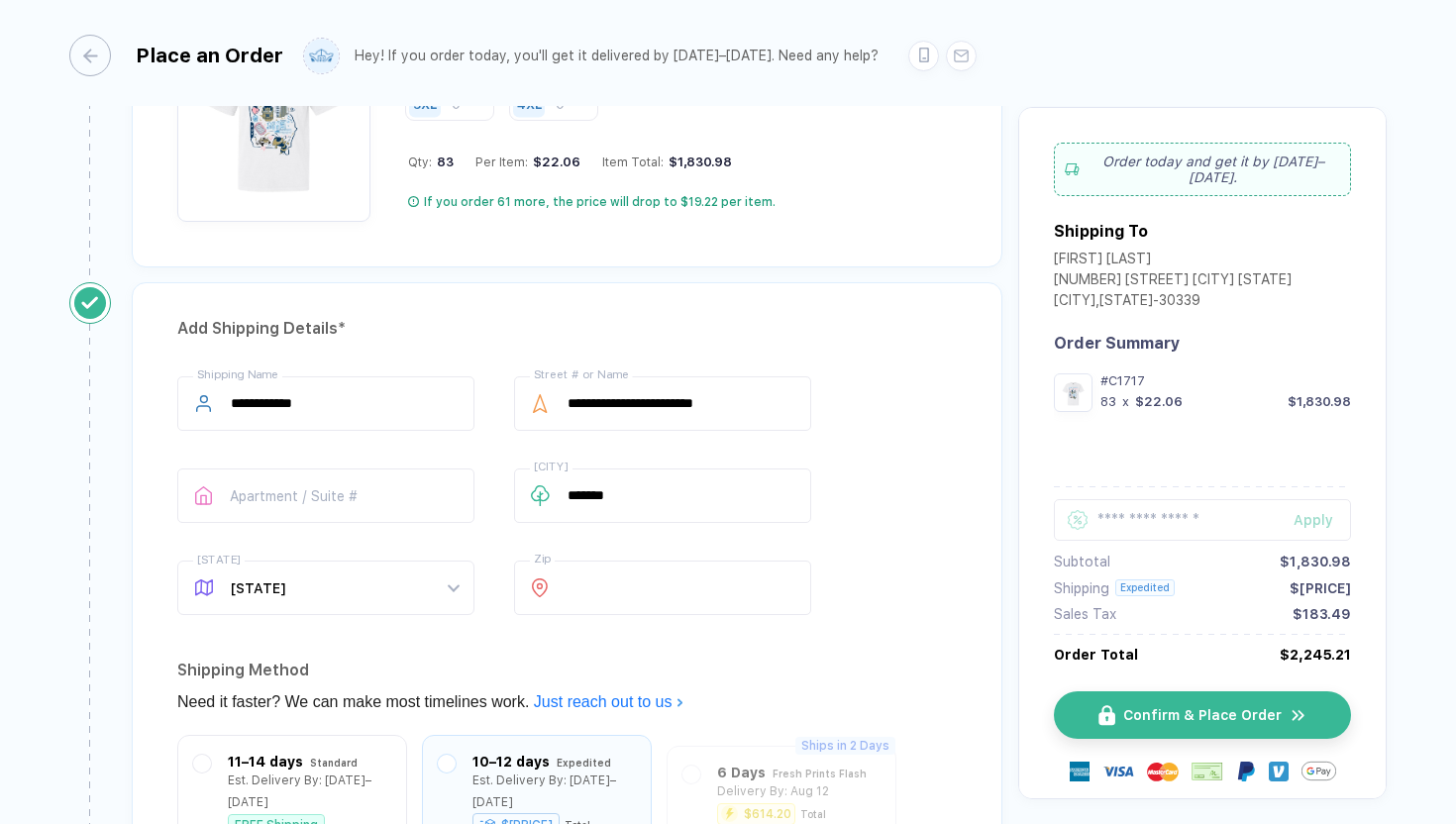 scroll, scrollTop: 1296, scrollLeft: 0, axis: vertical 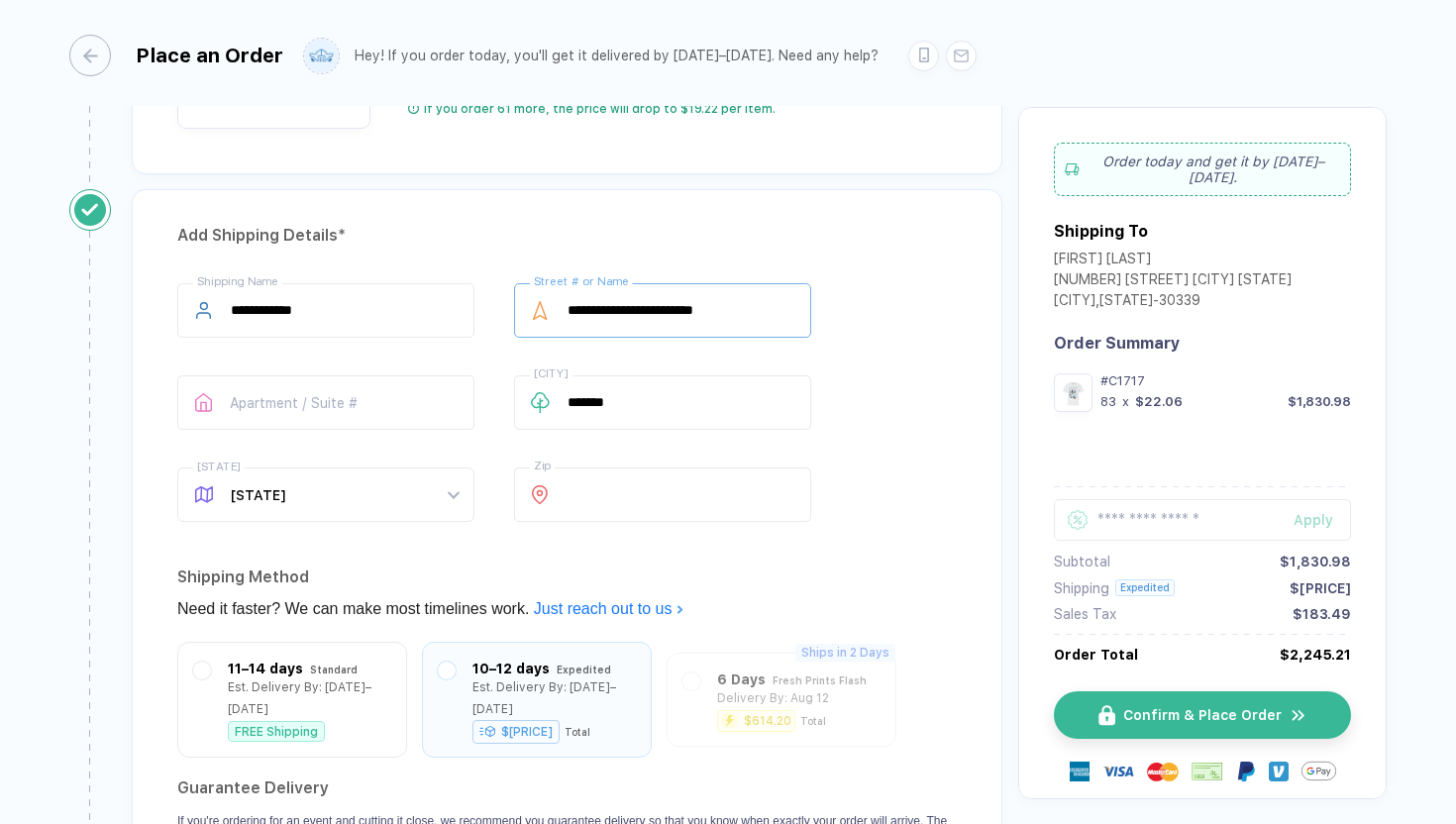 click on "**********" at bounding box center [663, 310] 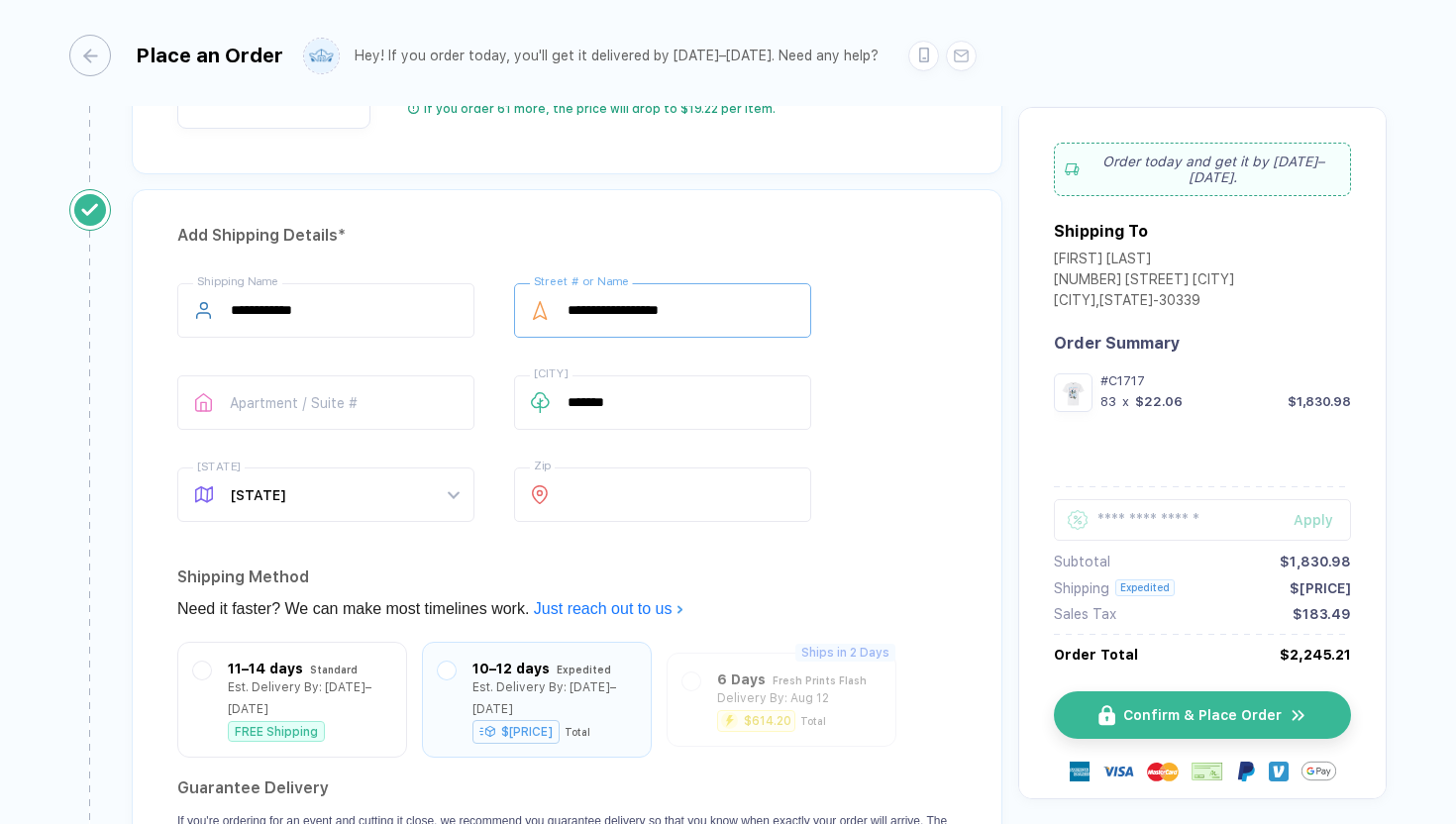 type on "**********" 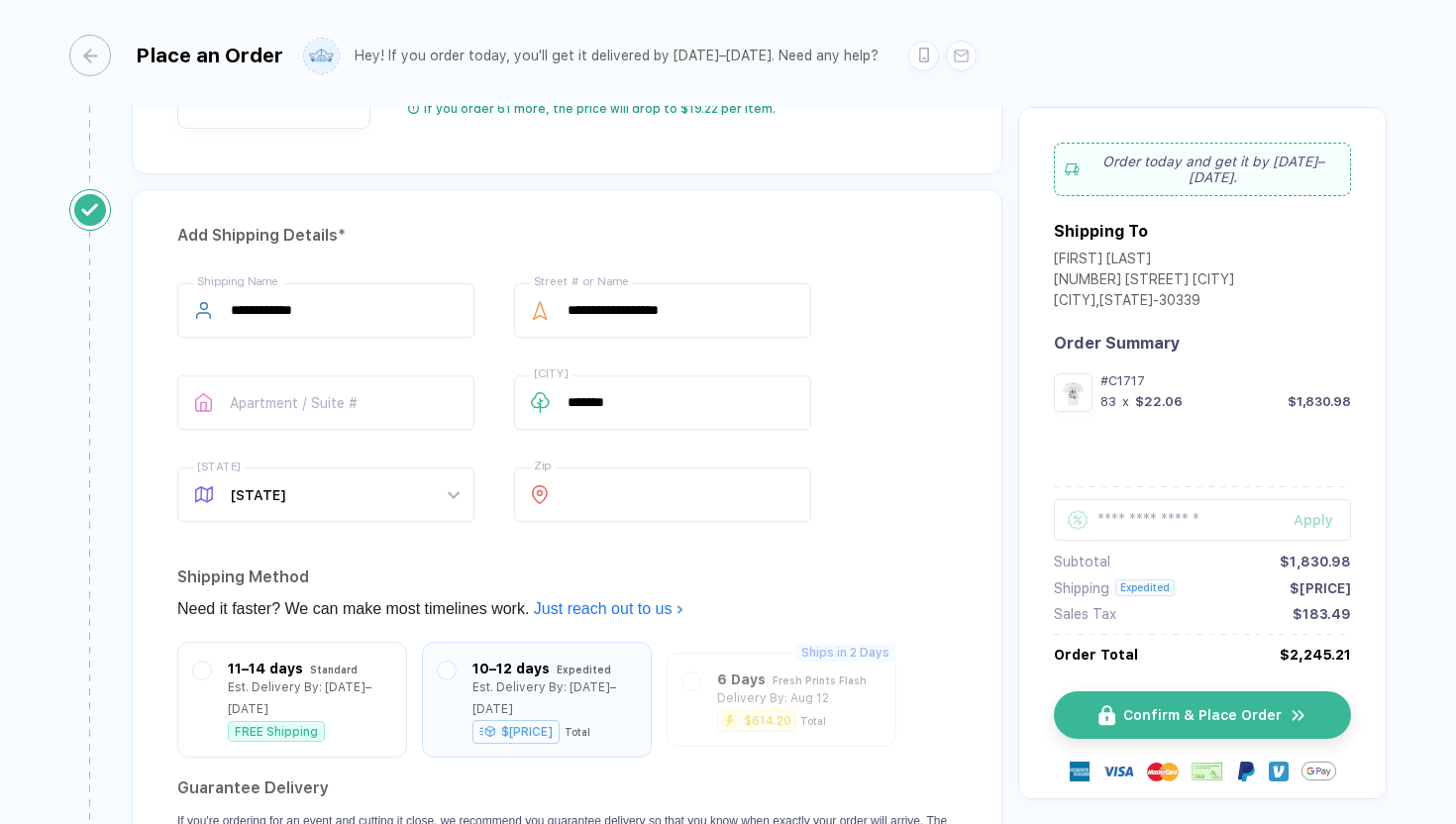 click on "**********" at bounding box center [567, 583] 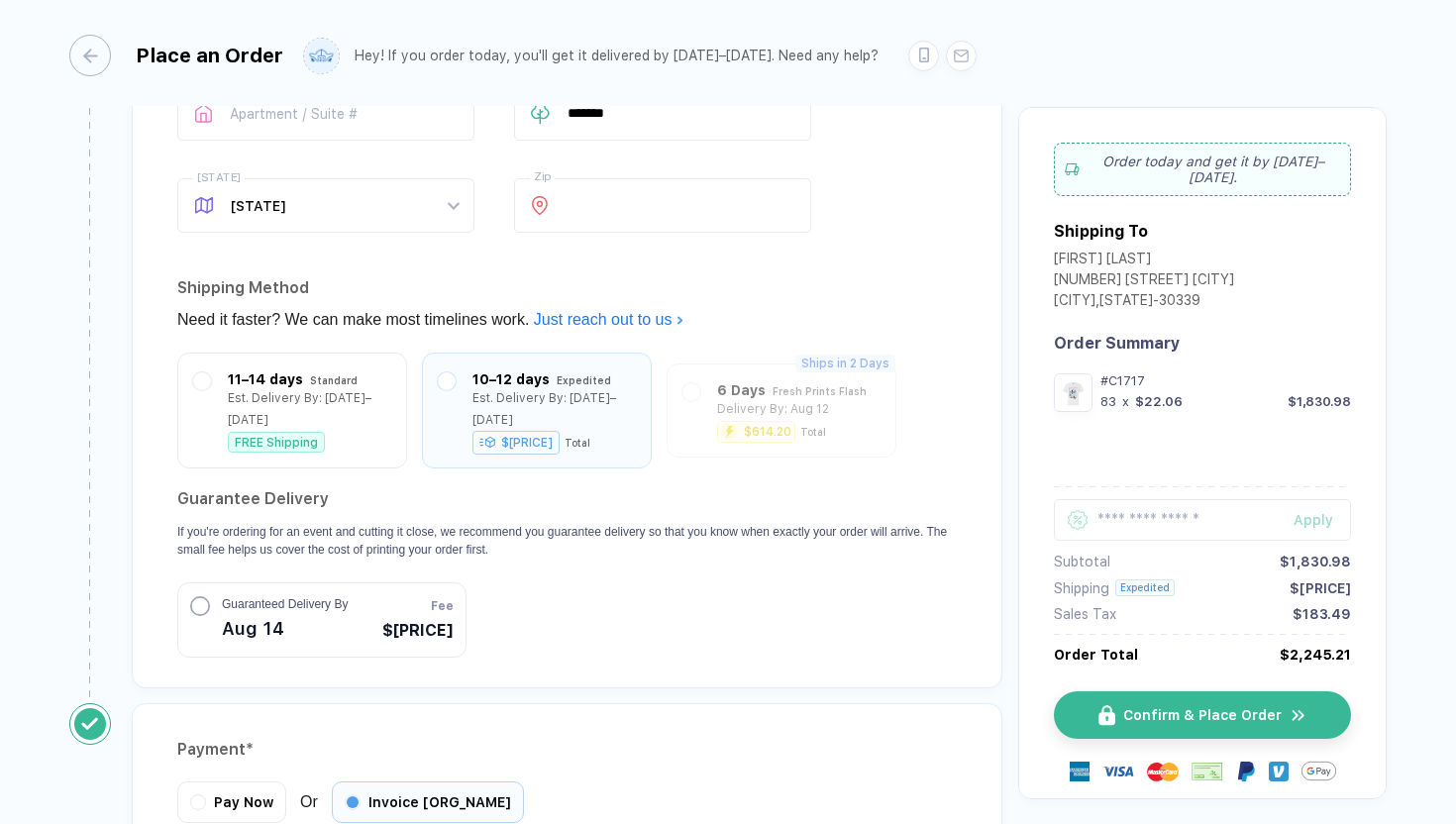 scroll, scrollTop: 1590, scrollLeft: 0, axis: vertical 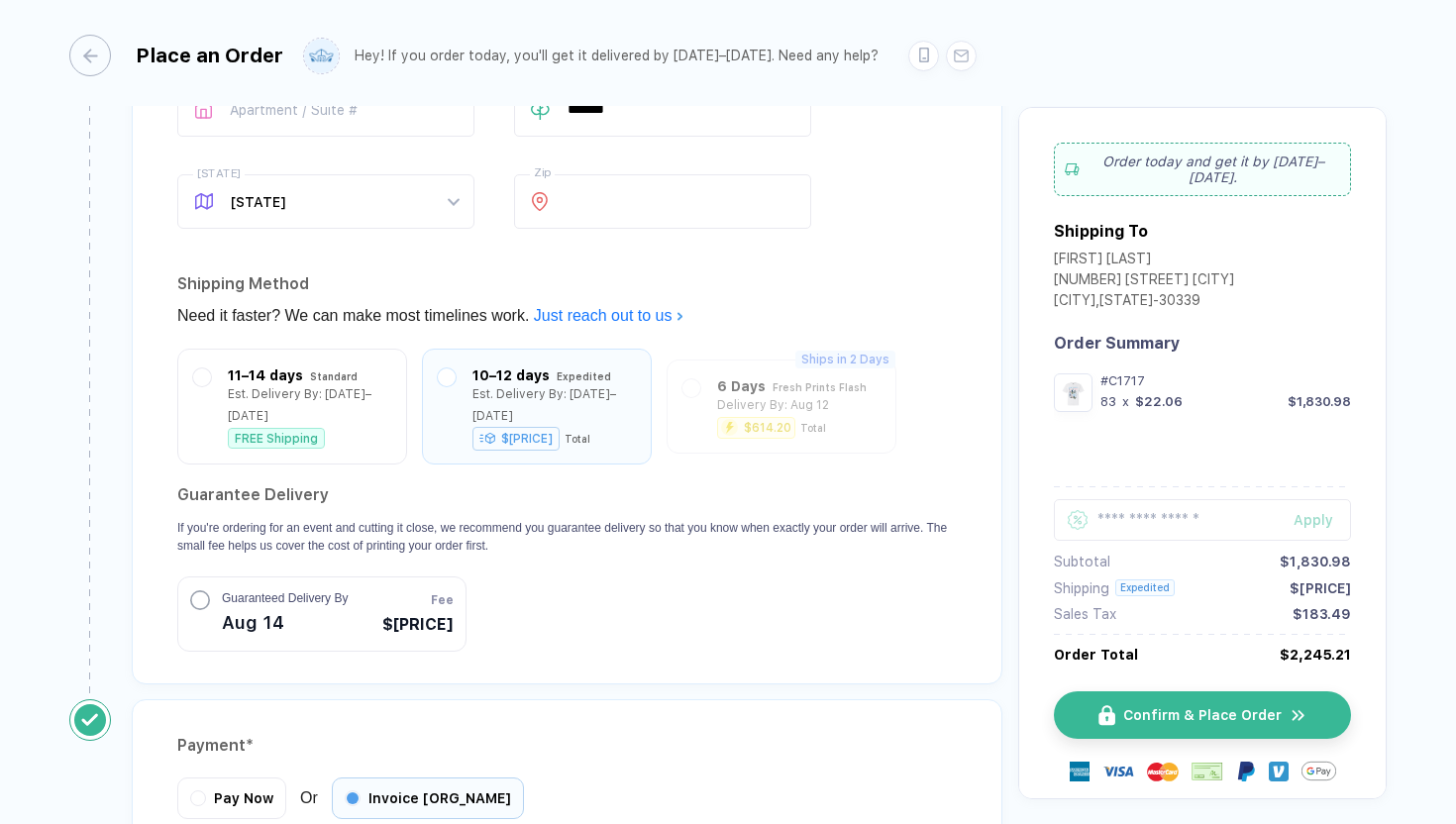 click on "Aug 14" at bounding box center [284, 623] 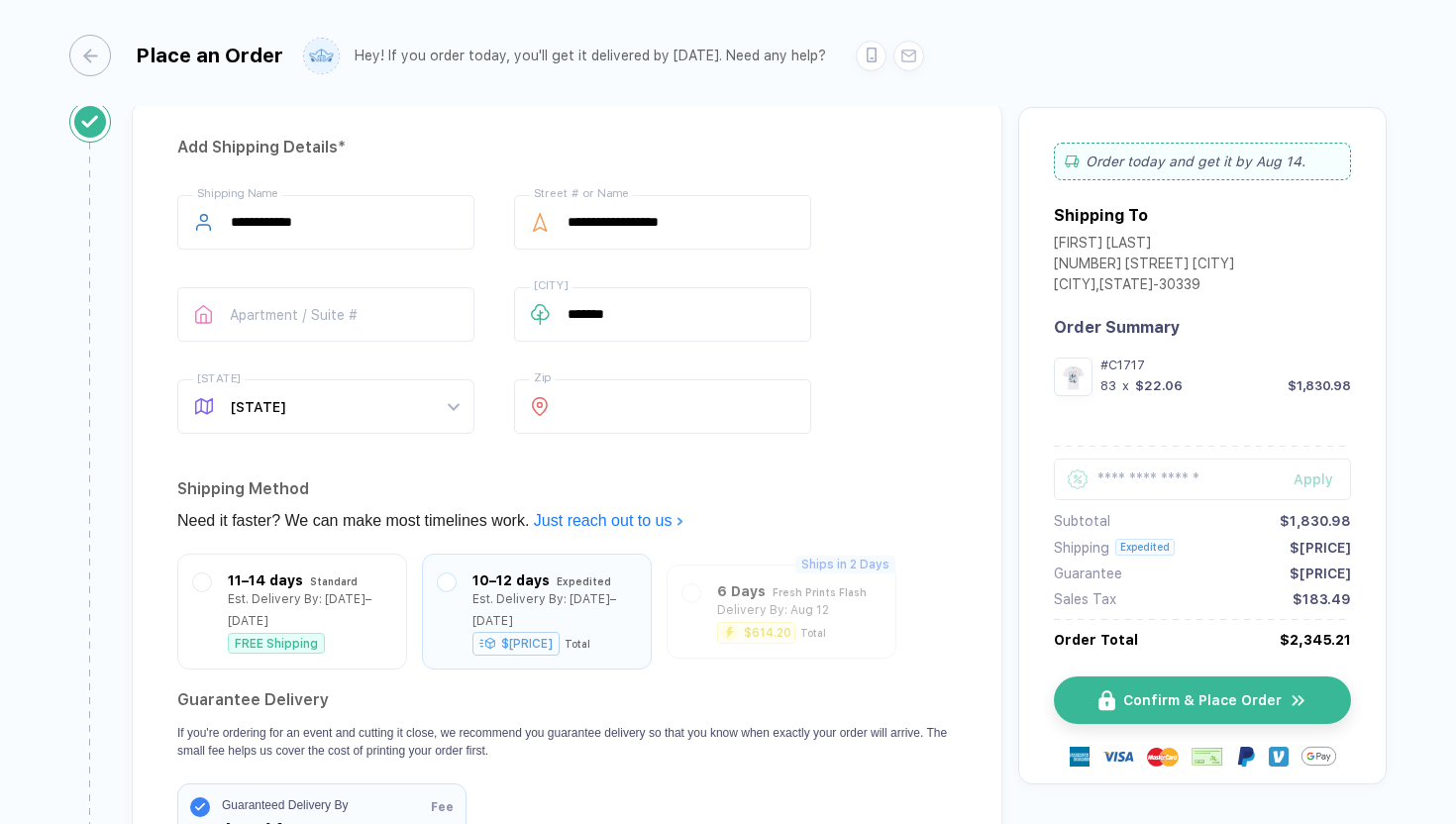 scroll, scrollTop: 1412, scrollLeft: 0, axis: vertical 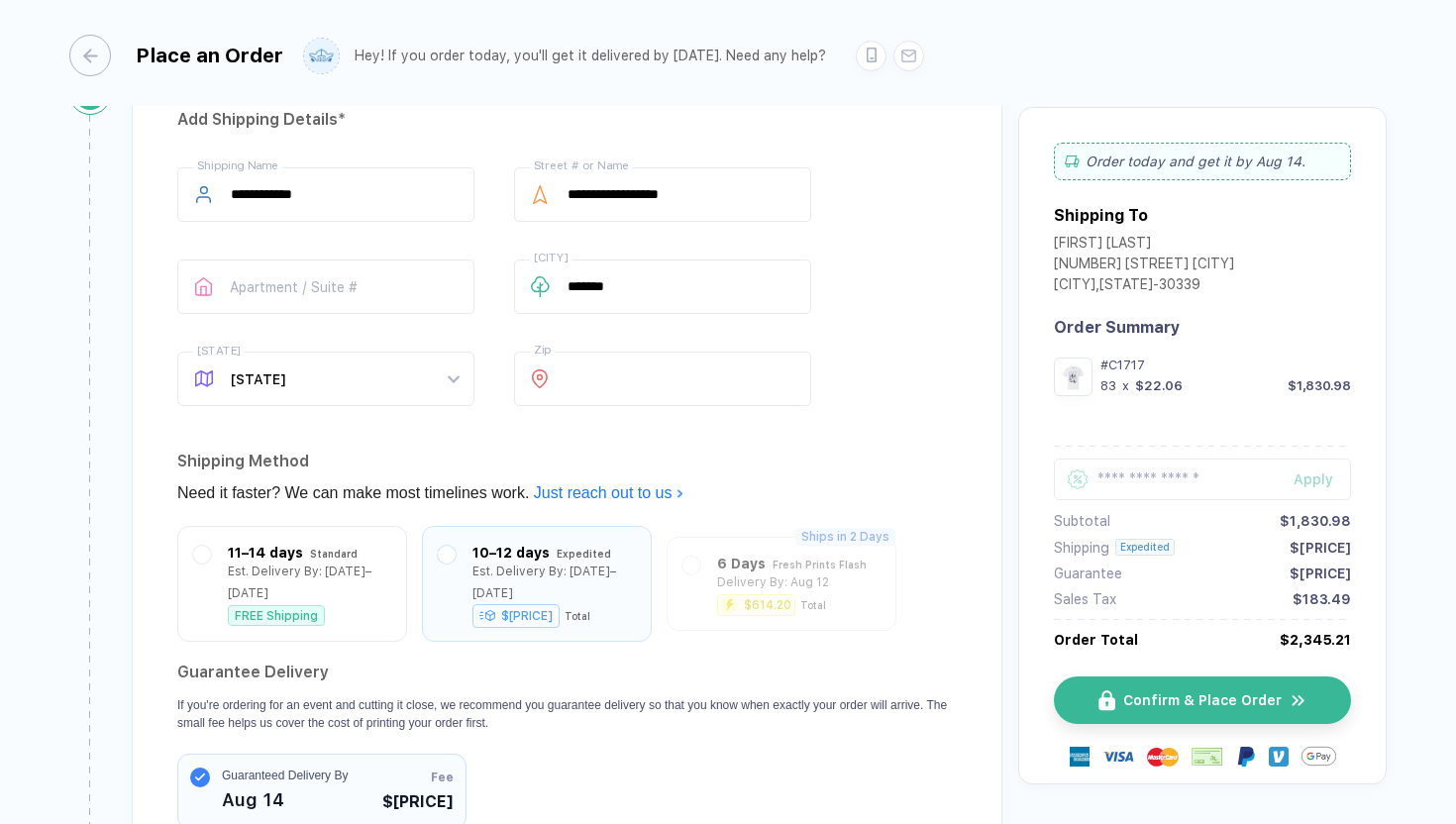 click at bounding box center [200, 782] 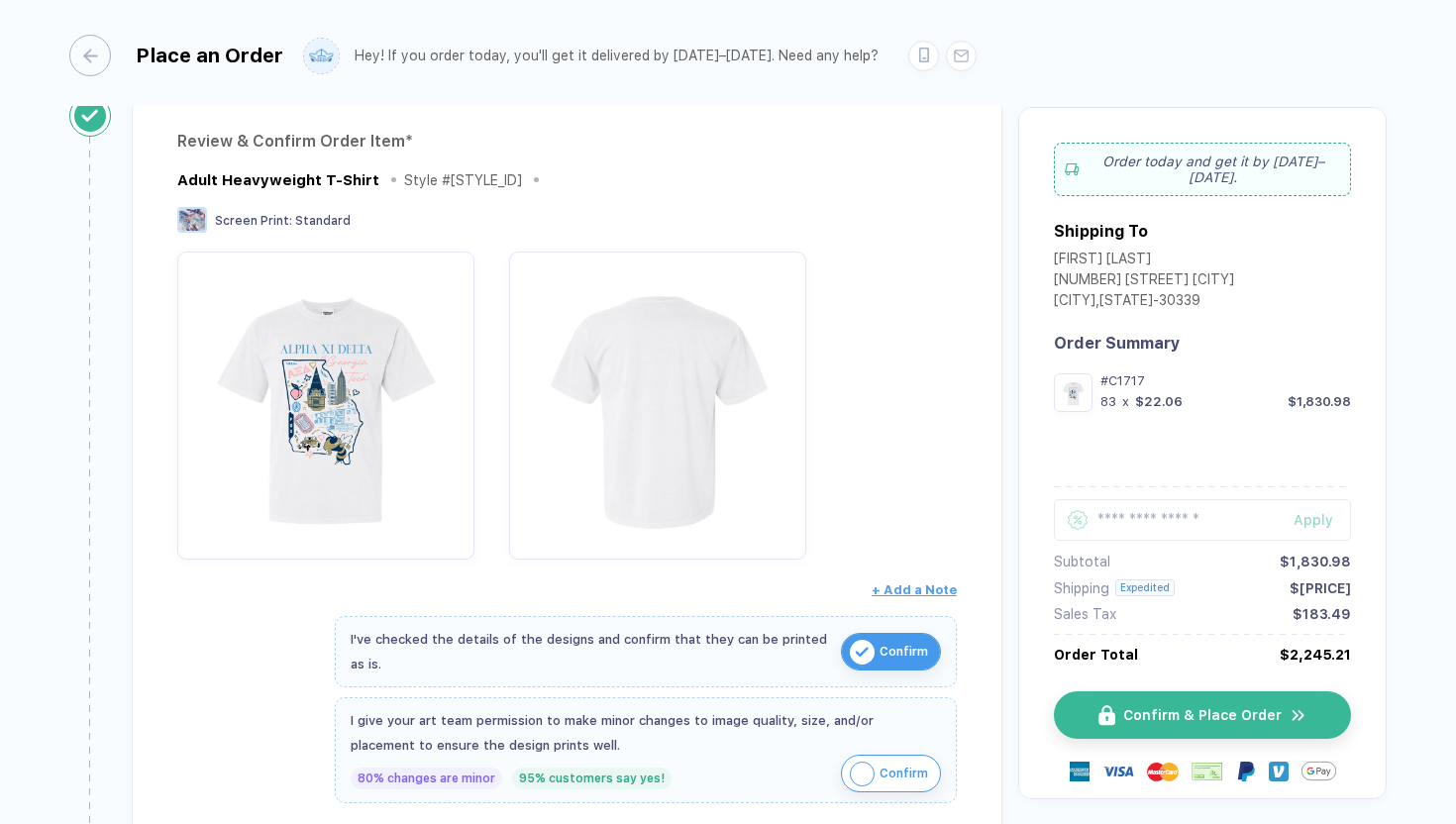 scroll, scrollTop: 96, scrollLeft: 0, axis: vertical 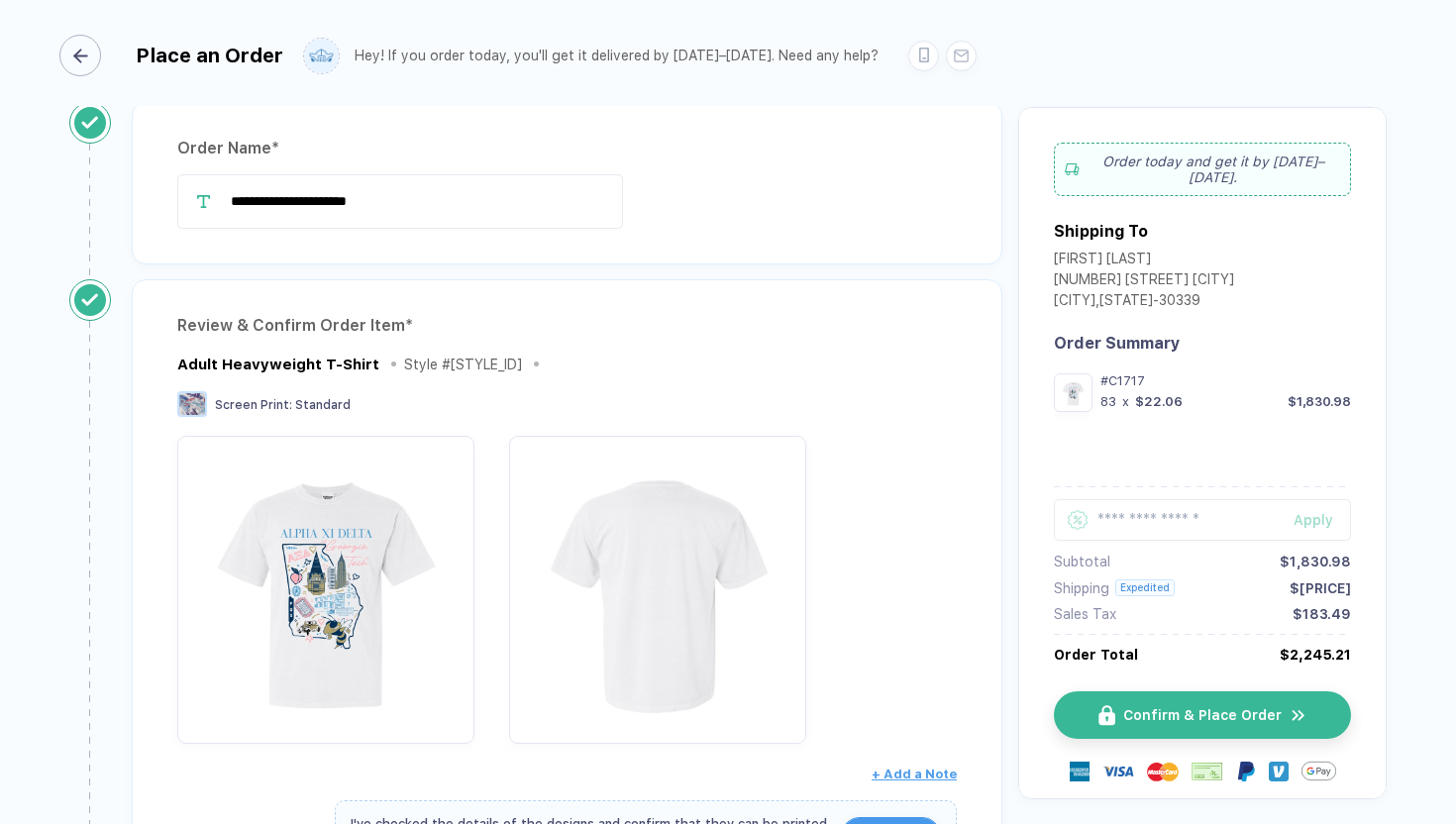 click at bounding box center [80, 55] 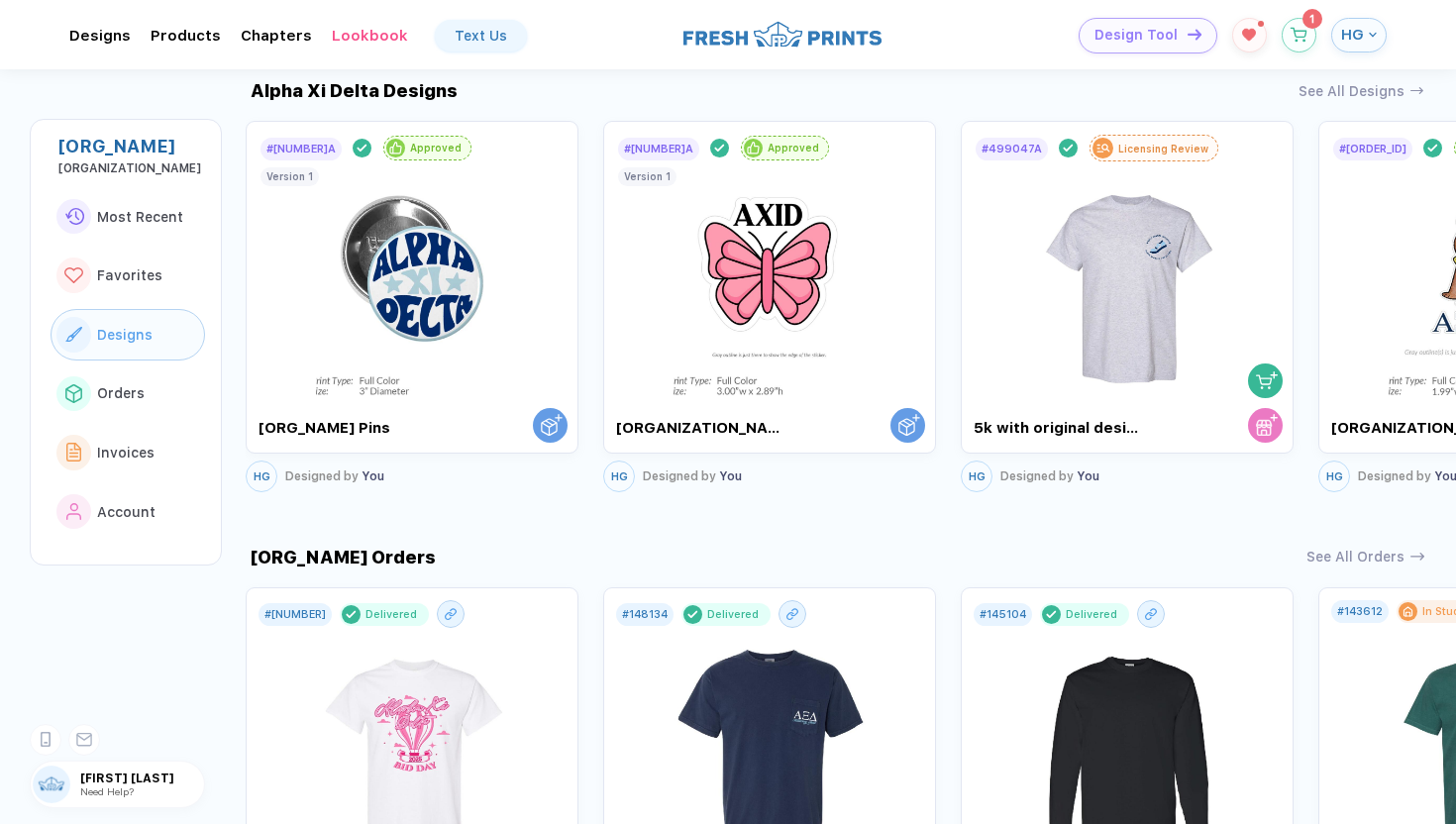 scroll, scrollTop: 1280, scrollLeft: 0, axis: vertical 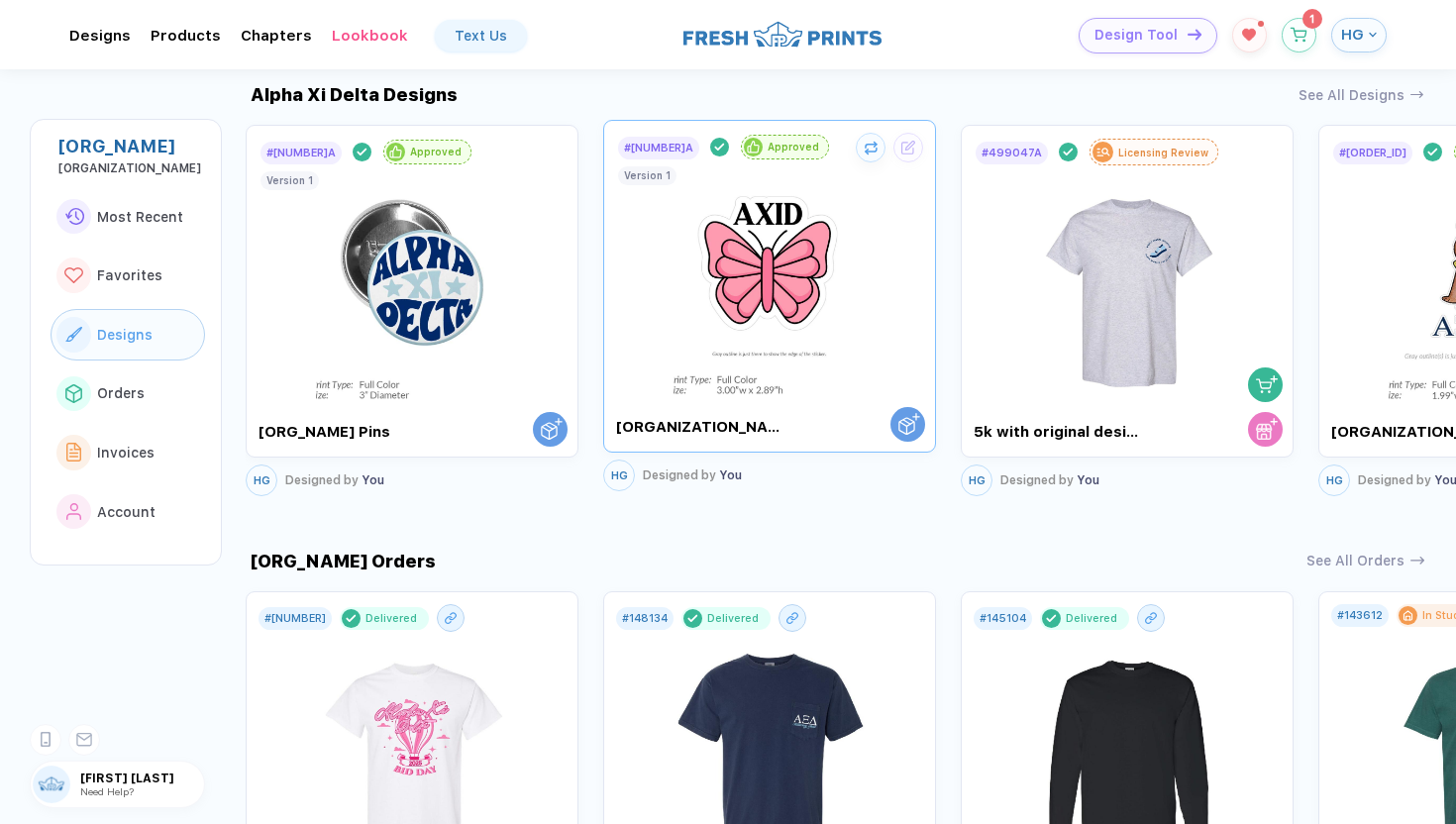click at bounding box center [770, 277] 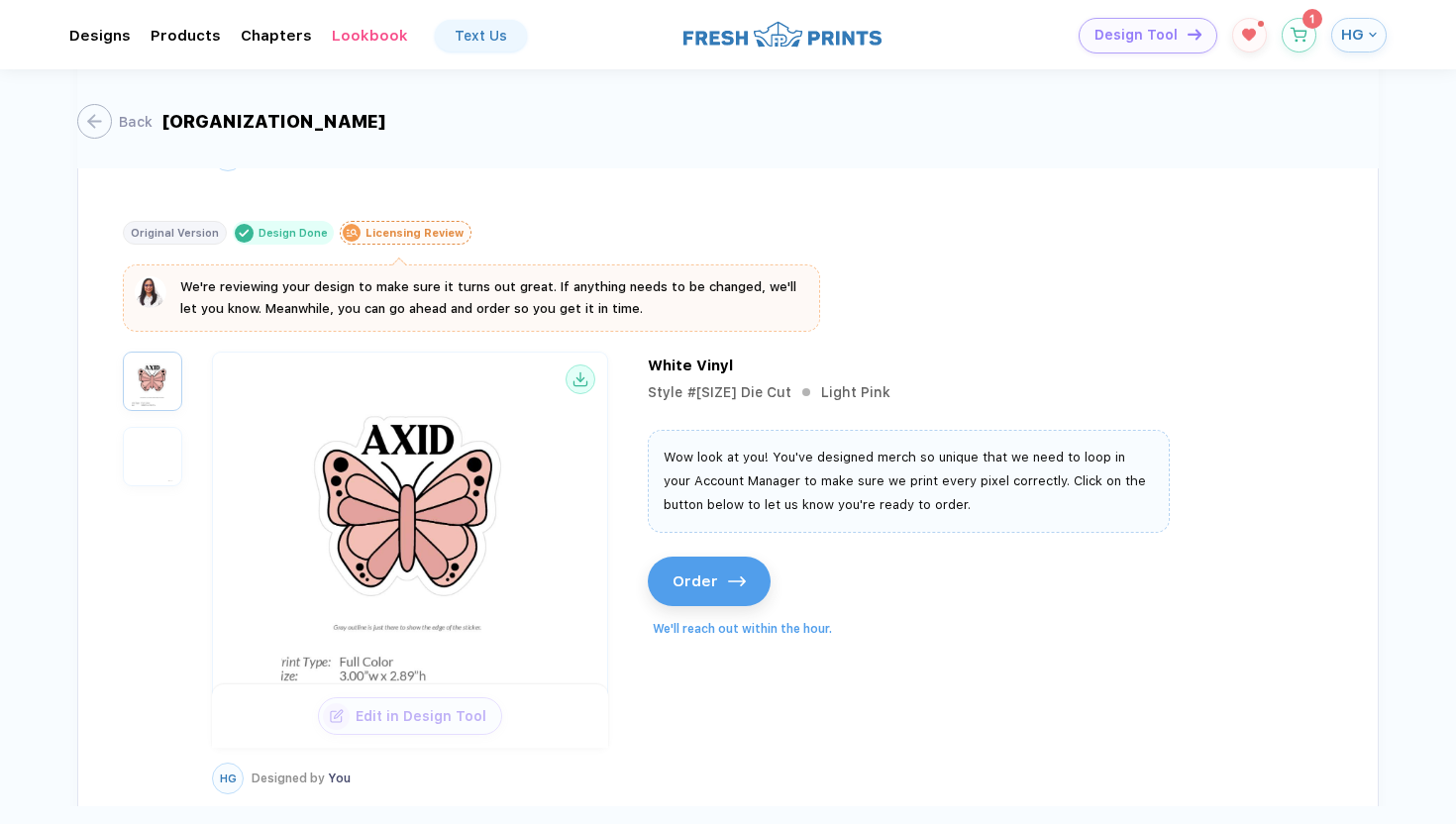 scroll, scrollTop: 735, scrollLeft: 0, axis: vertical 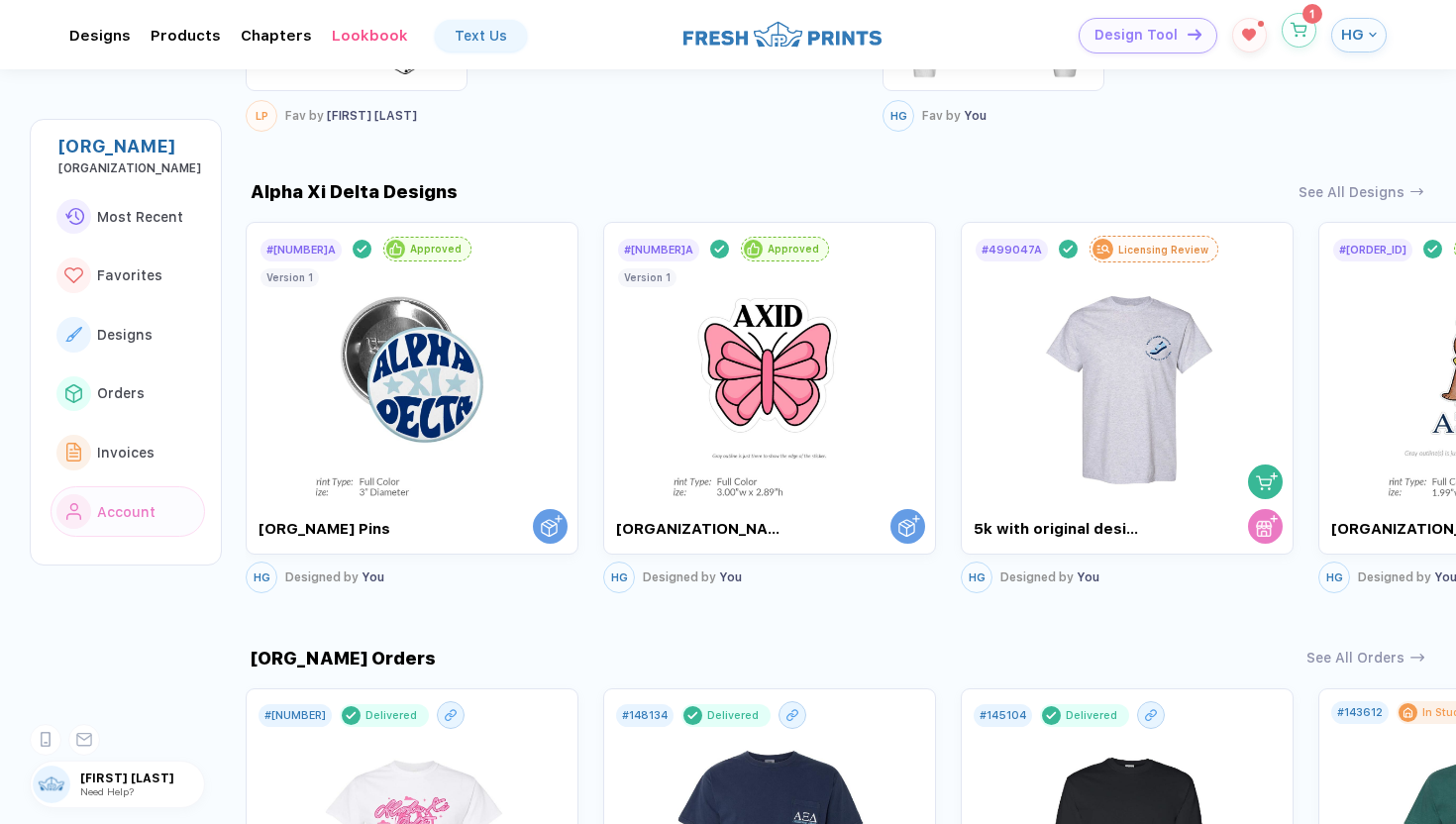 click on "Design Tool
1 HG" at bounding box center (1167, 36) 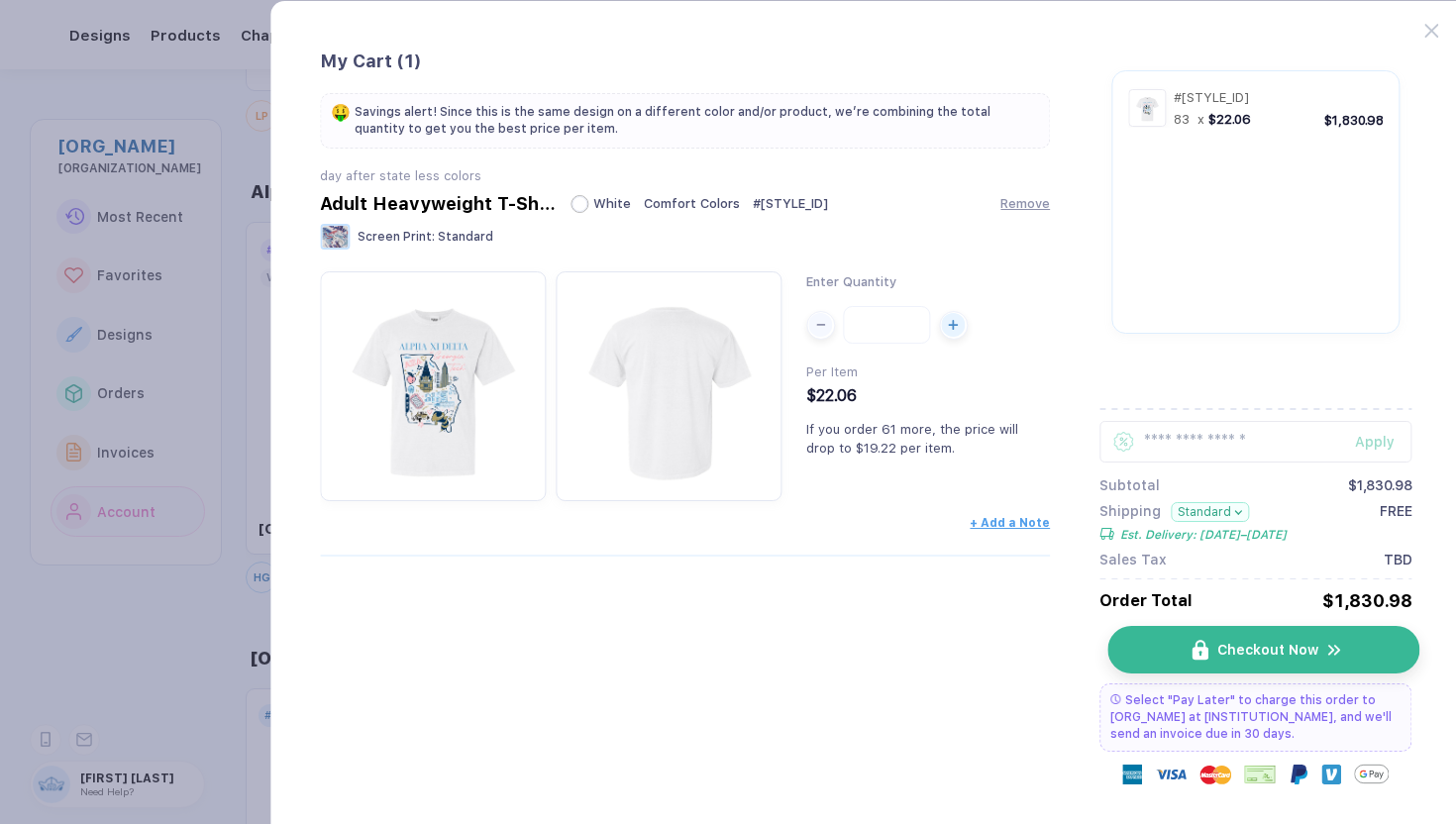 click on "Checkout Now" at bounding box center (1263, 650) 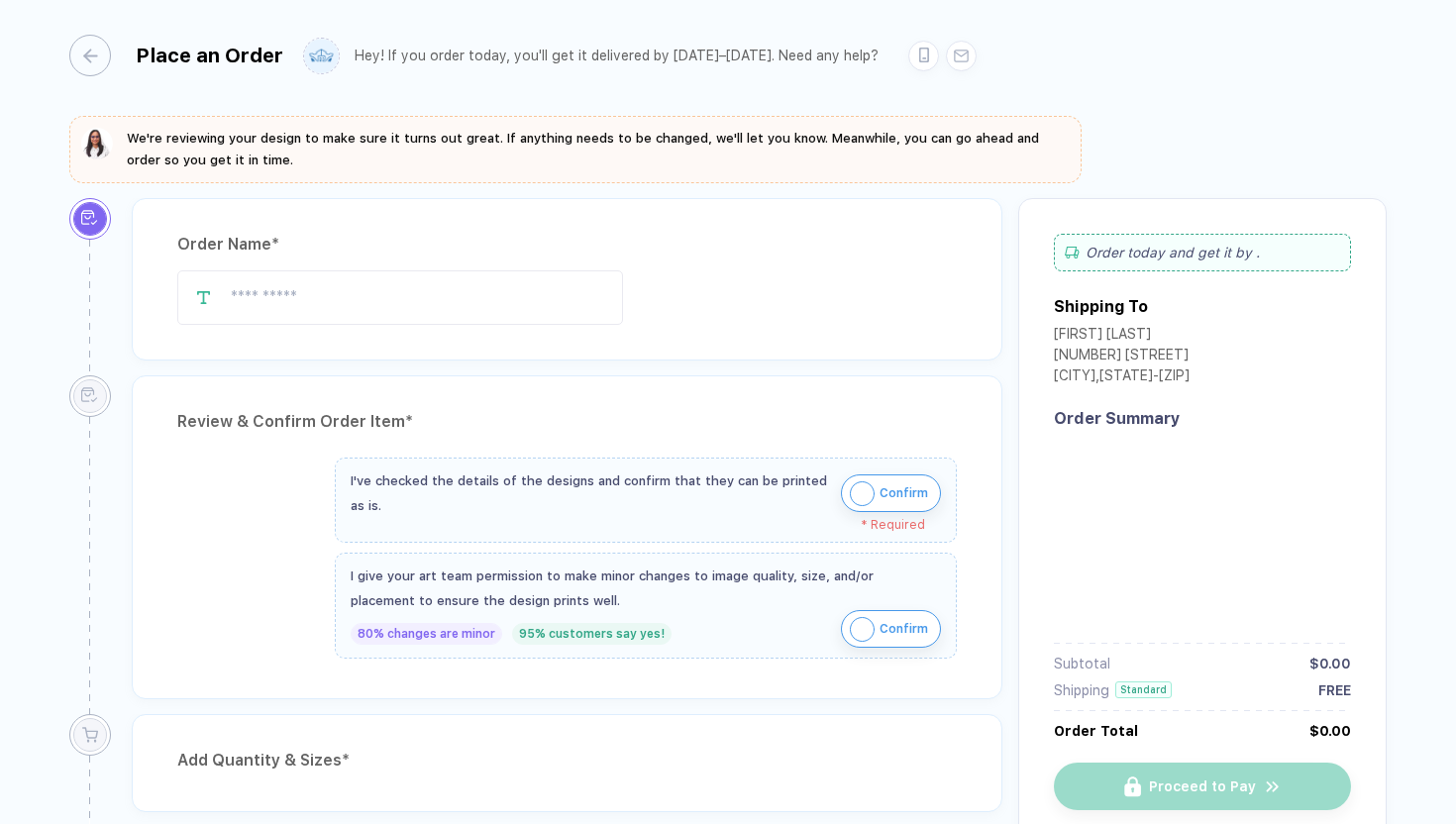 type on "**********" 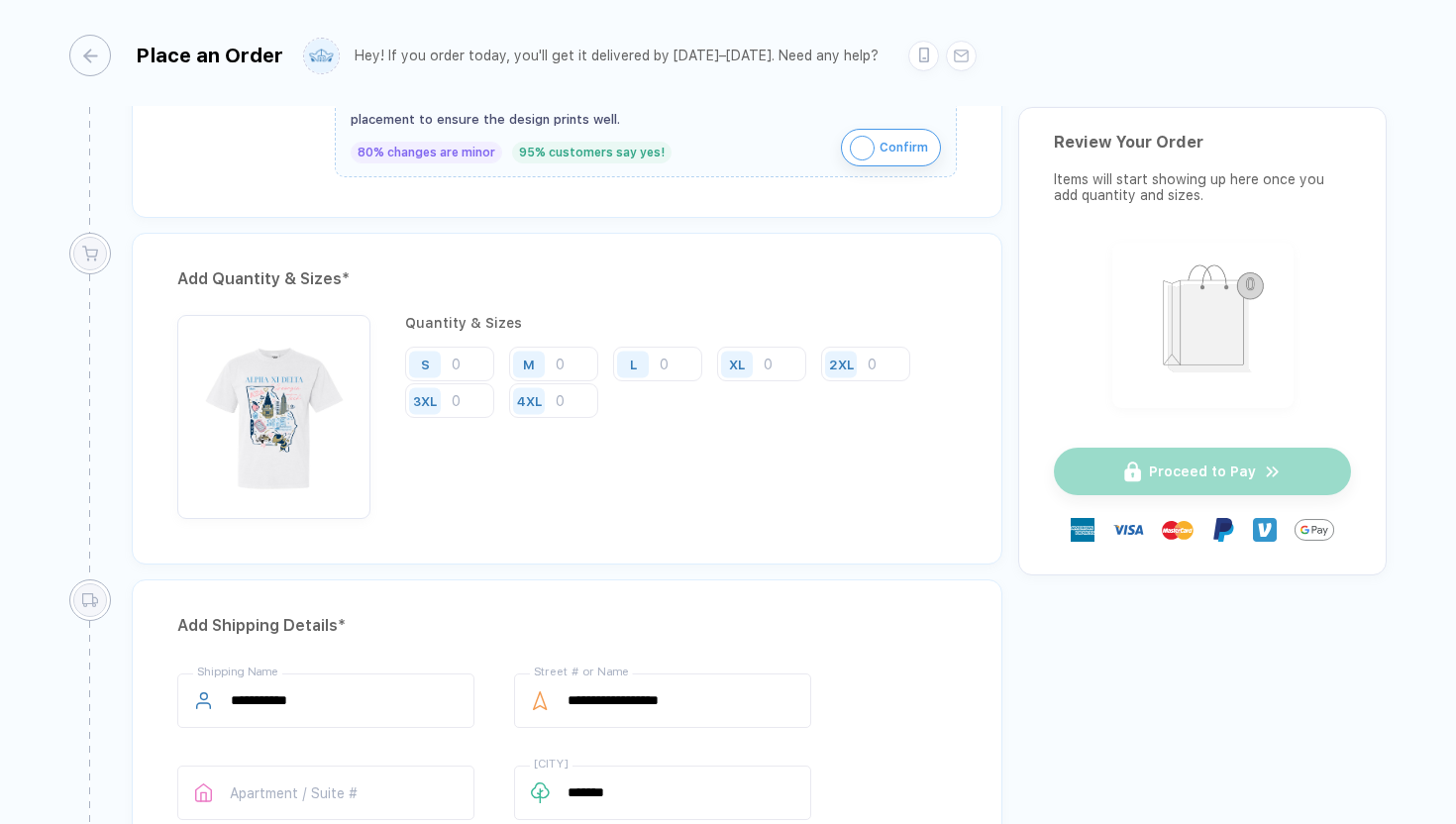 scroll, scrollTop: 0, scrollLeft: 0, axis: both 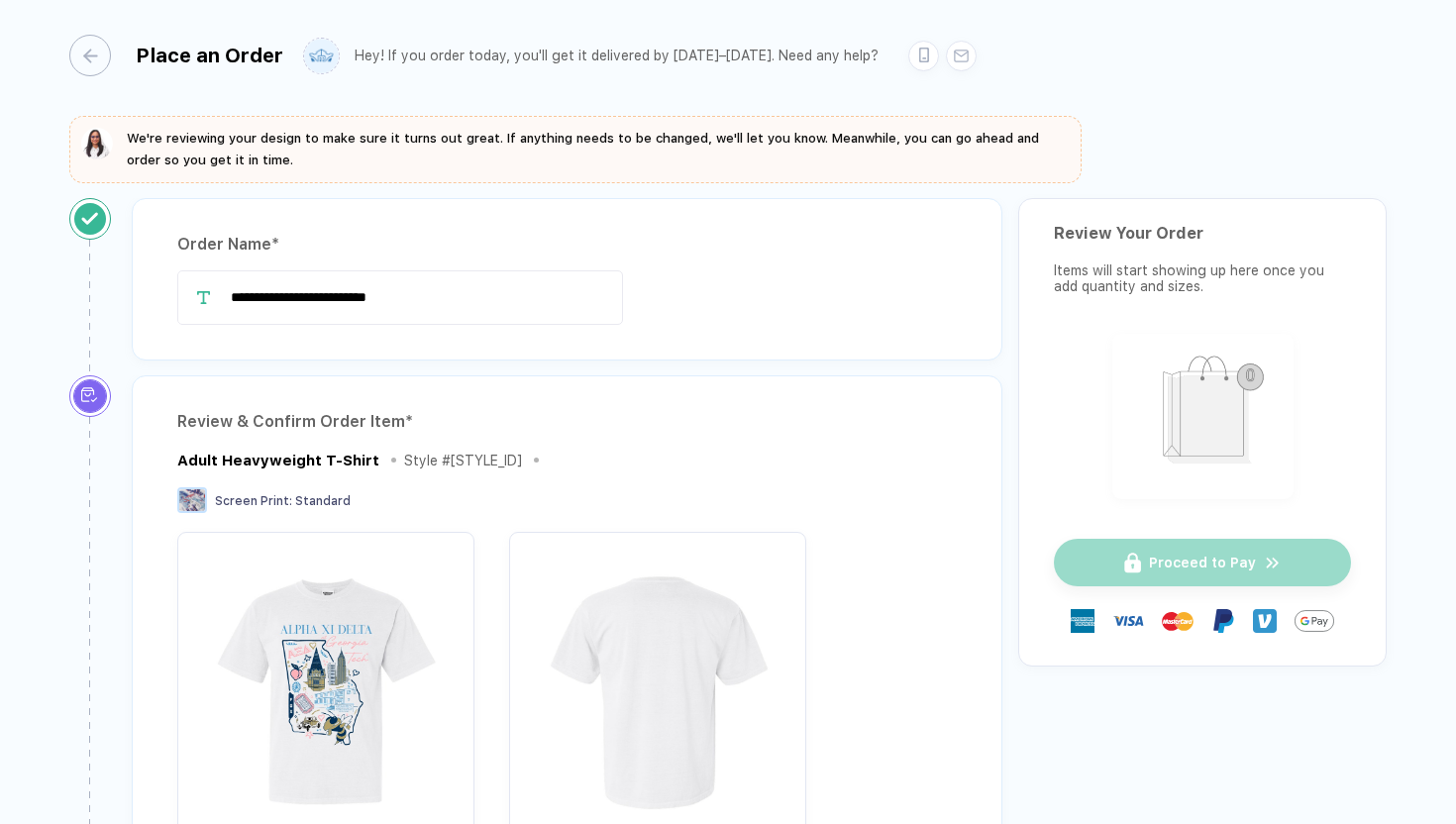 drag, startPoint x: 468, startPoint y: 302, endPoint x: 79, endPoint y: 264, distance: 390.8516 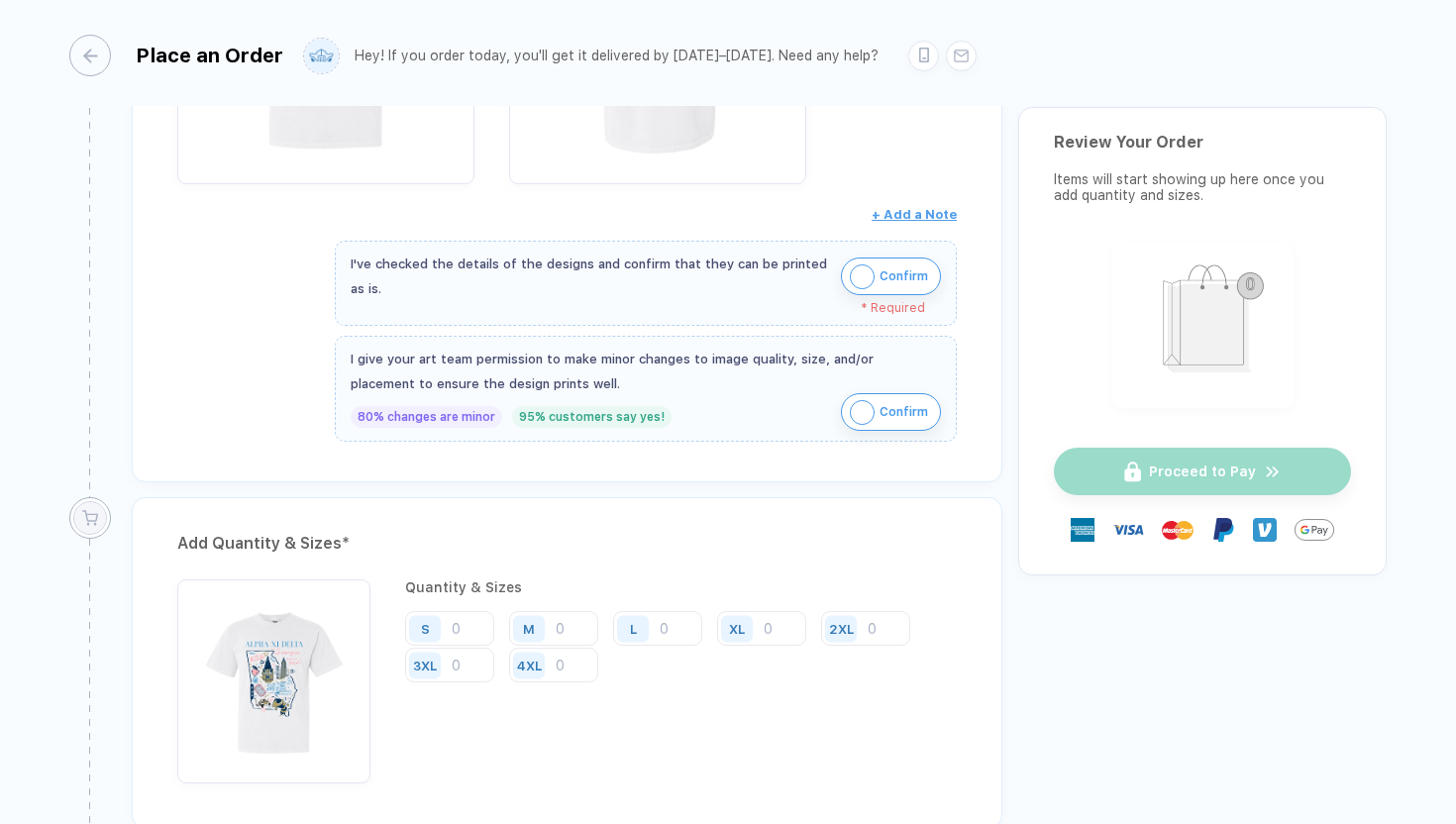 scroll, scrollTop: 649, scrollLeft: 0, axis: vertical 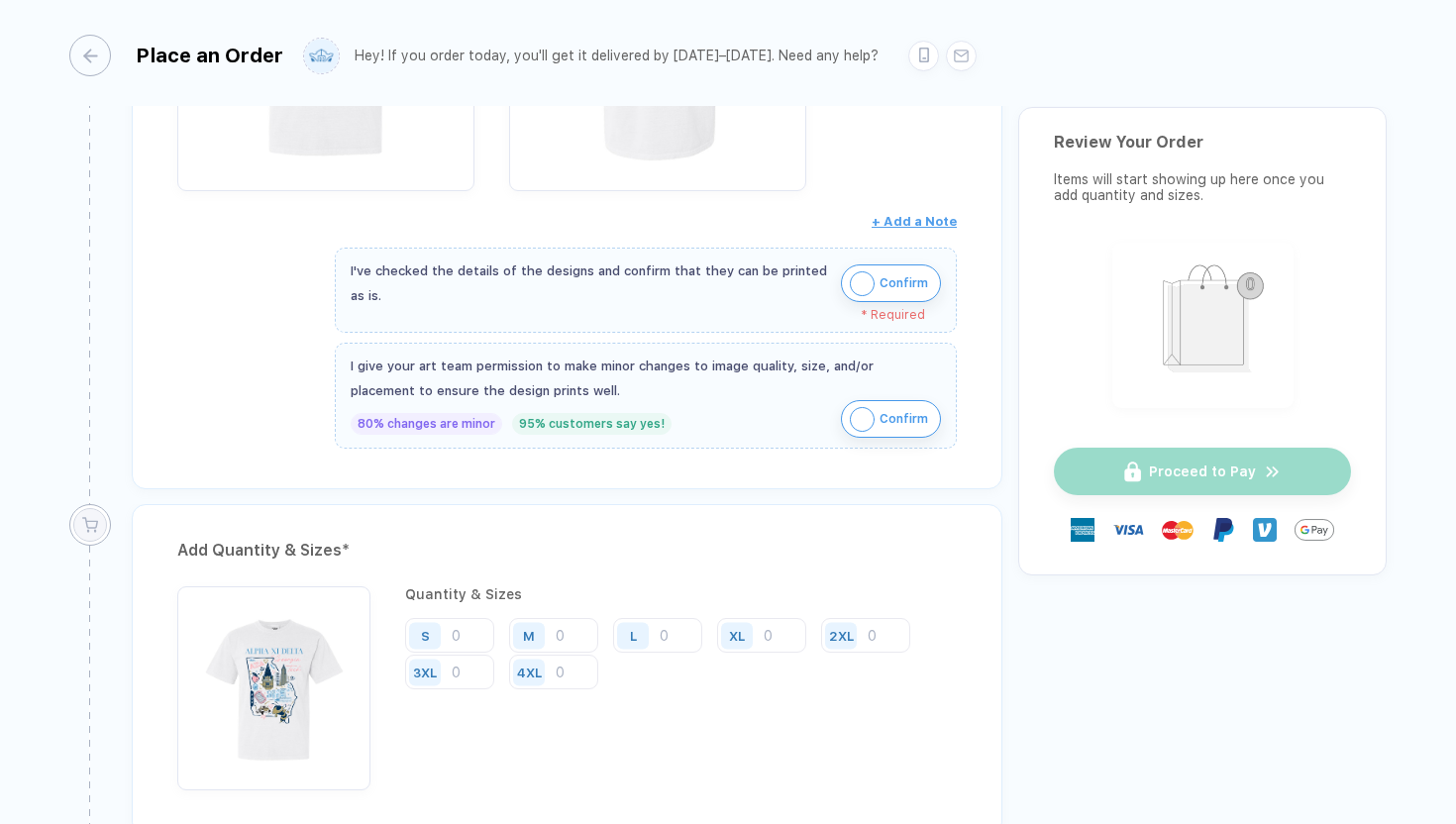 type on "**********" 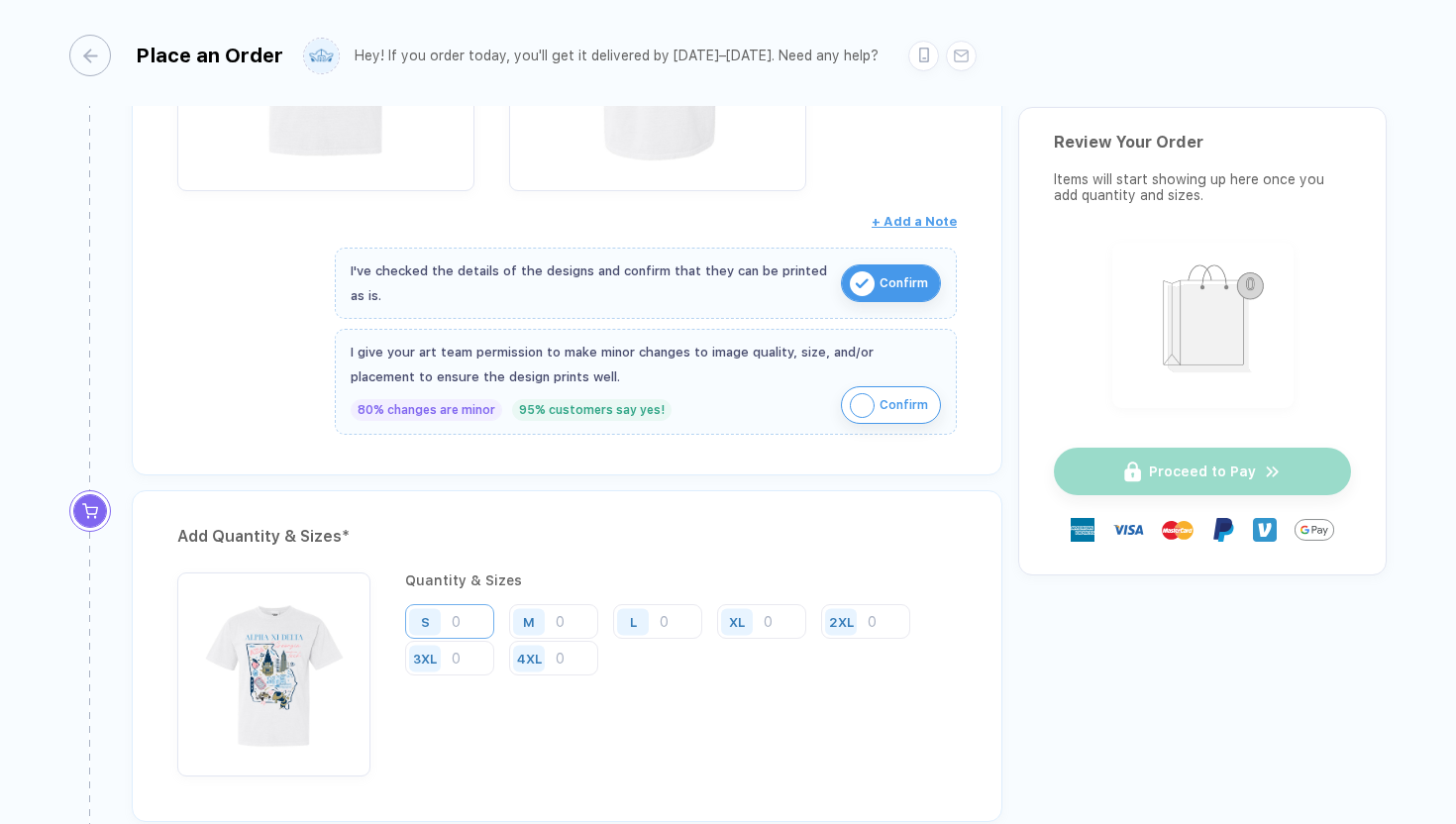 click at bounding box center (450, 621) 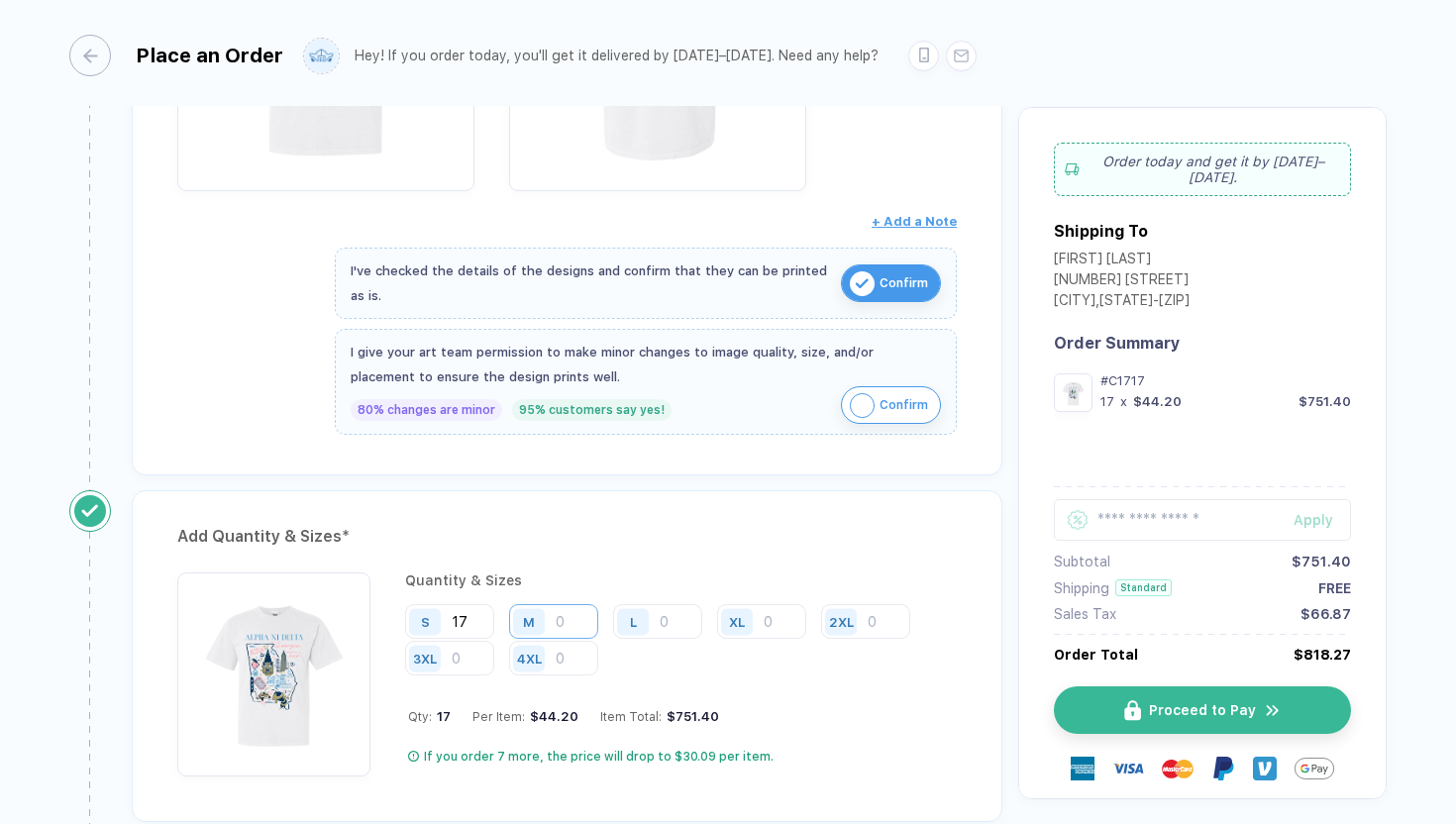 type on "17" 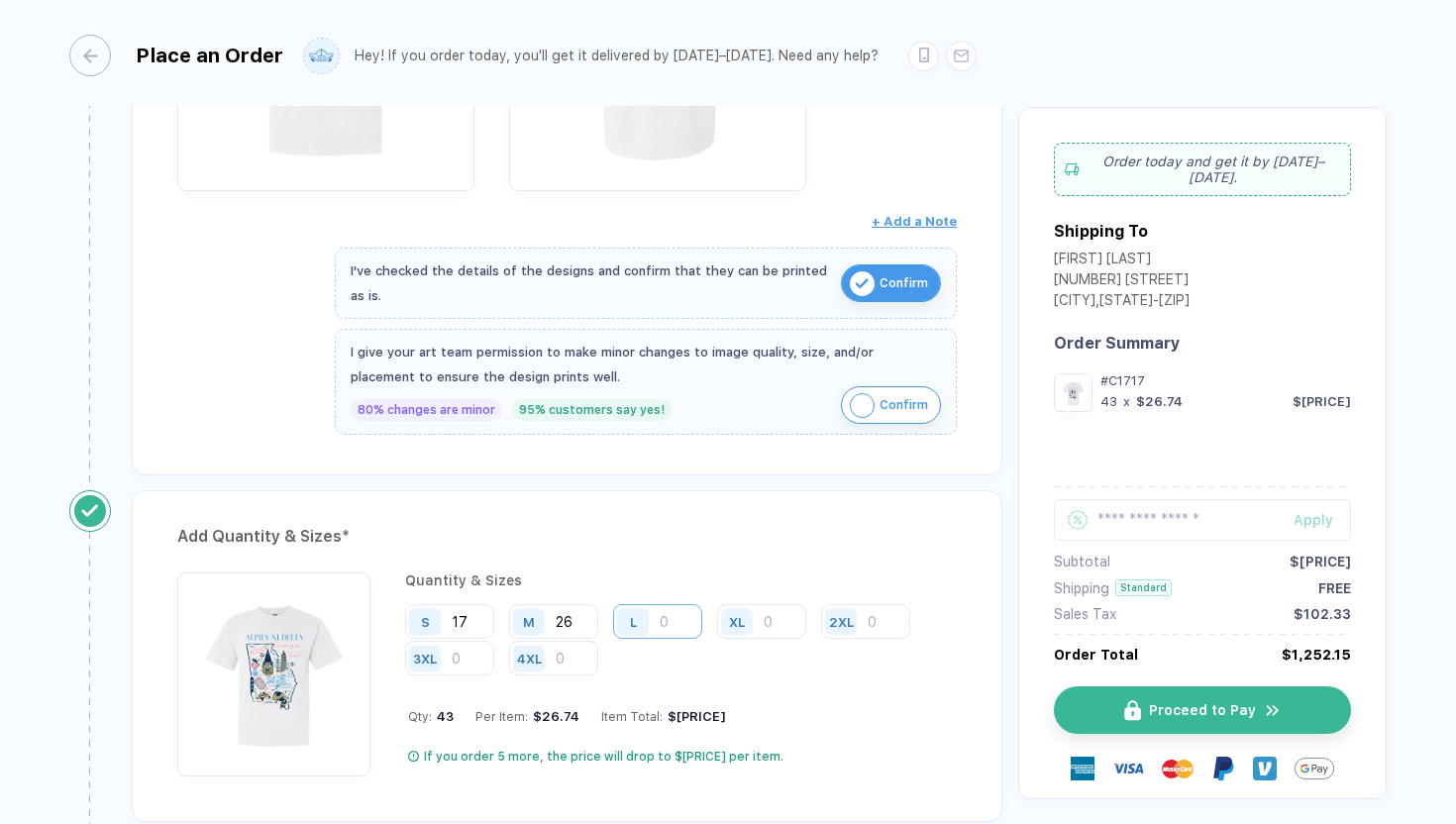 type on "26" 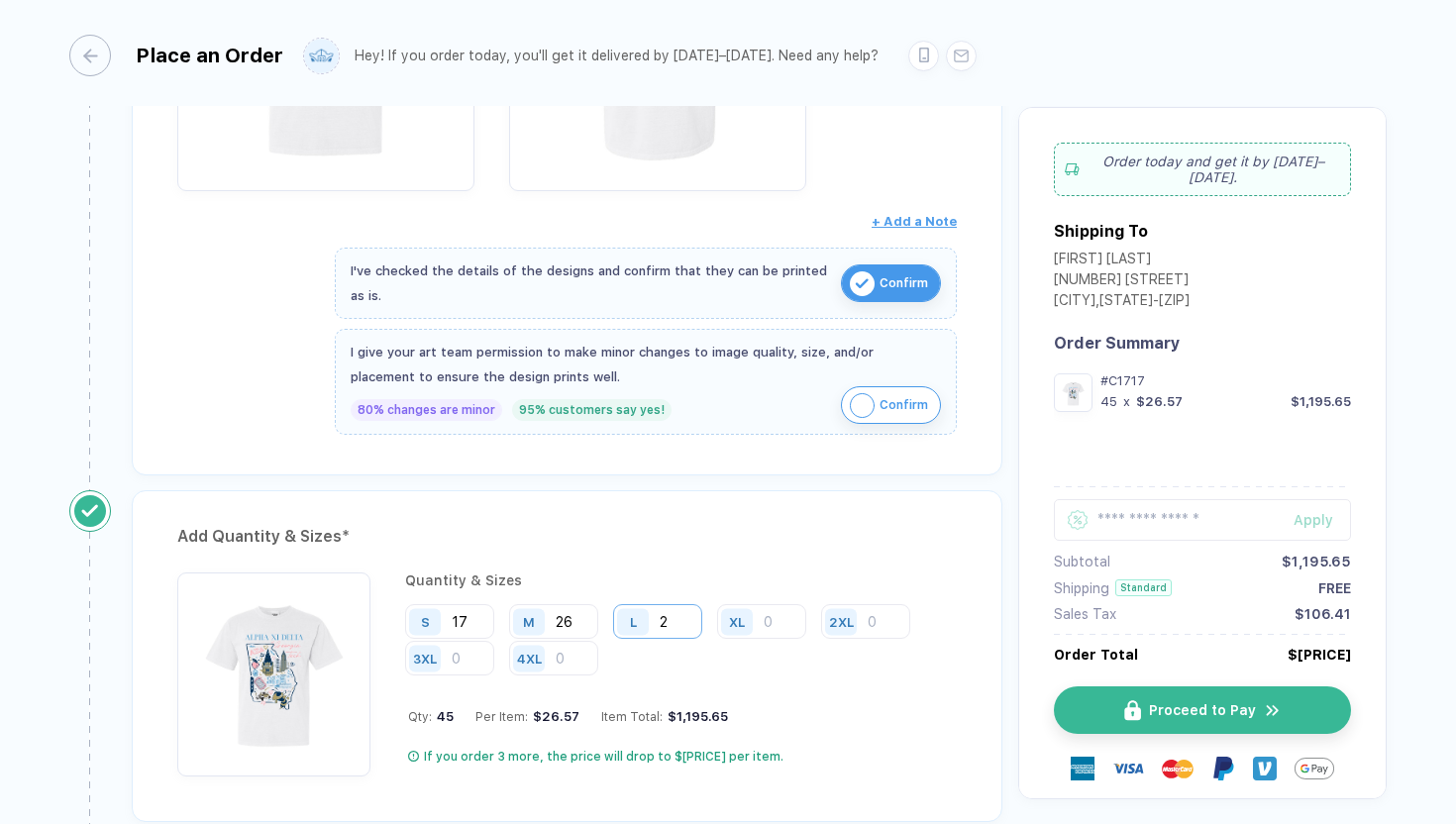 type 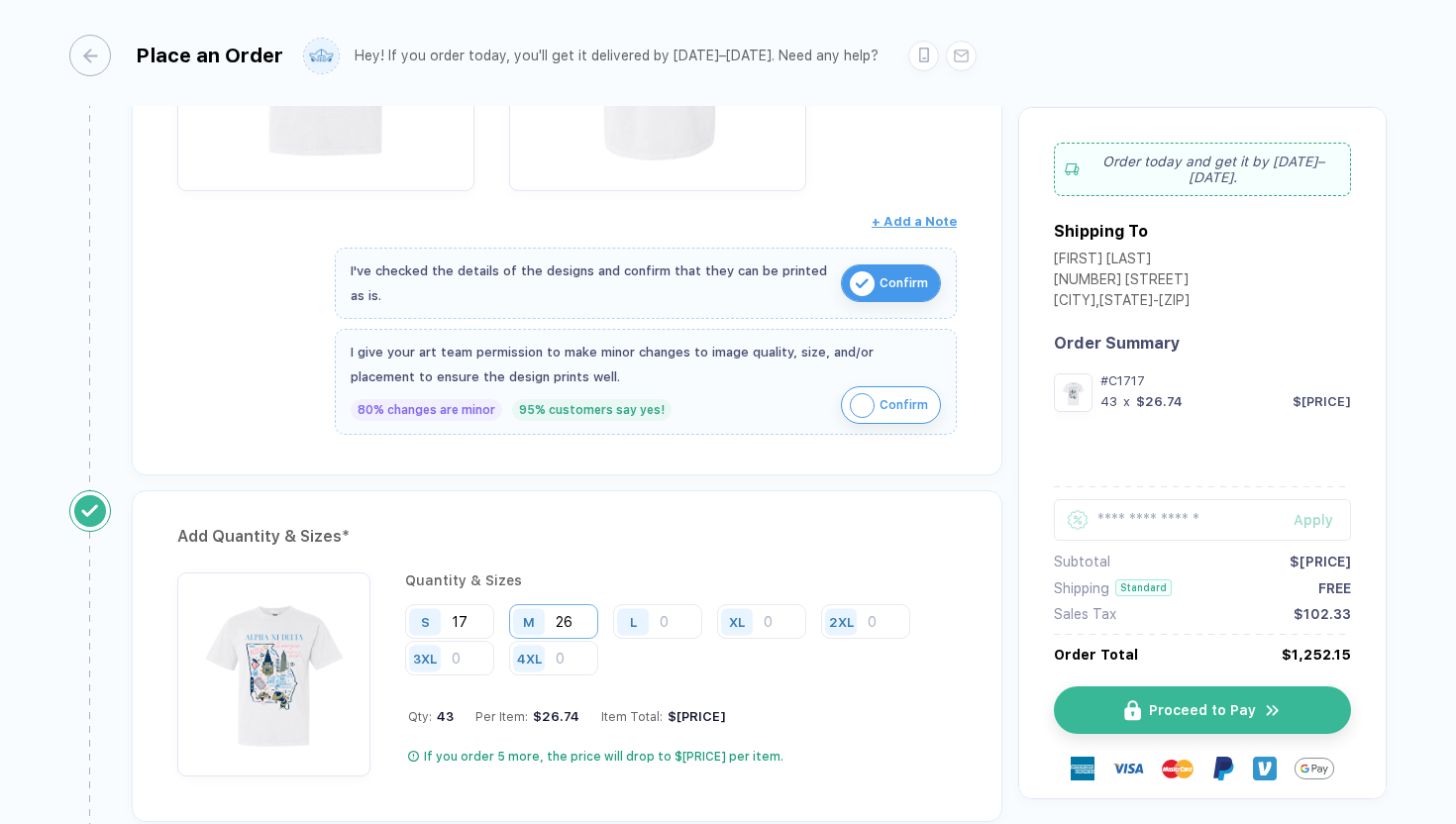 click on "26" at bounding box center [554, 621] 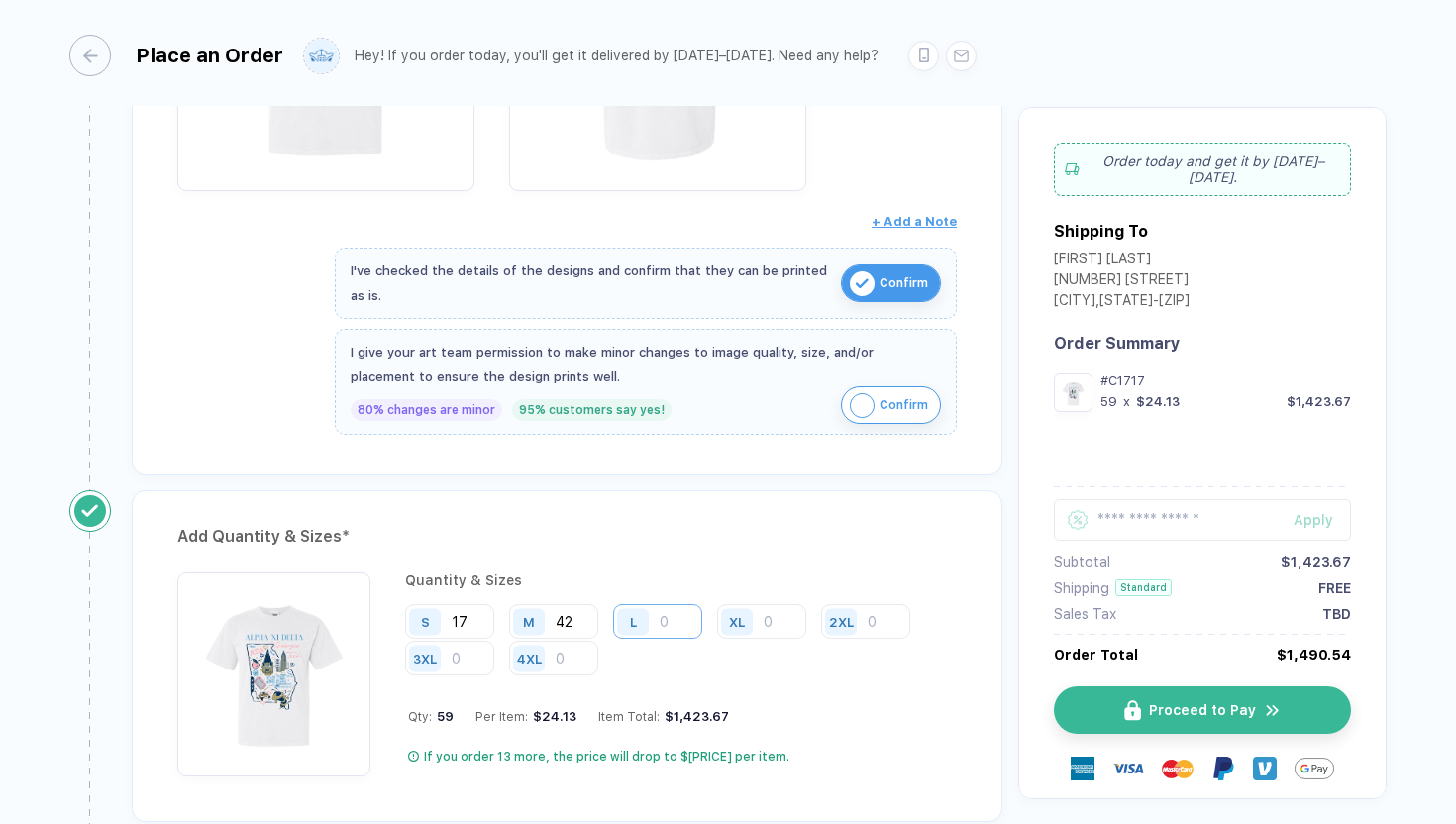 type on "42" 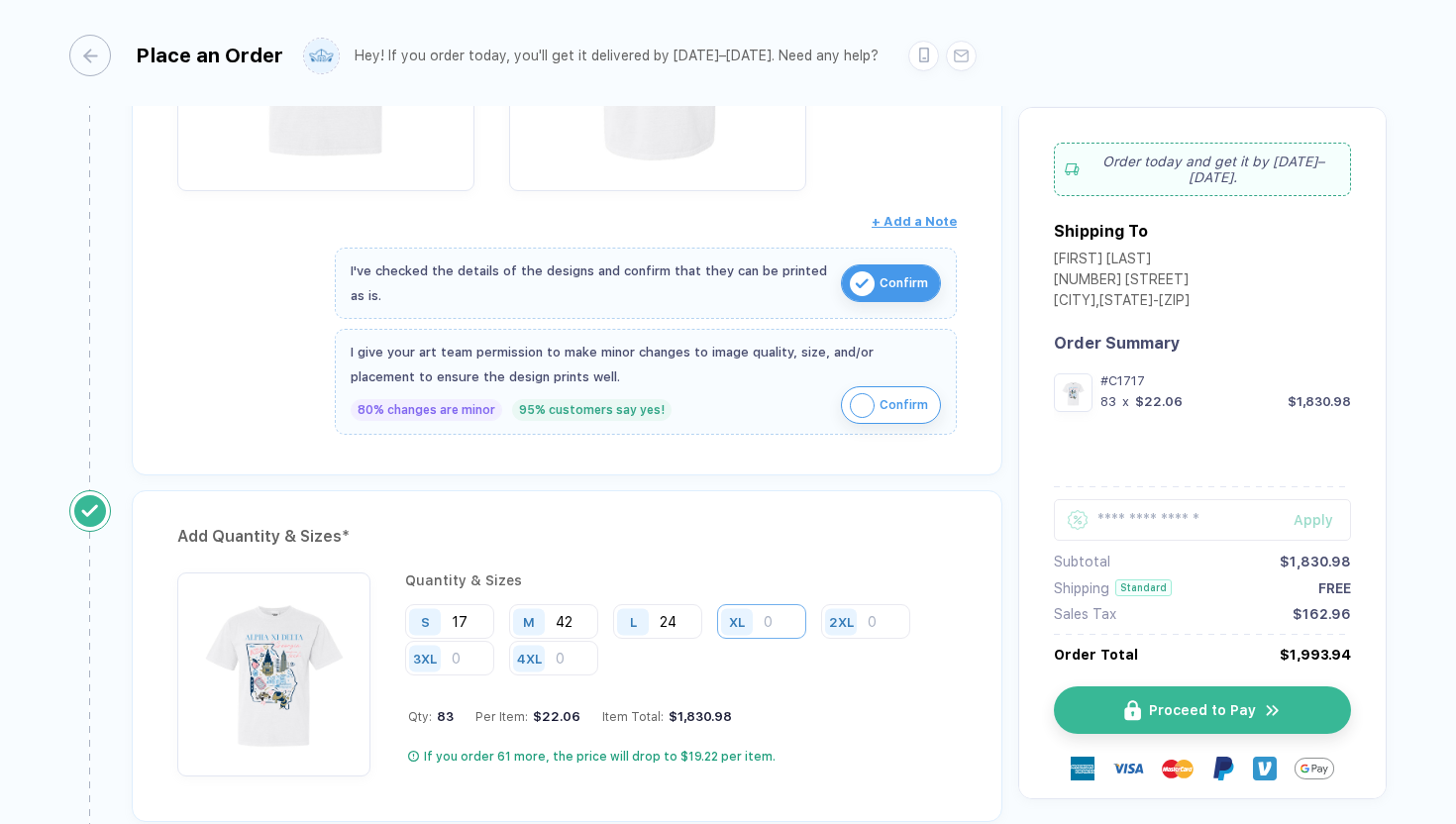 type on "24" 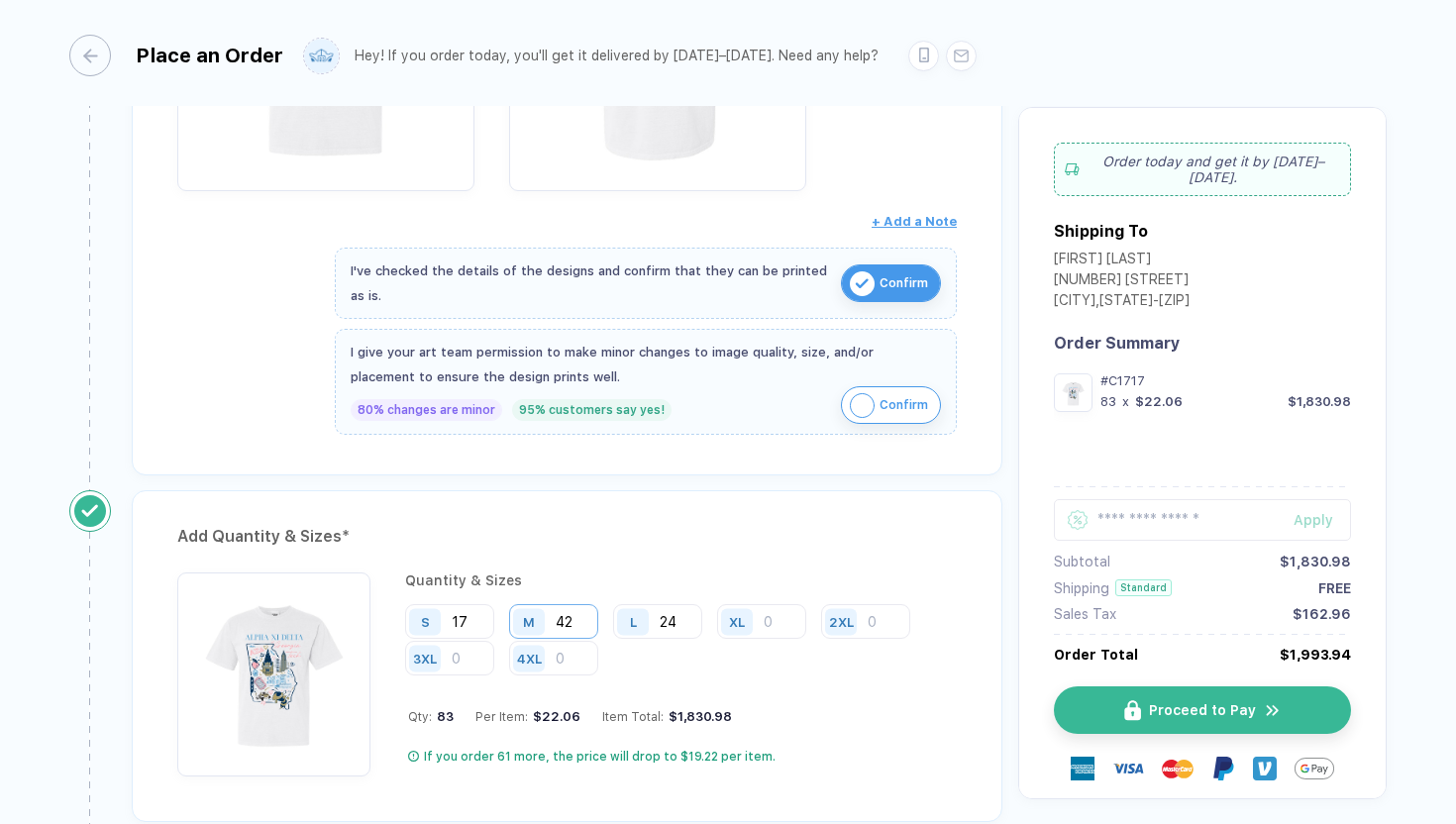 click on "42" at bounding box center [554, 621] 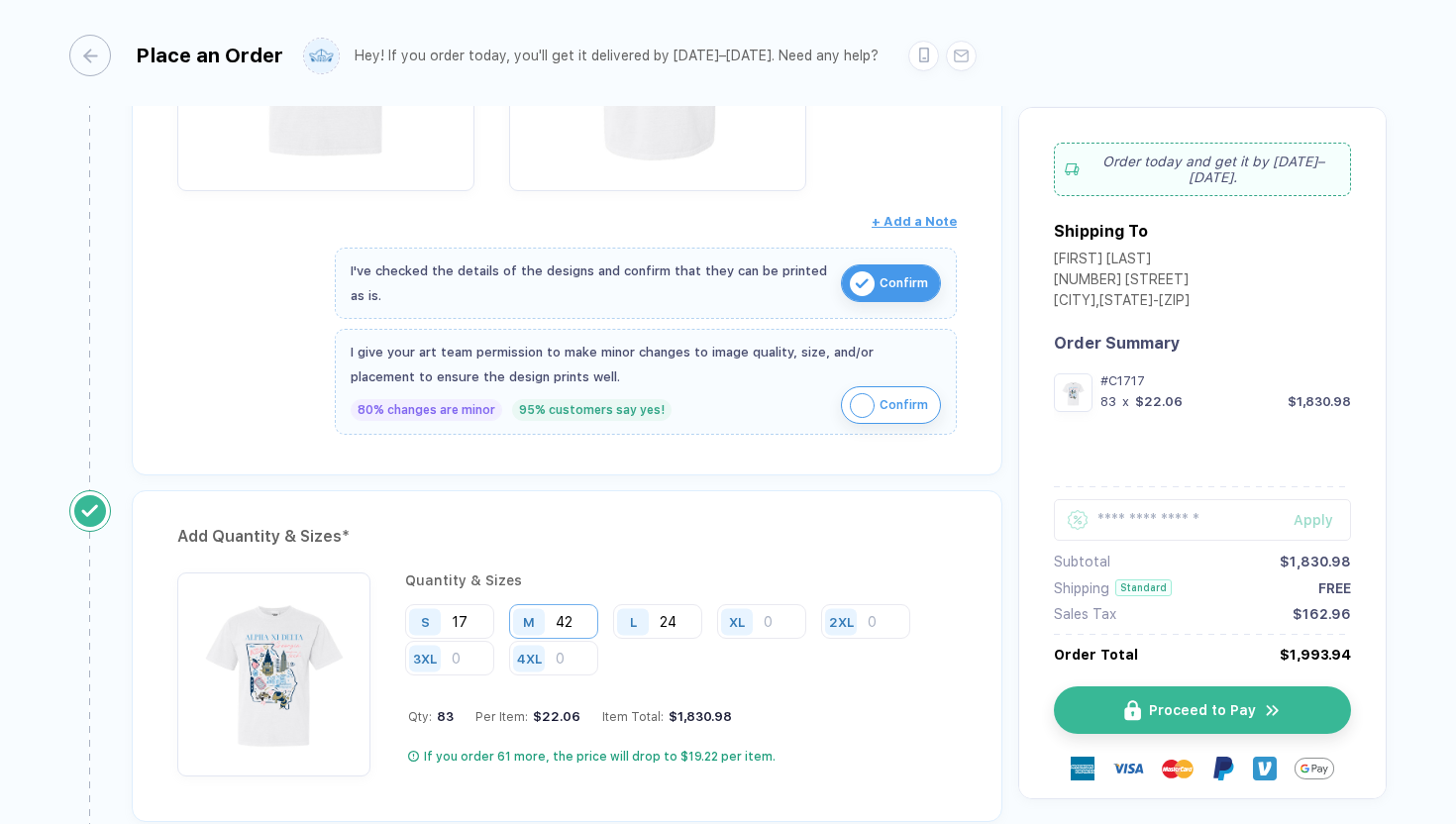 type on "4" 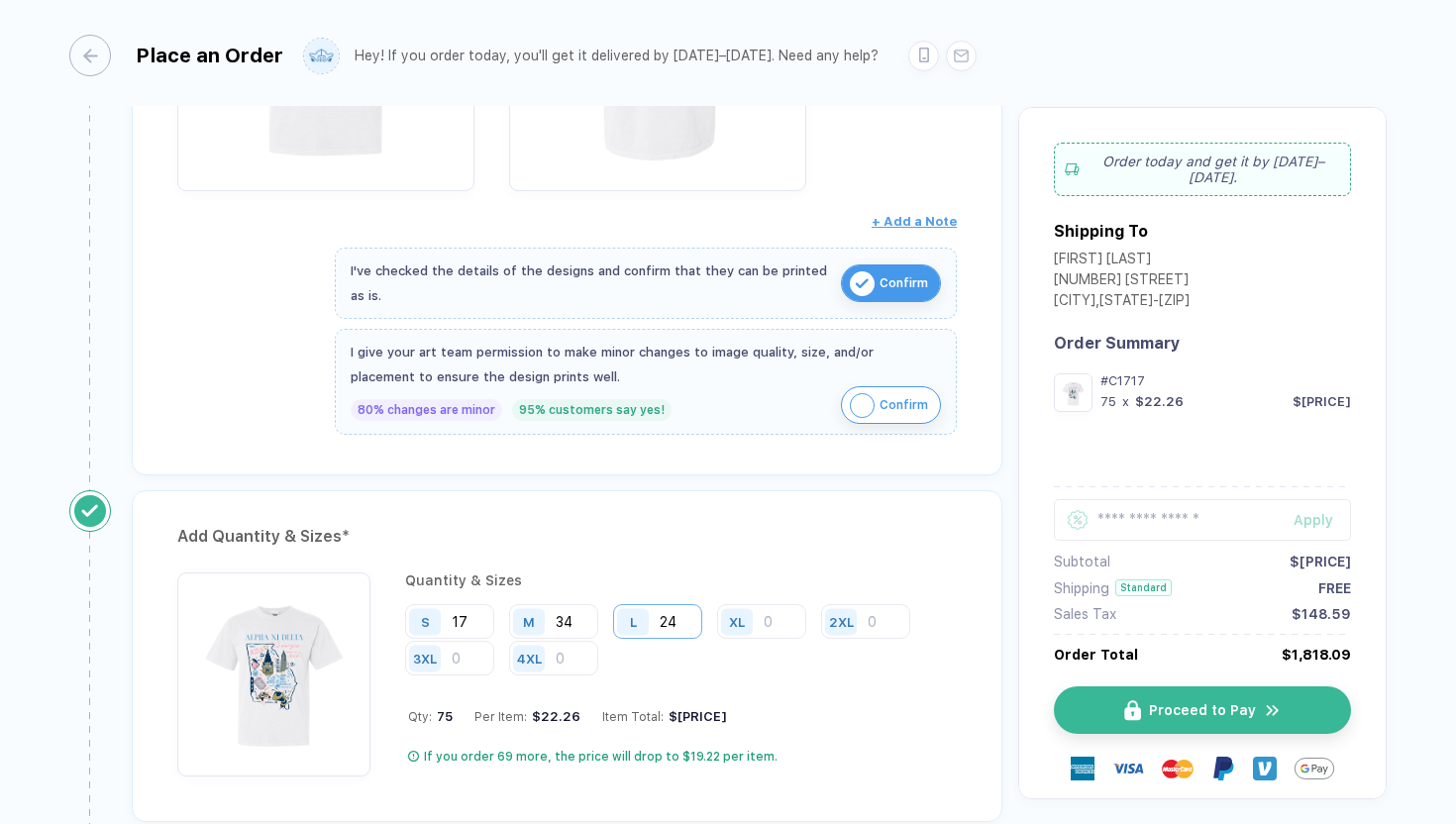 type on "34" 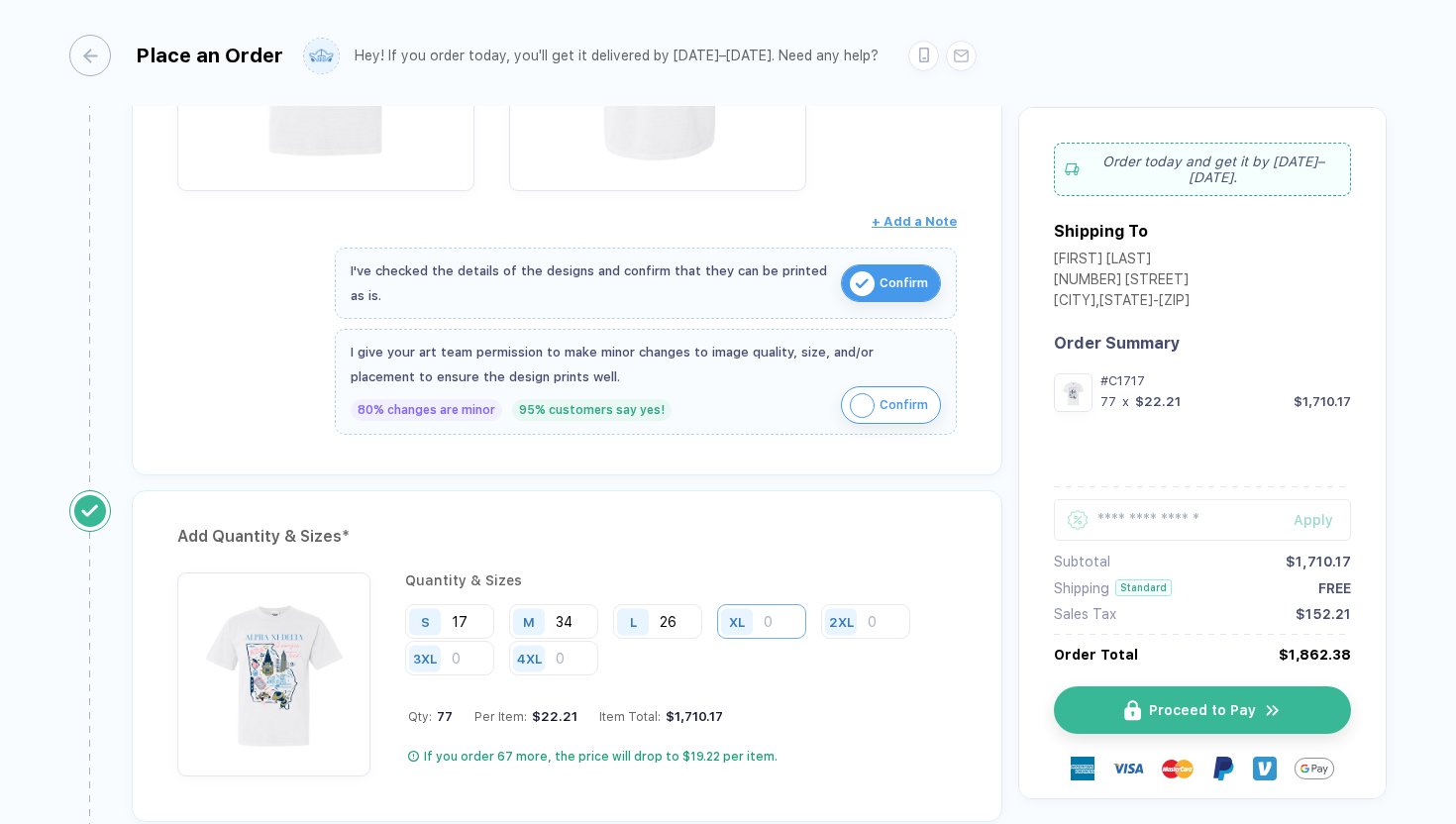 click at bounding box center [762, 621] 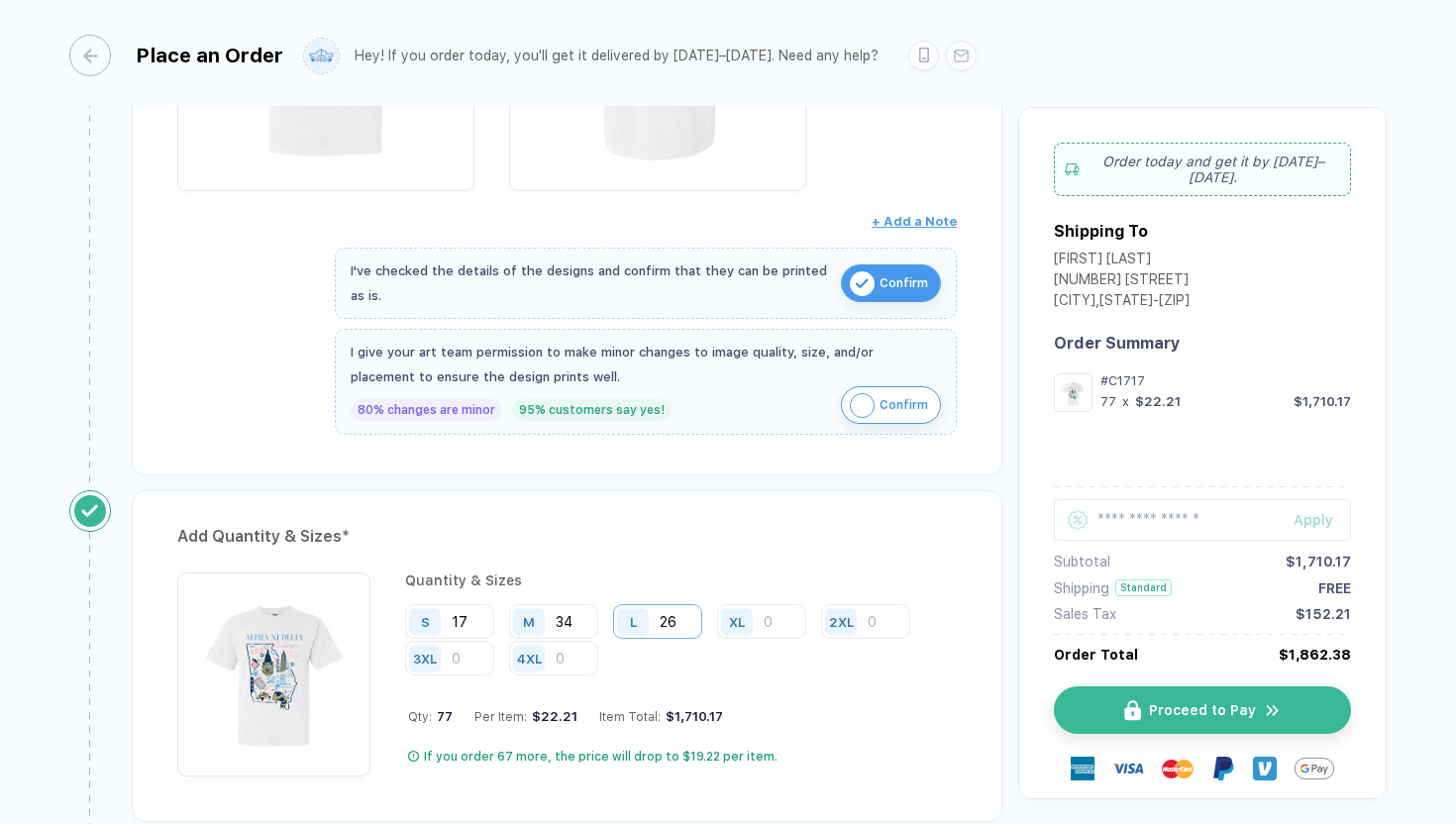 click on "26" at bounding box center [658, 621] 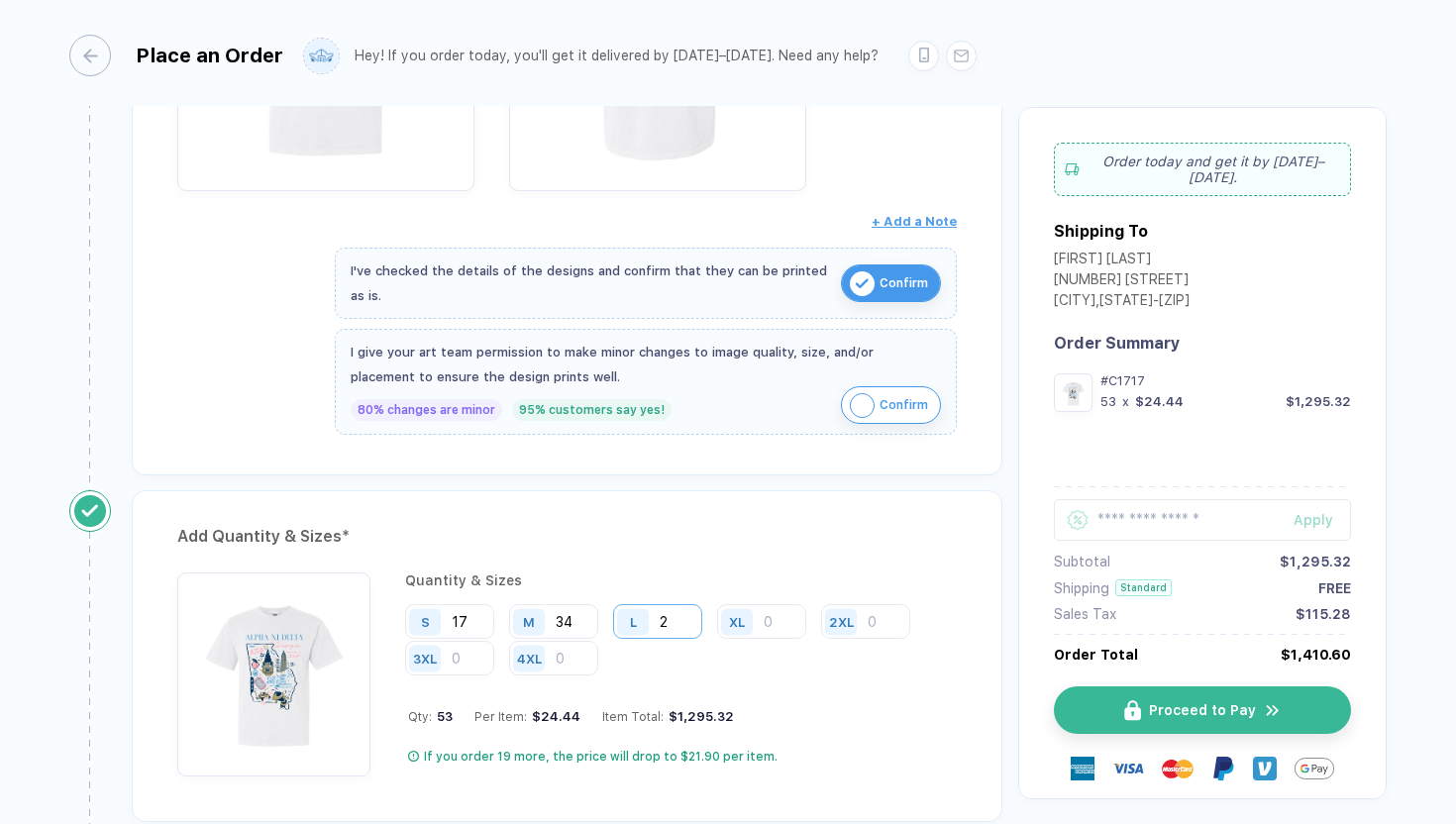 type on "26" 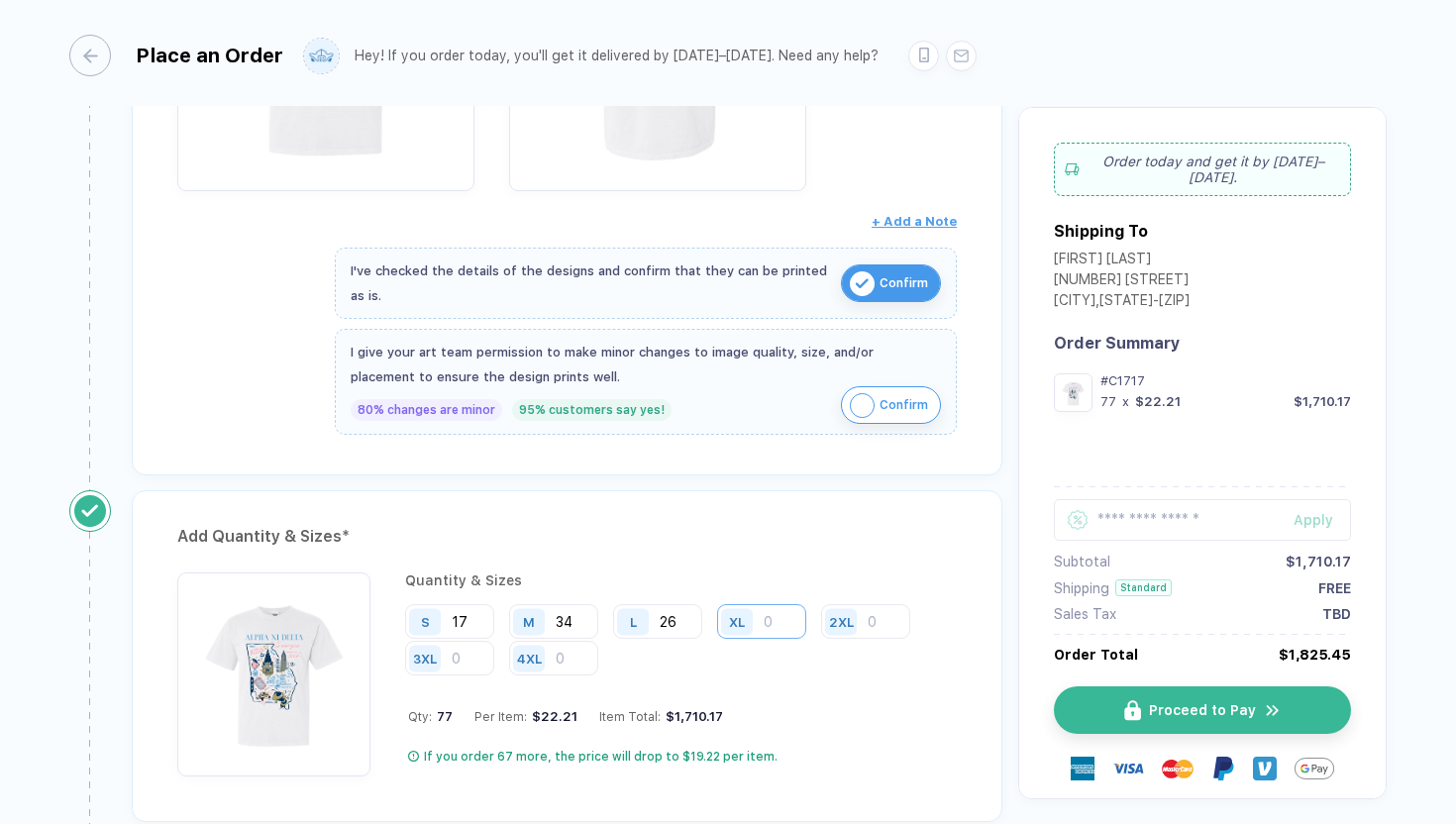 click at bounding box center [762, 621] 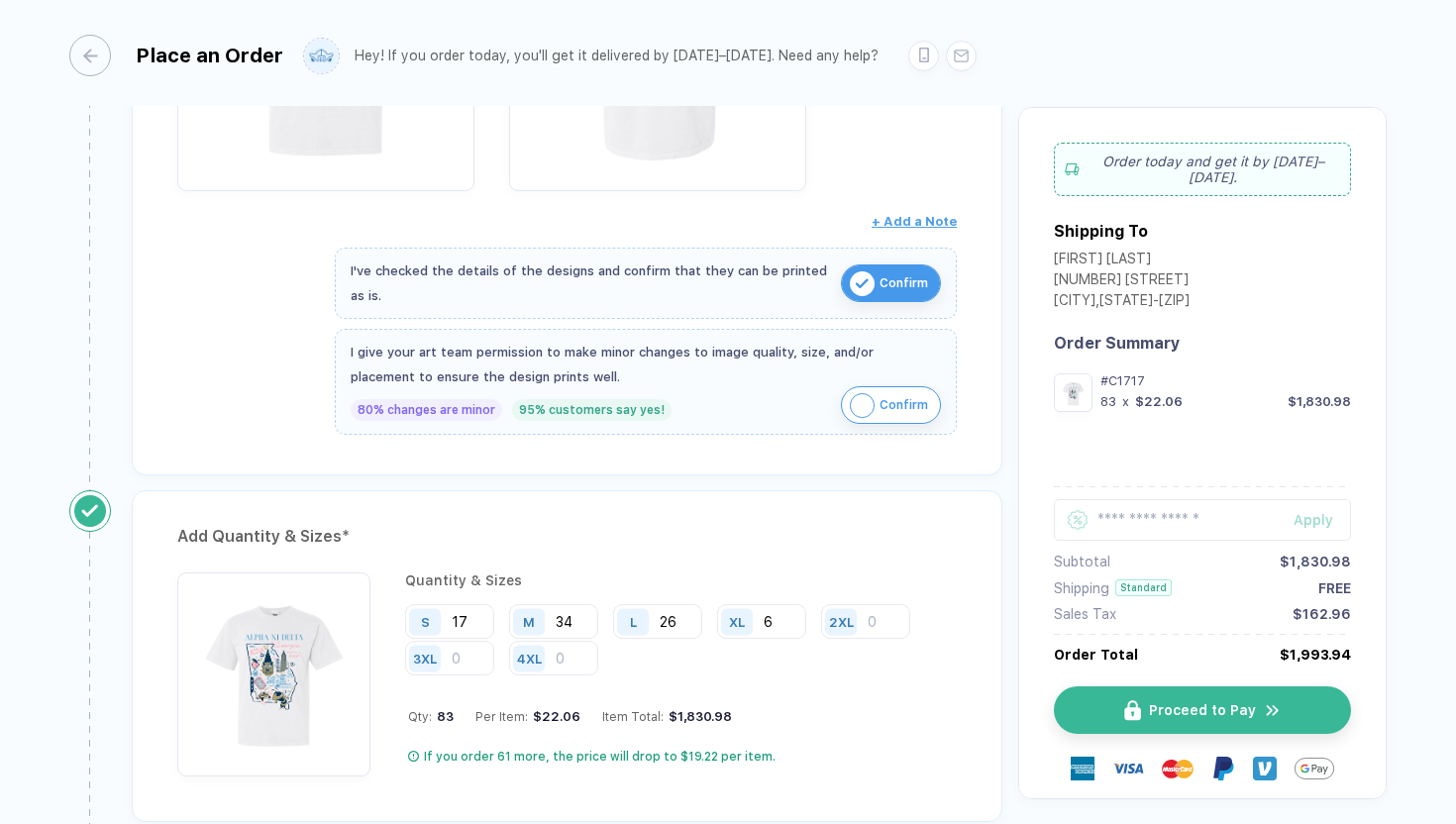 type on "6" 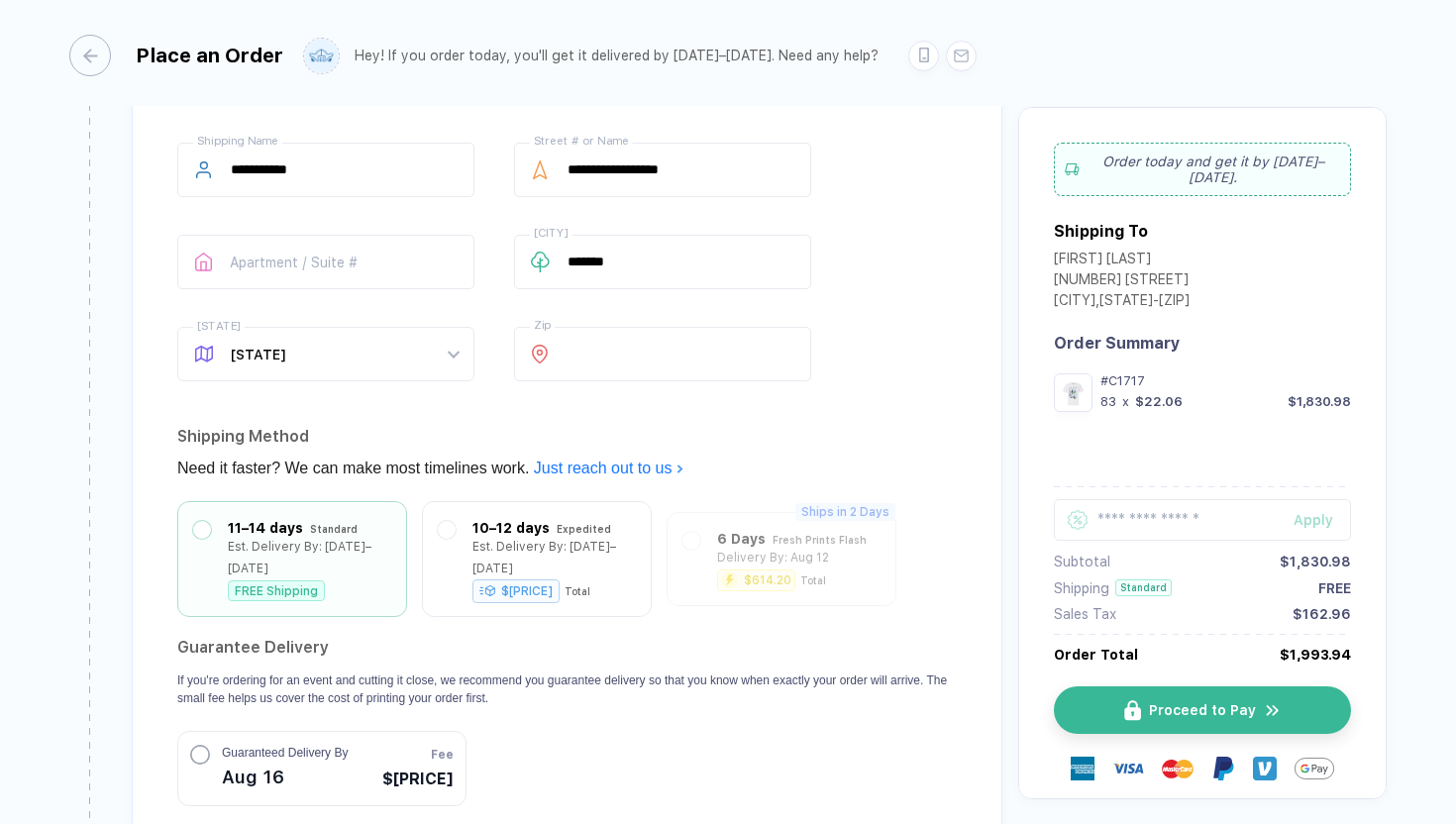 scroll, scrollTop: 1522, scrollLeft: 0, axis: vertical 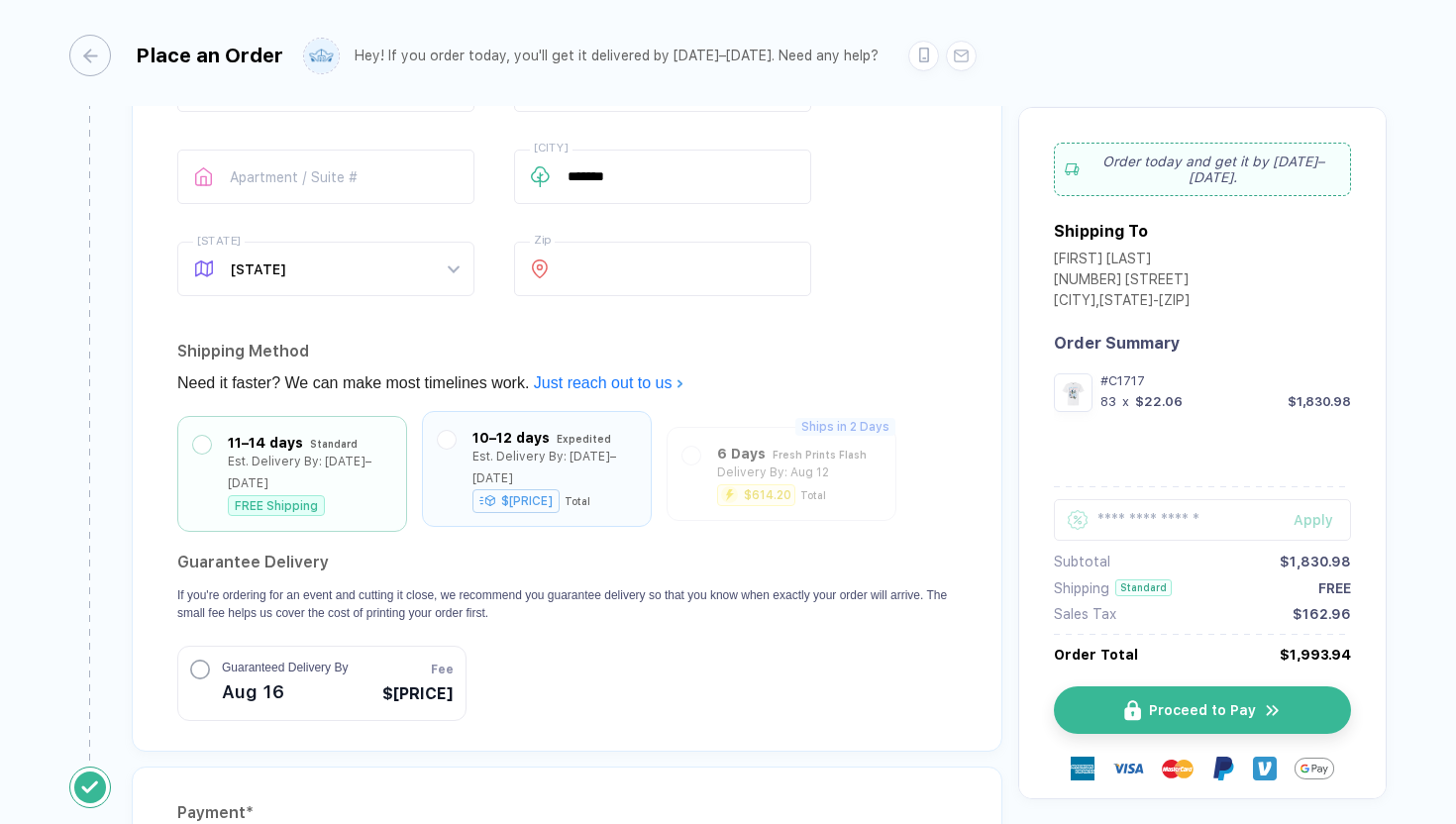 click on "Expedited" at bounding box center [583, 439] 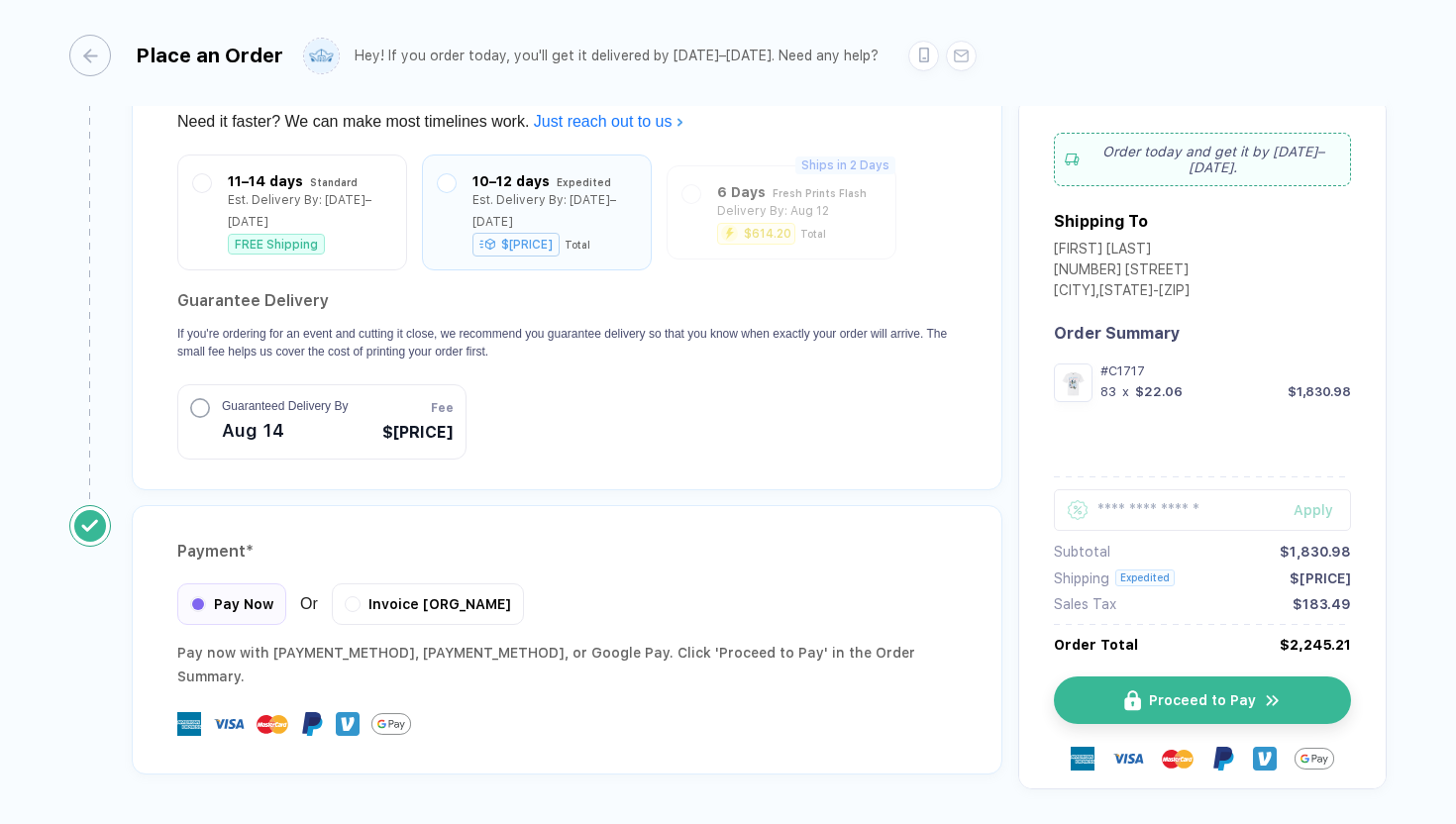 scroll, scrollTop: 1806, scrollLeft: 0, axis: vertical 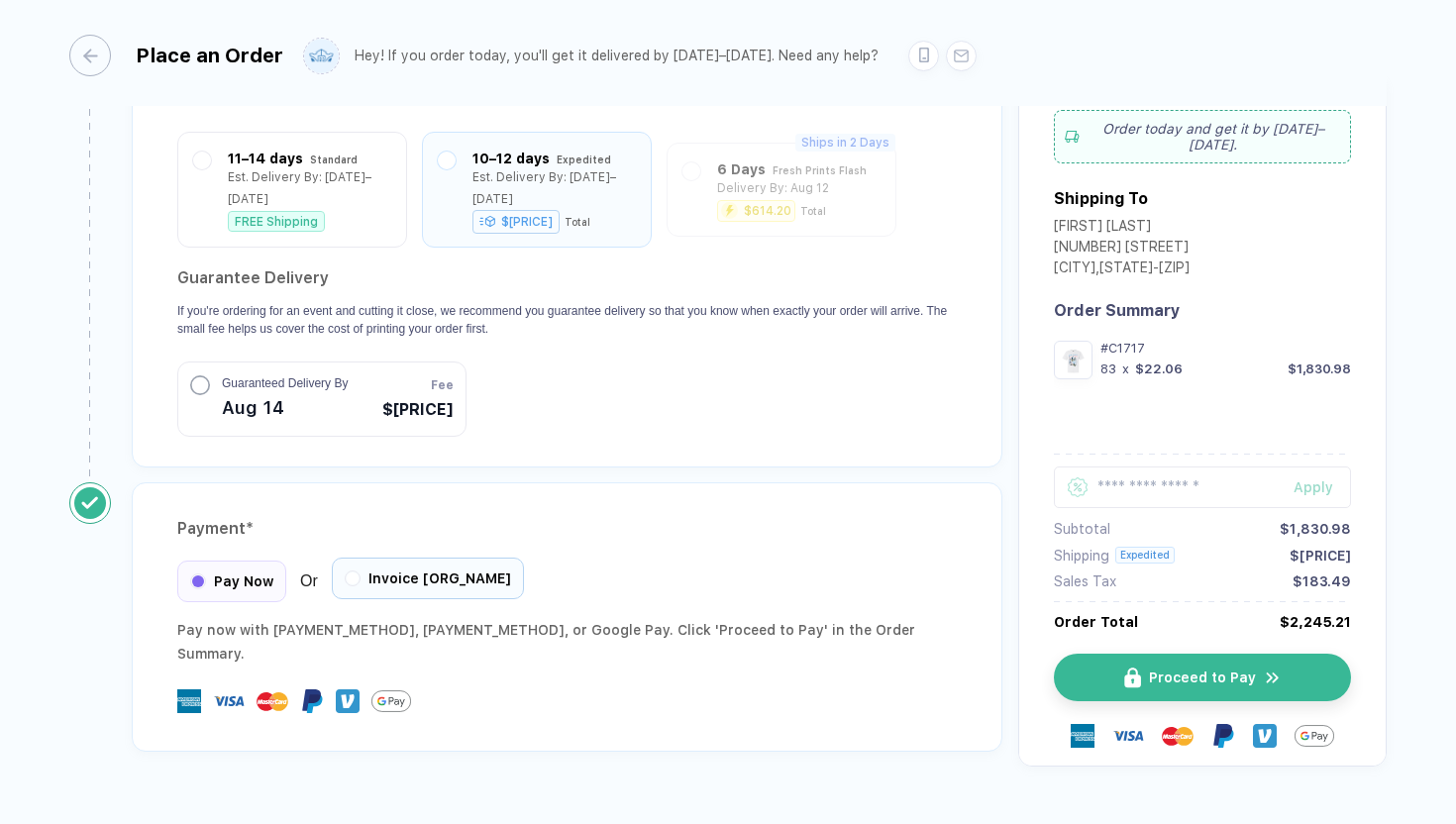 click on "Invoice [ORG_NAME]" at bounding box center (440, 578) 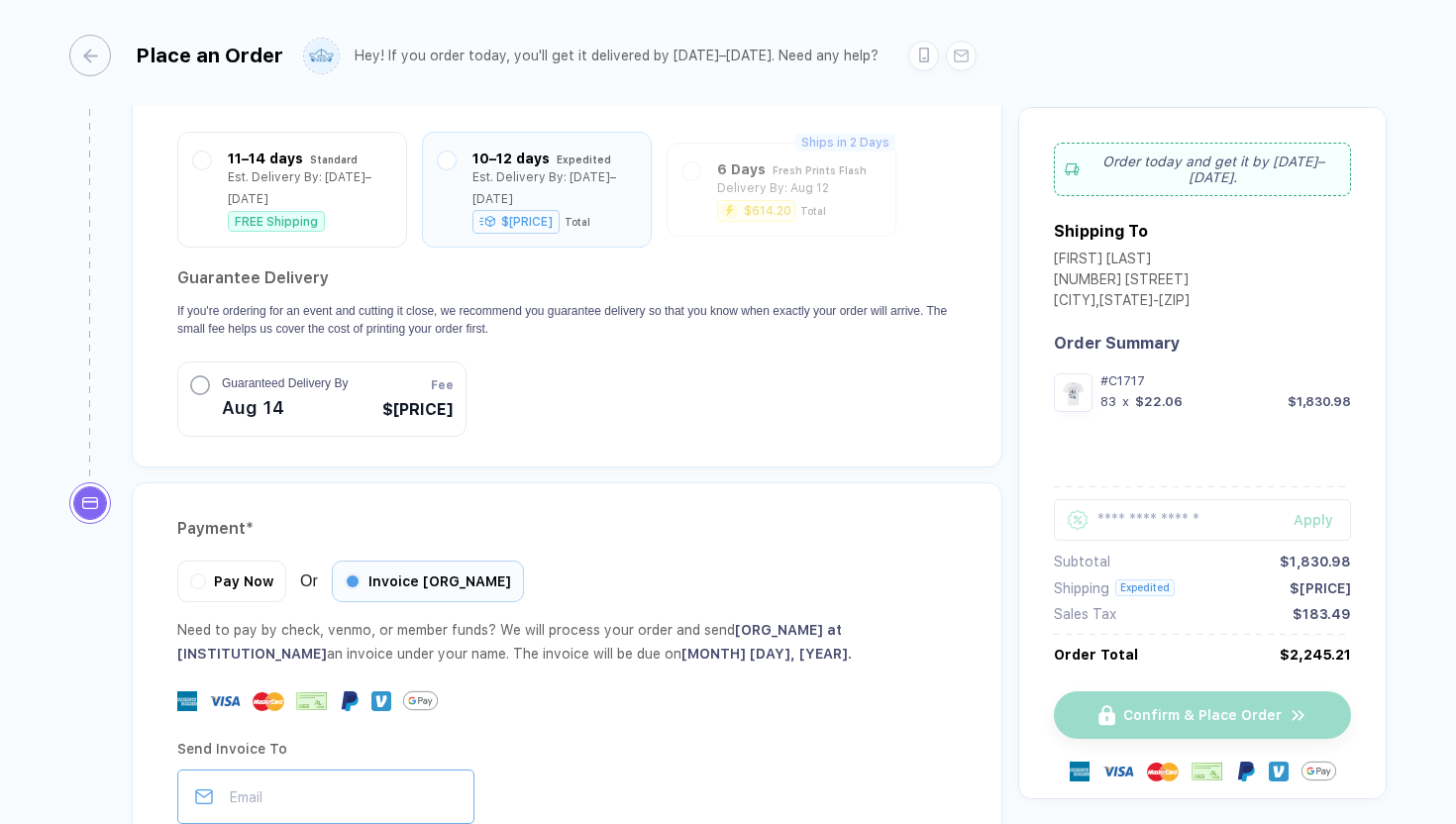 scroll, scrollTop: 2003, scrollLeft: 0, axis: vertical 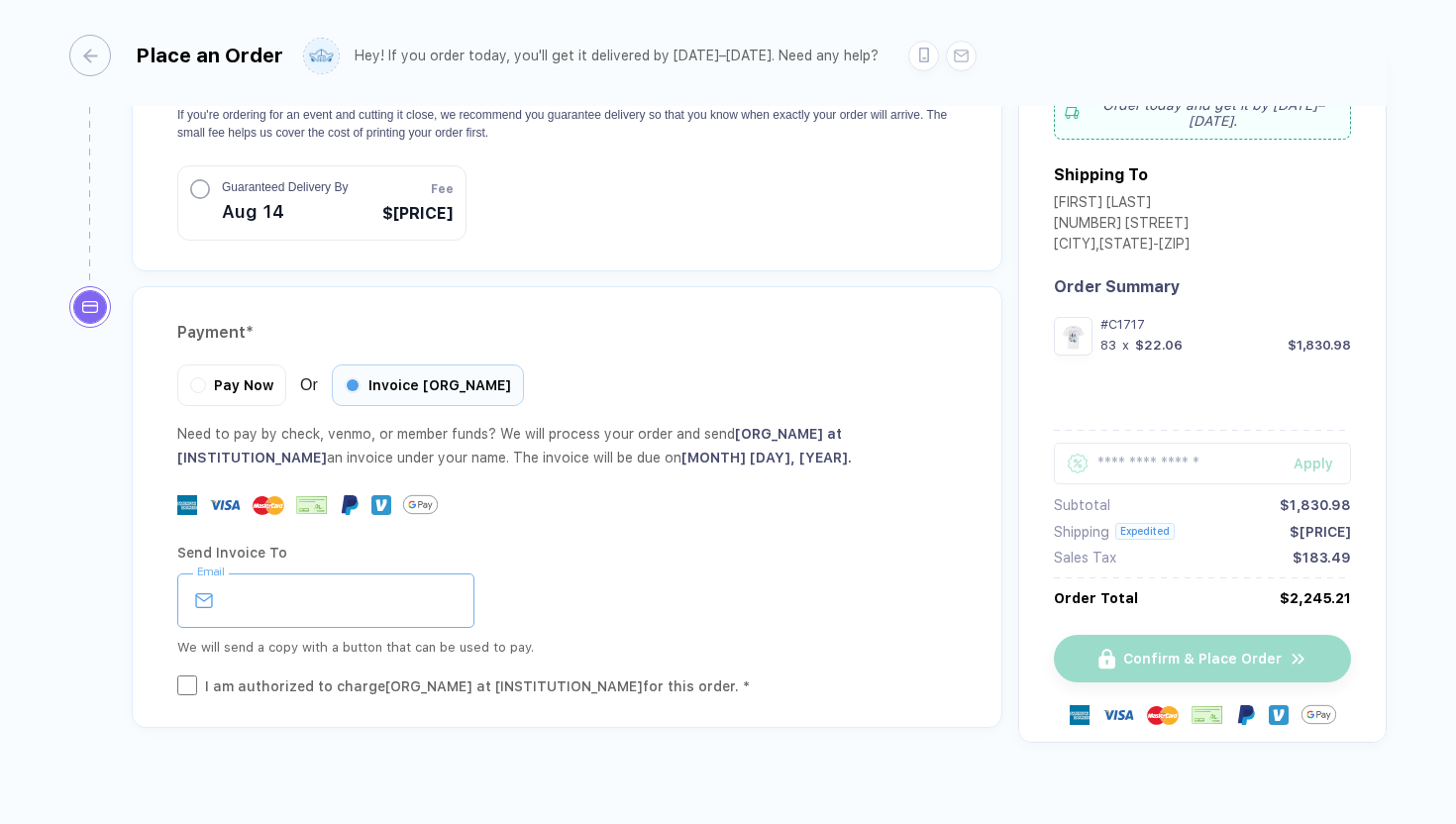 click at bounding box center (326, 600) 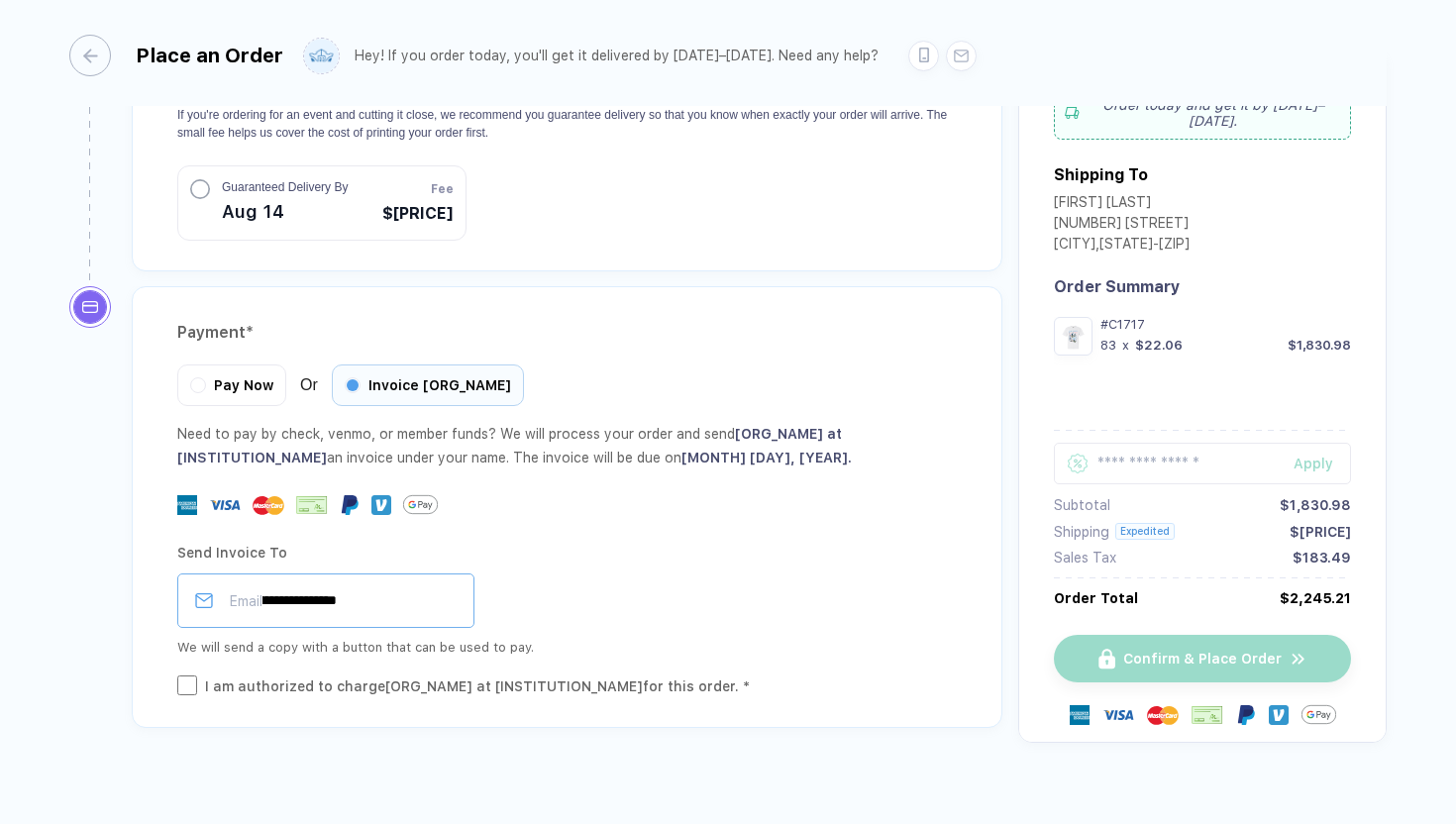 type on "**********" 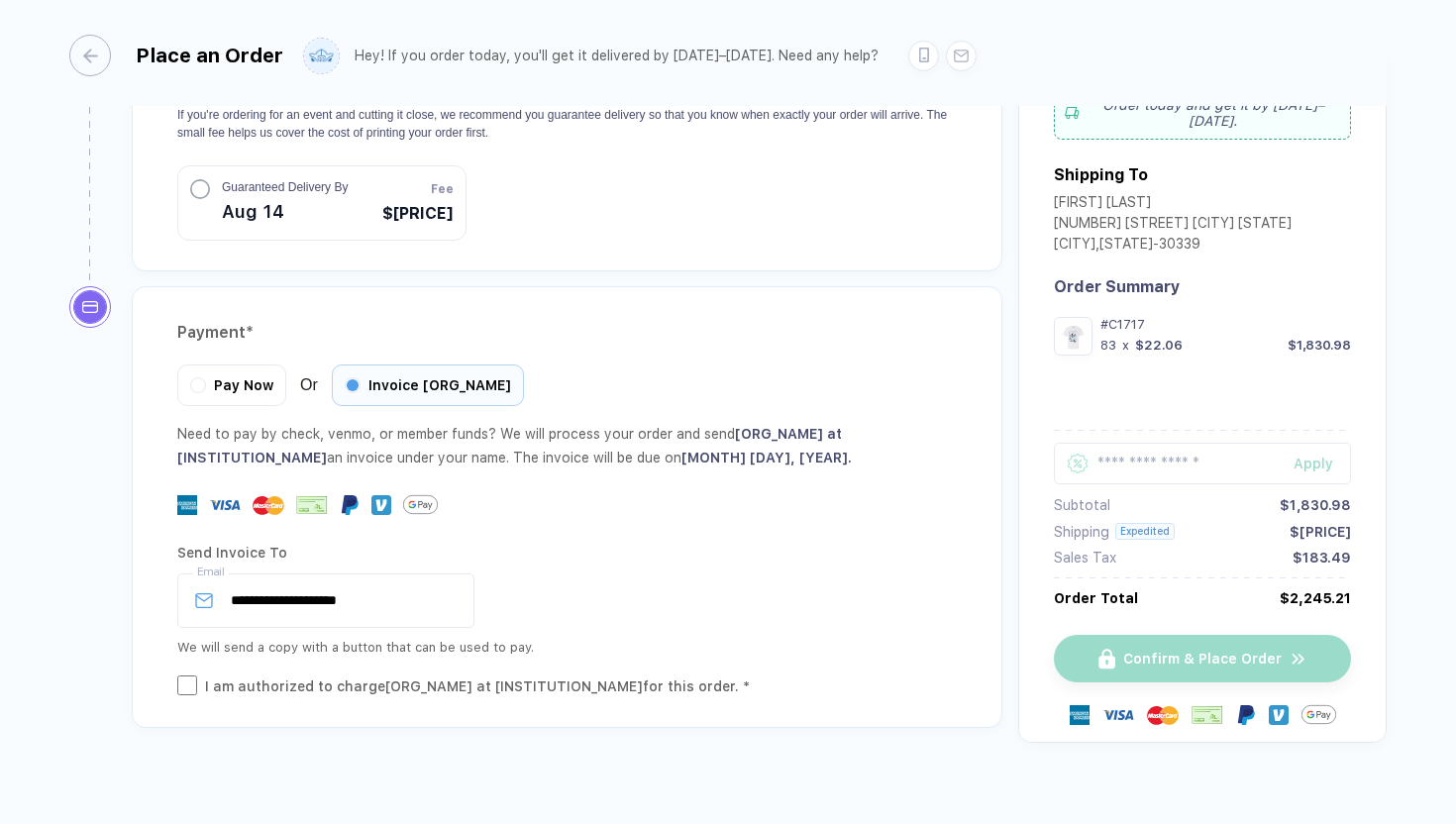 type 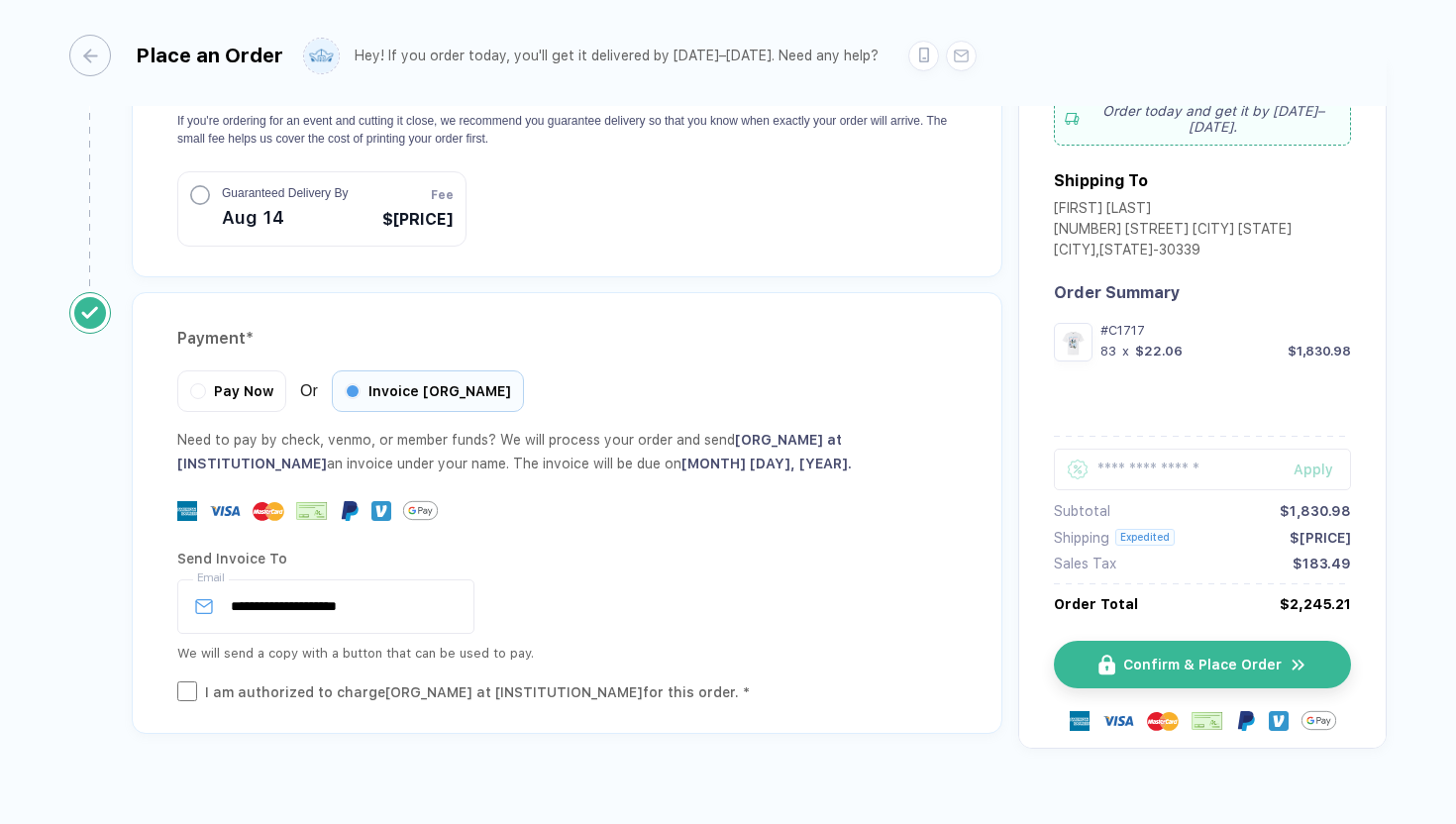 scroll, scrollTop: 1996, scrollLeft: 0, axis: vertical 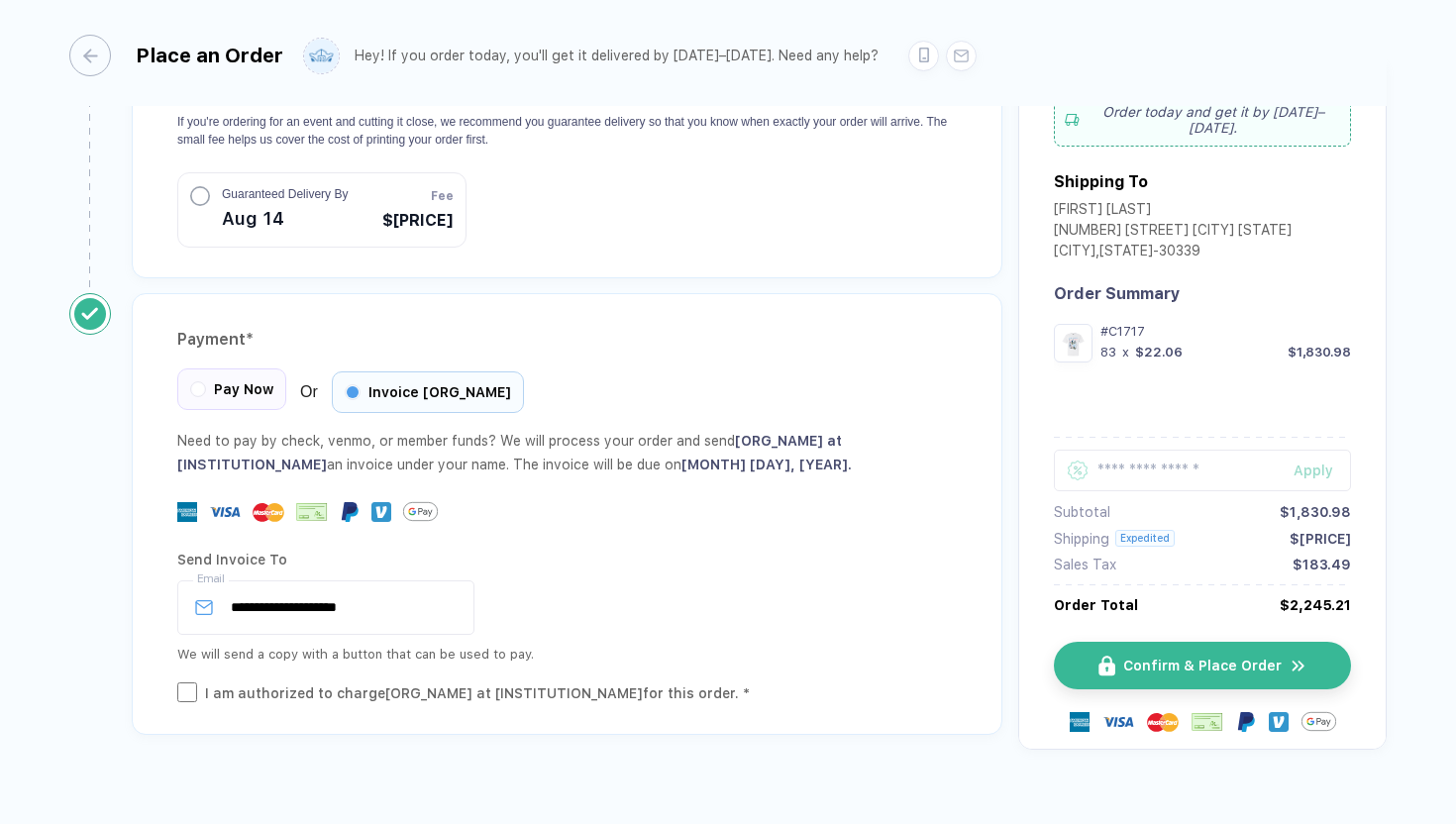 click on "Pay Now" at bounding box center (244, 389) 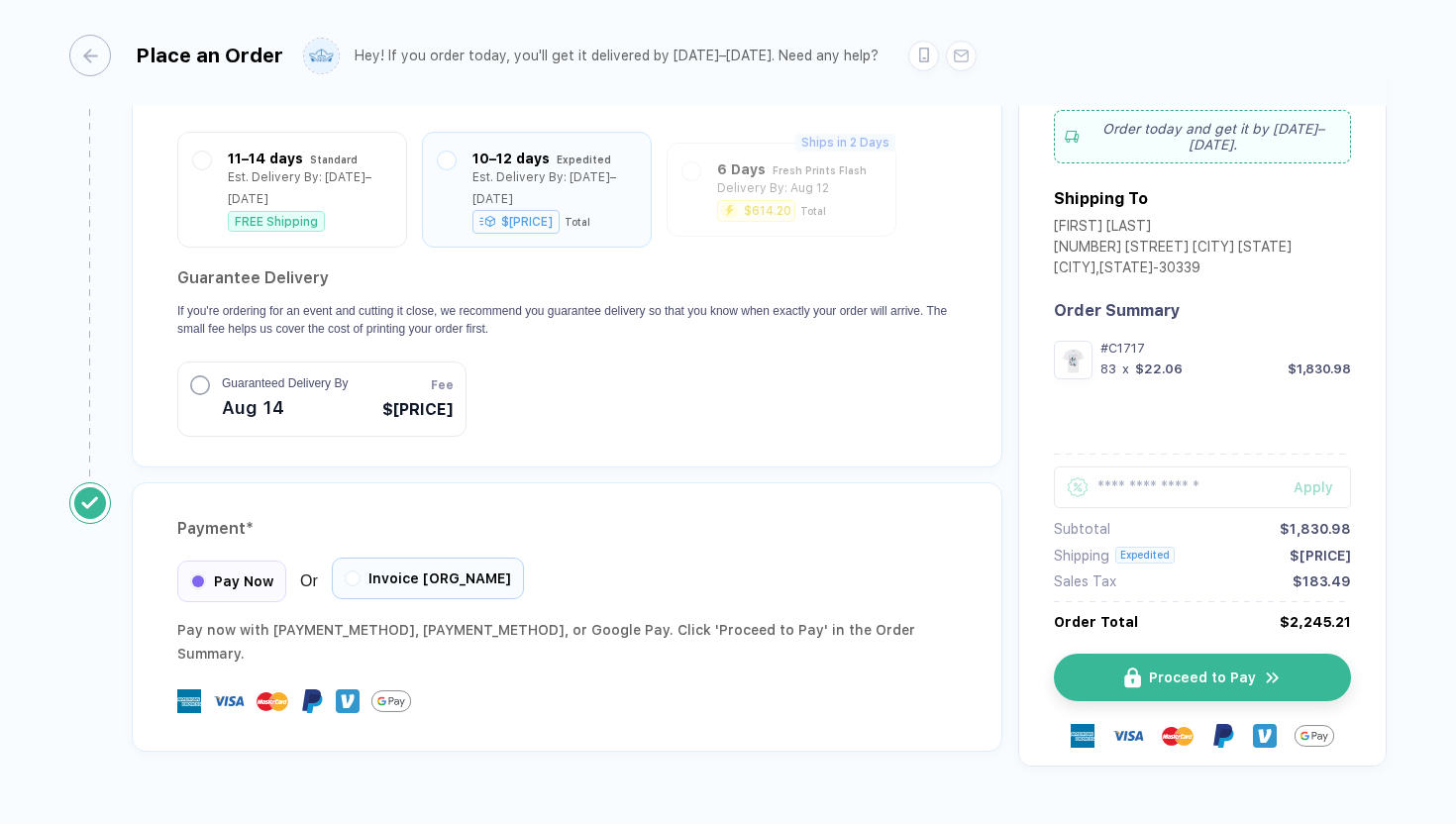 click on "Invoice [ORG_NAME]" at bounding box center (440, 578) 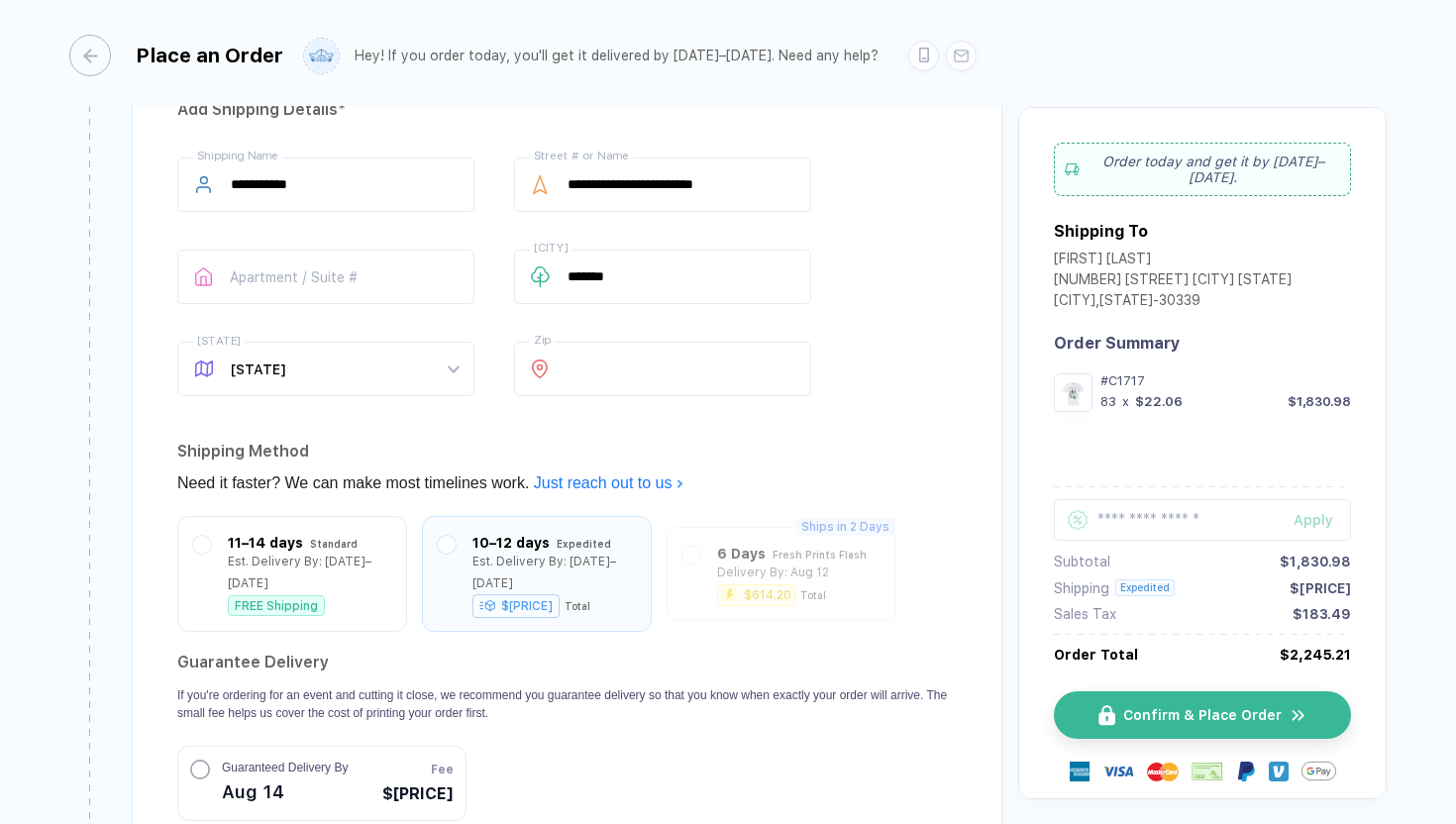 scroll, scrollTop: 1421, scrollLeft: 0, axis: vertical 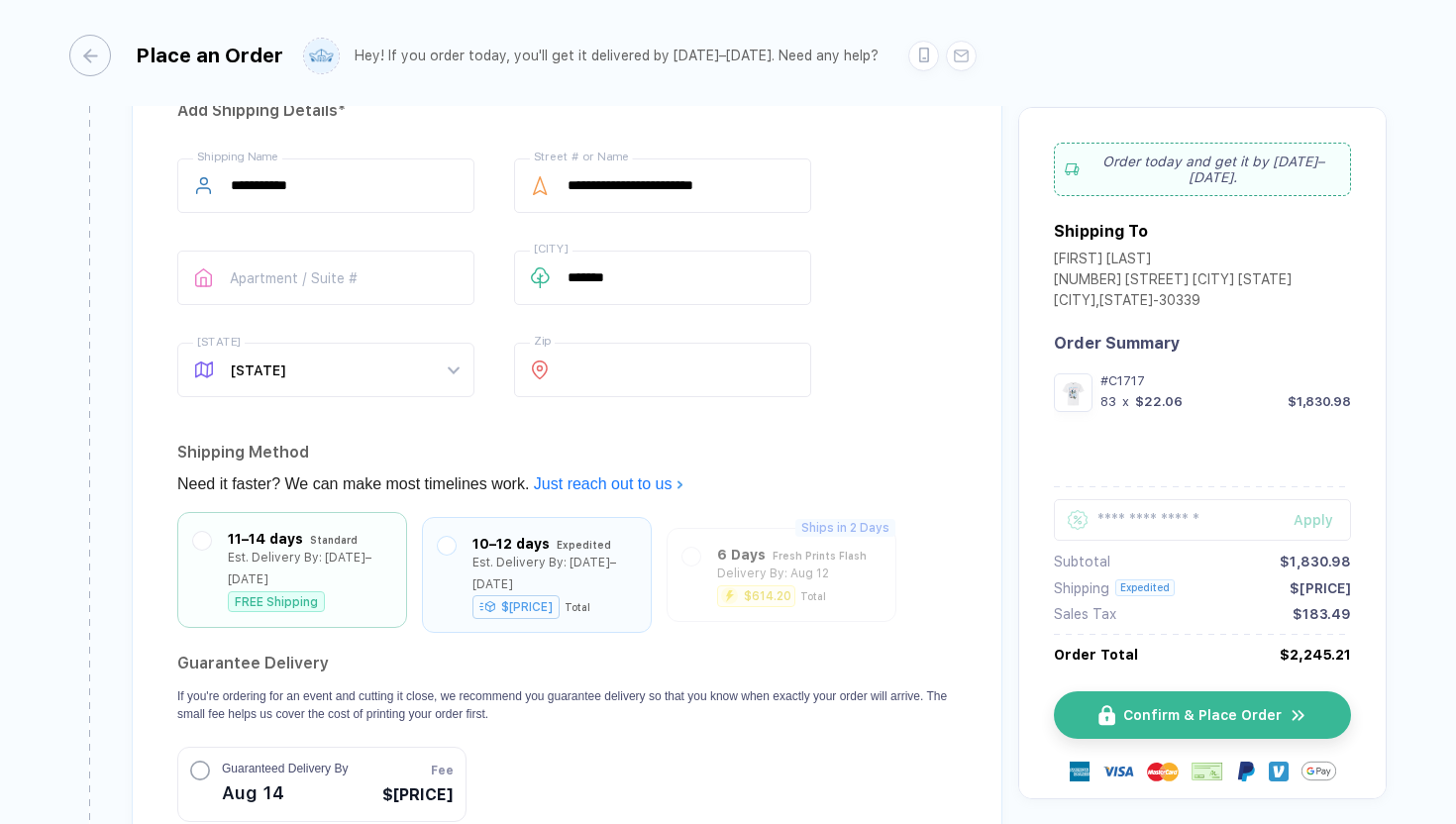 click on "Est. Delivery By: [DATE]–[DATE]" at bounding box center (309, 568) 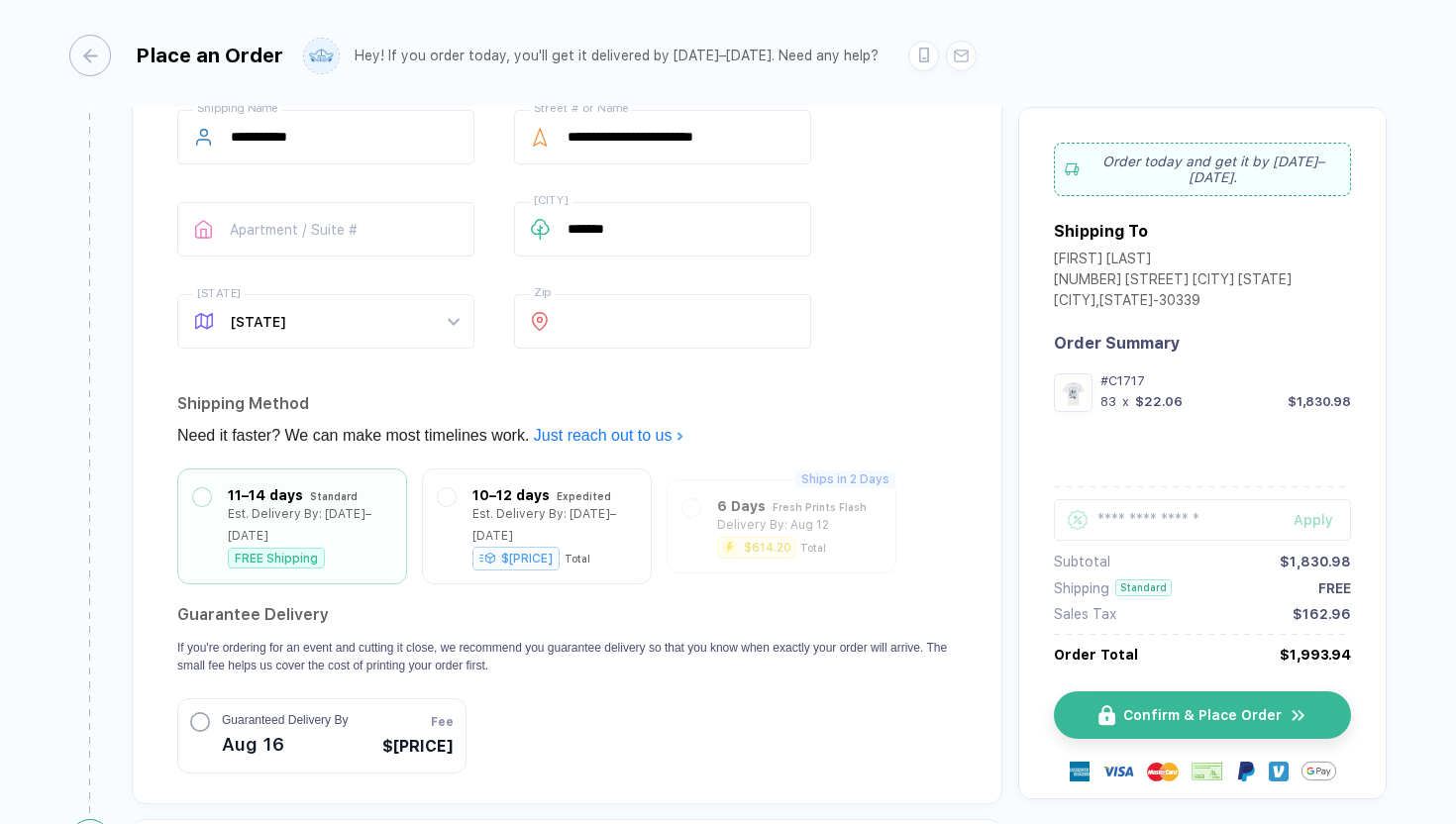 scroll, scrollTop: 1475, scrollLeft: 0, axis: vertical 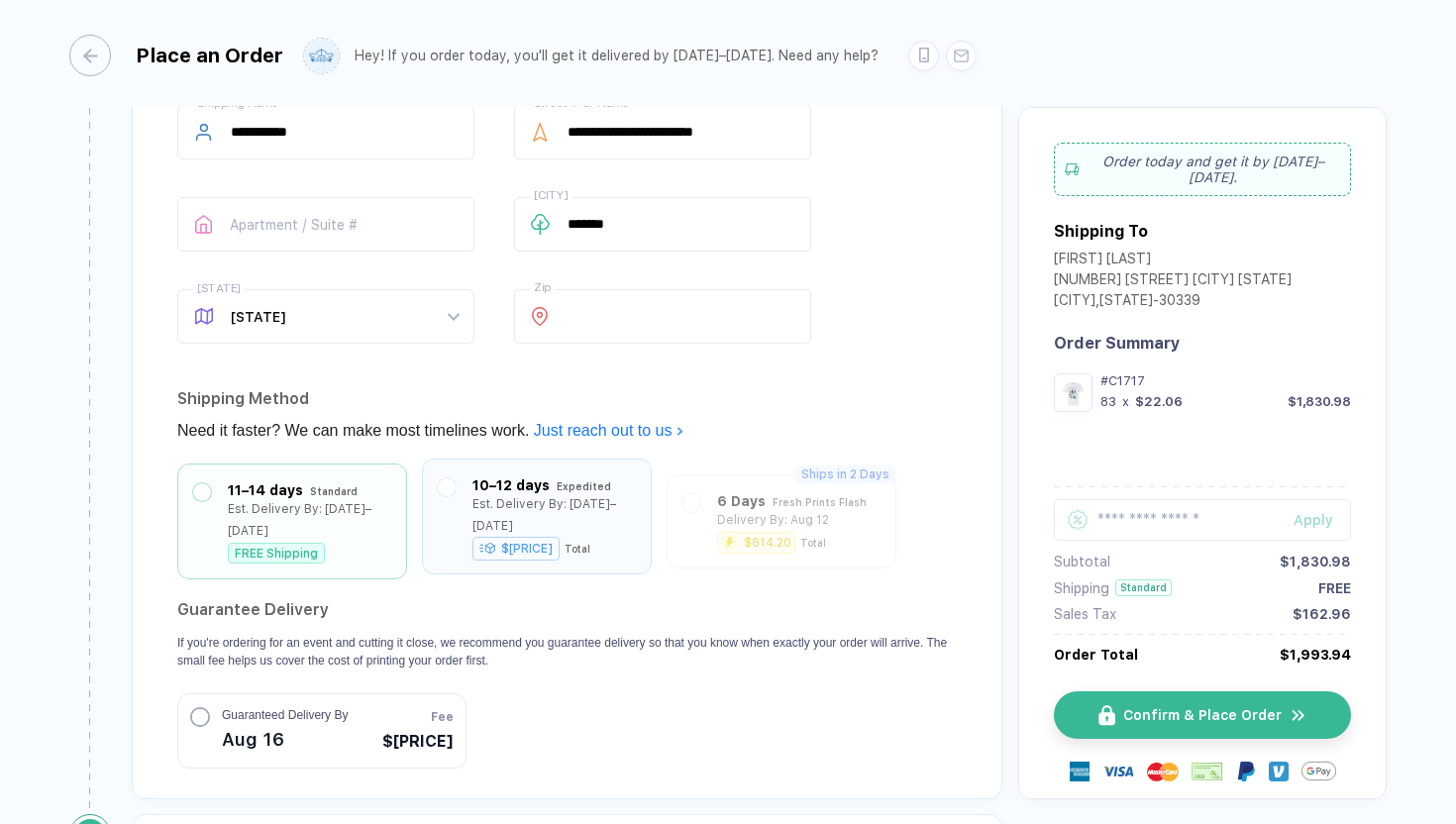 click on "10–12 days   Expedited Est. Delivery By: Aug 14–16
$[PRICE]  Total" at bounding box center [537, 516] 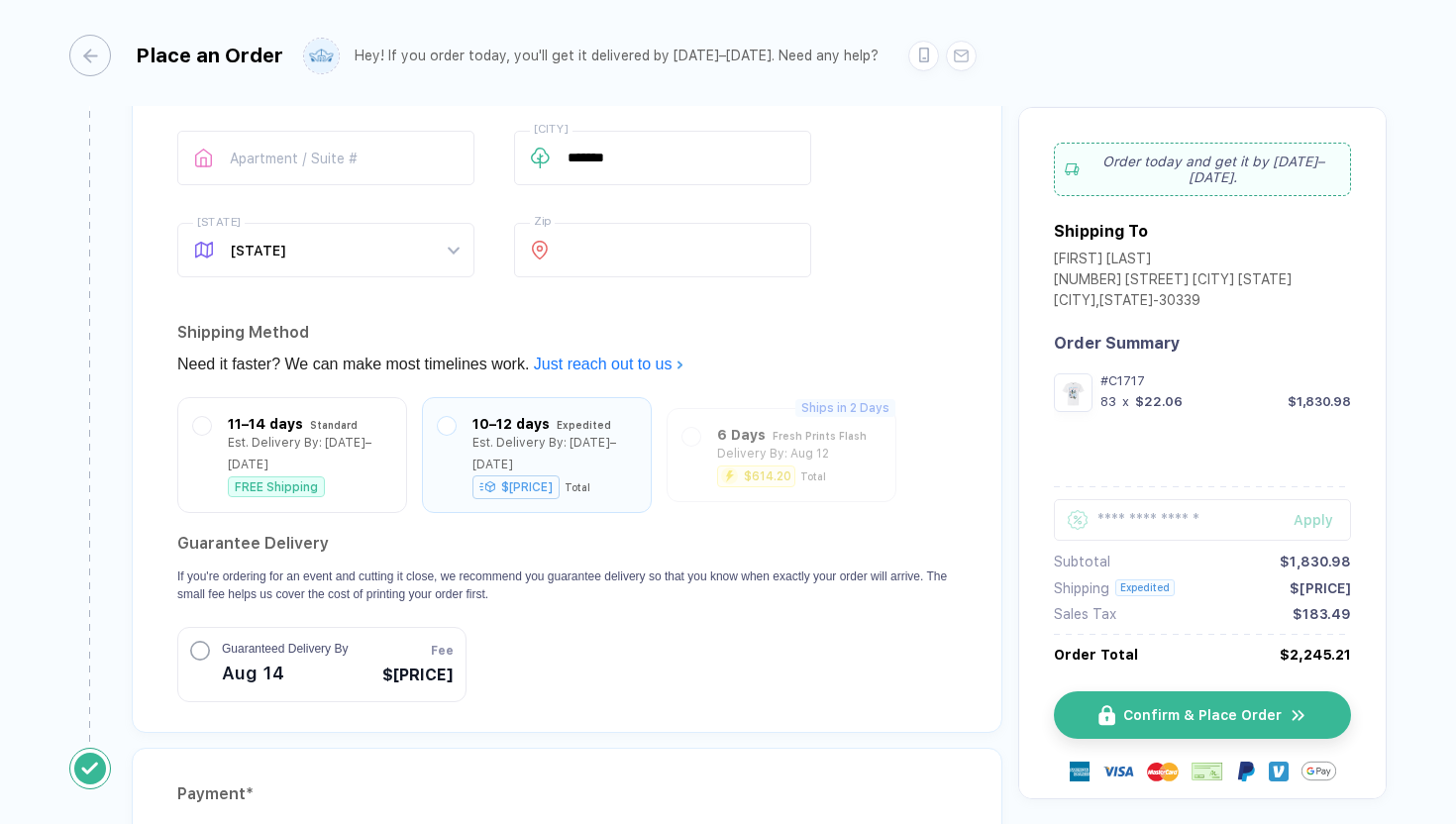 scroll, scrollTop: 1547, scrollLeft: 0, axis: vertical 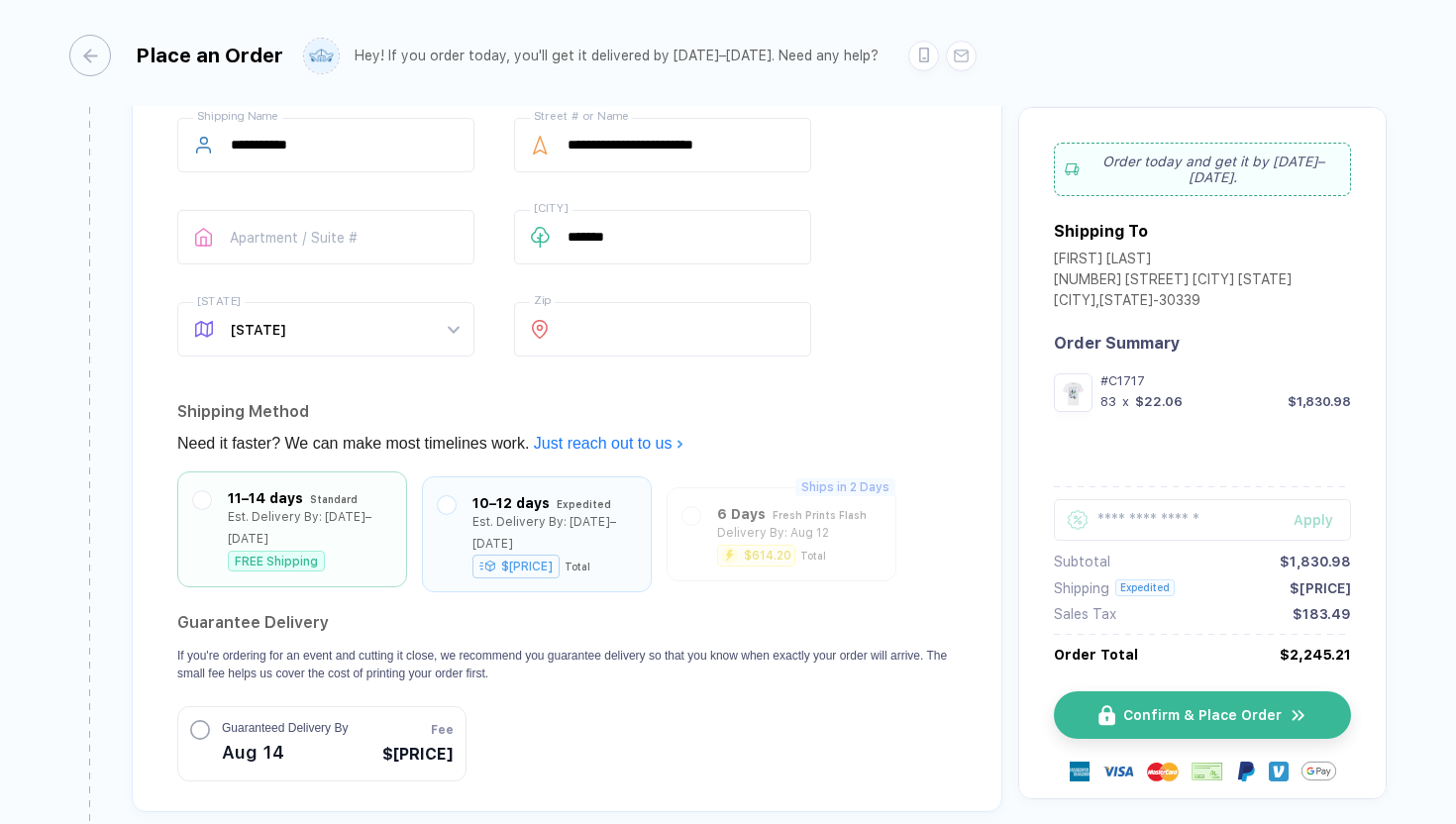 click on "FREE Shipping" at bounding box center [309, 561] 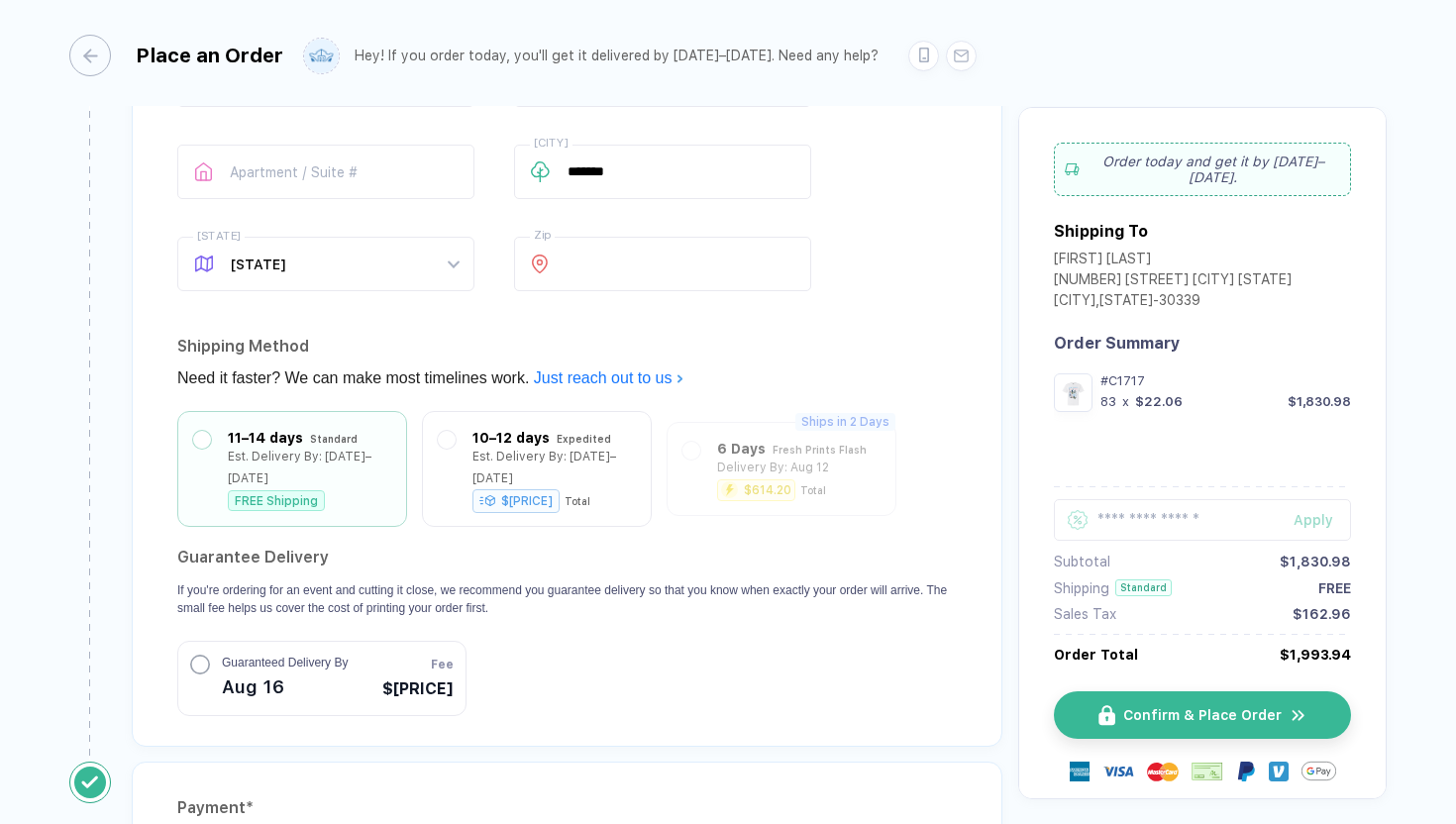 scroll, scrollTop: 1540, scrollLeft: 0, axis: vertical 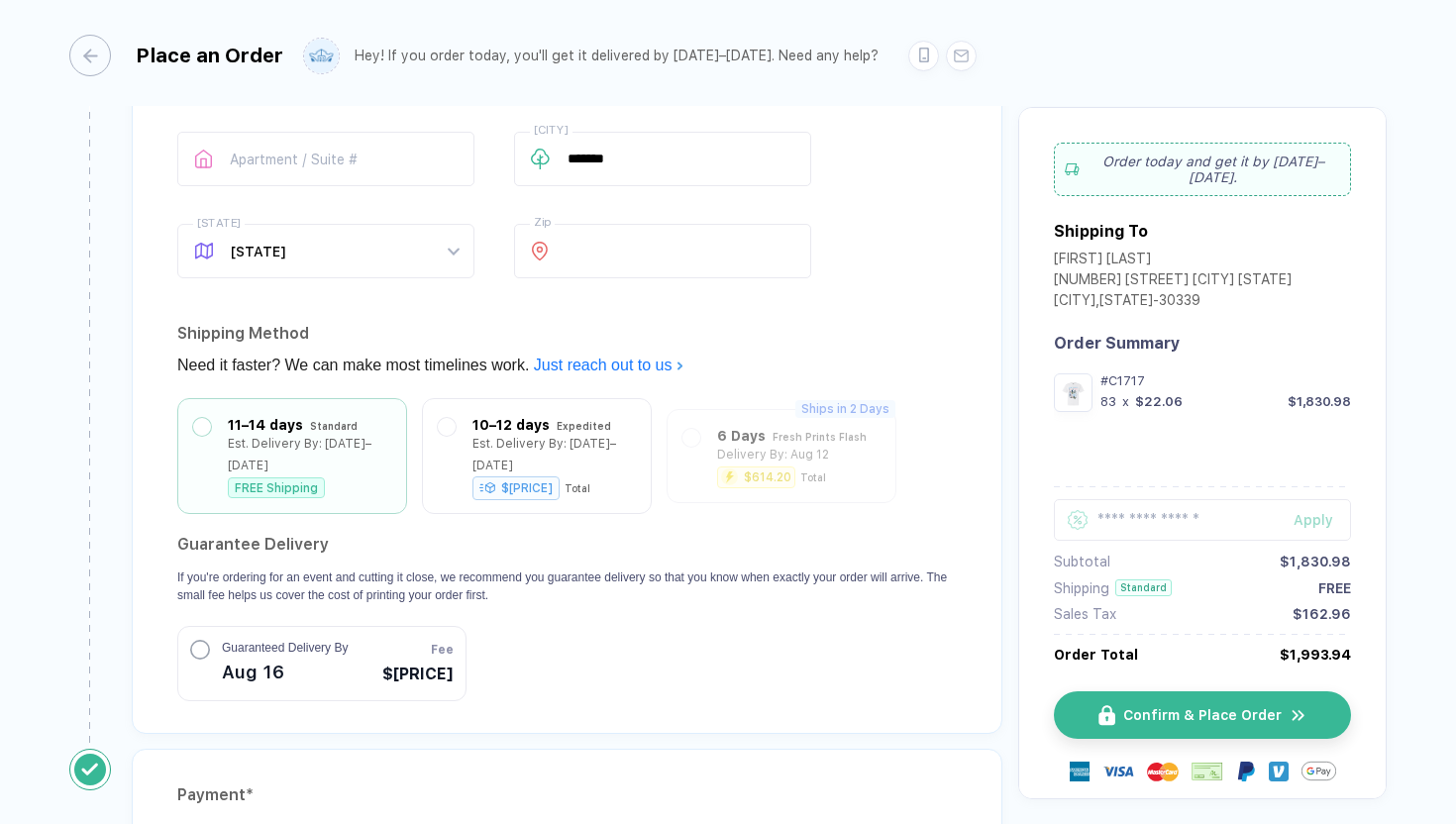 click on "Guaranteed Delivery By" at bounding box center (284, 648) 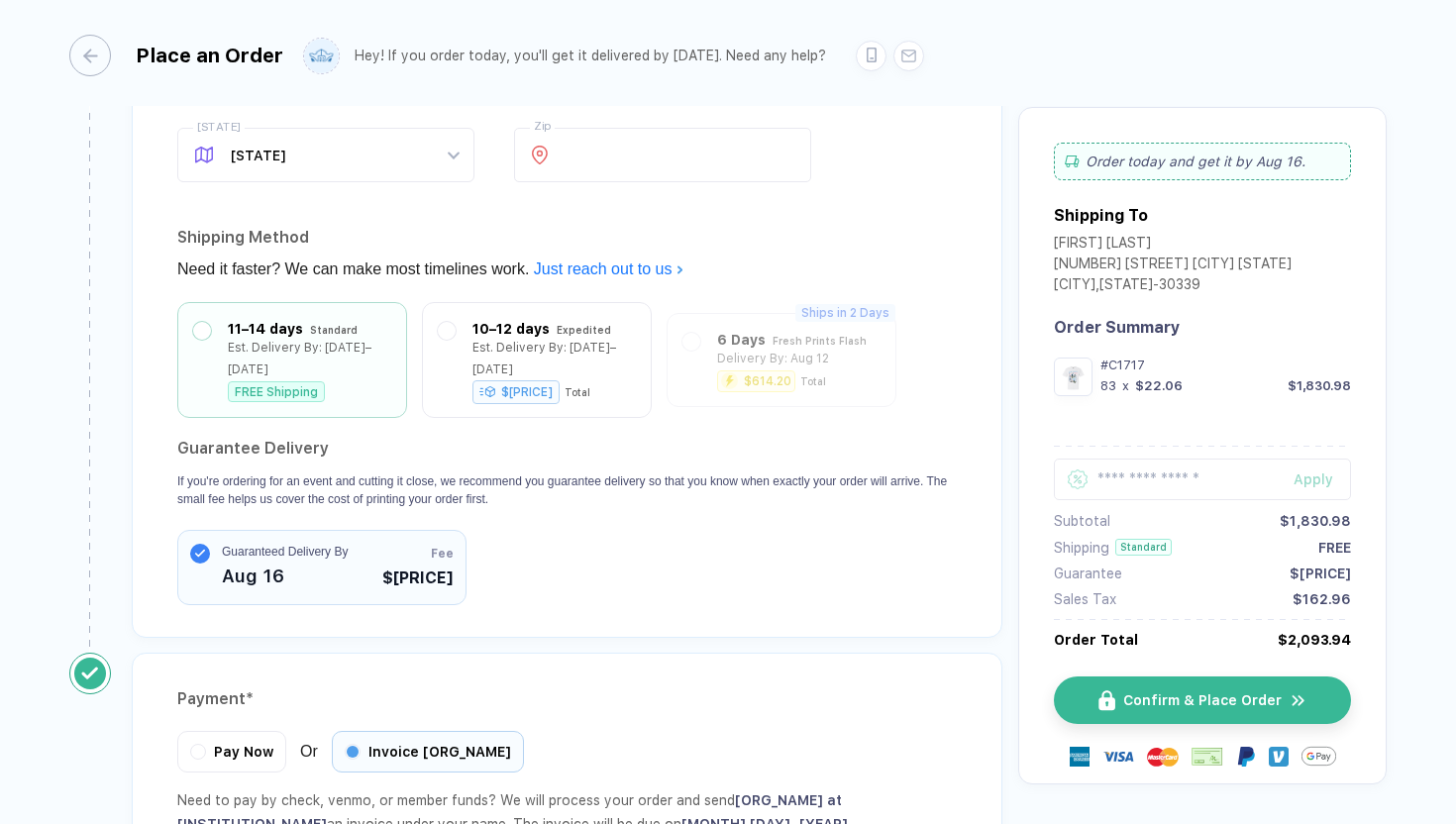 scroll, scrollTop: 1638, scrollLeft: 0, axis: vertical 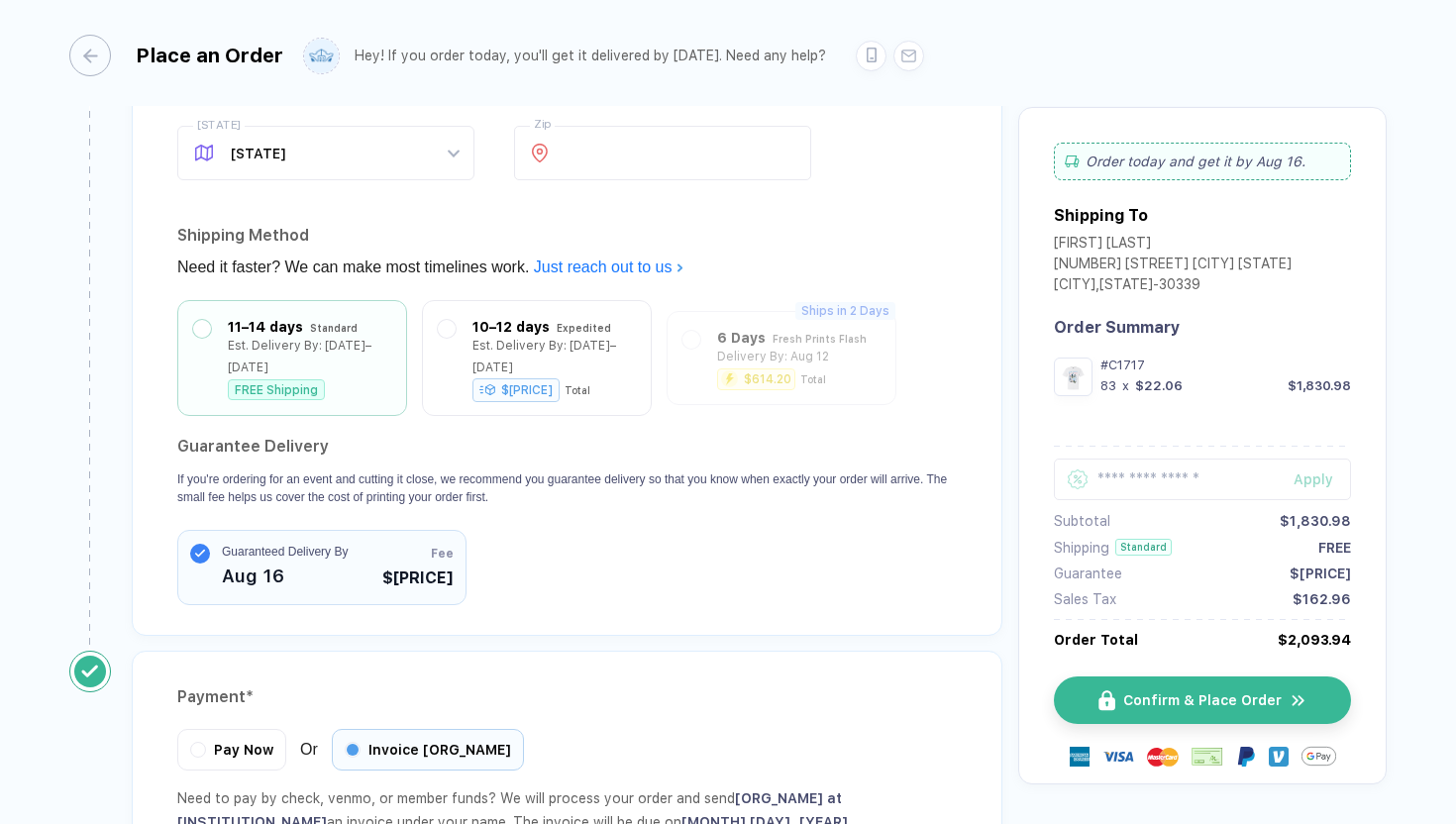 type 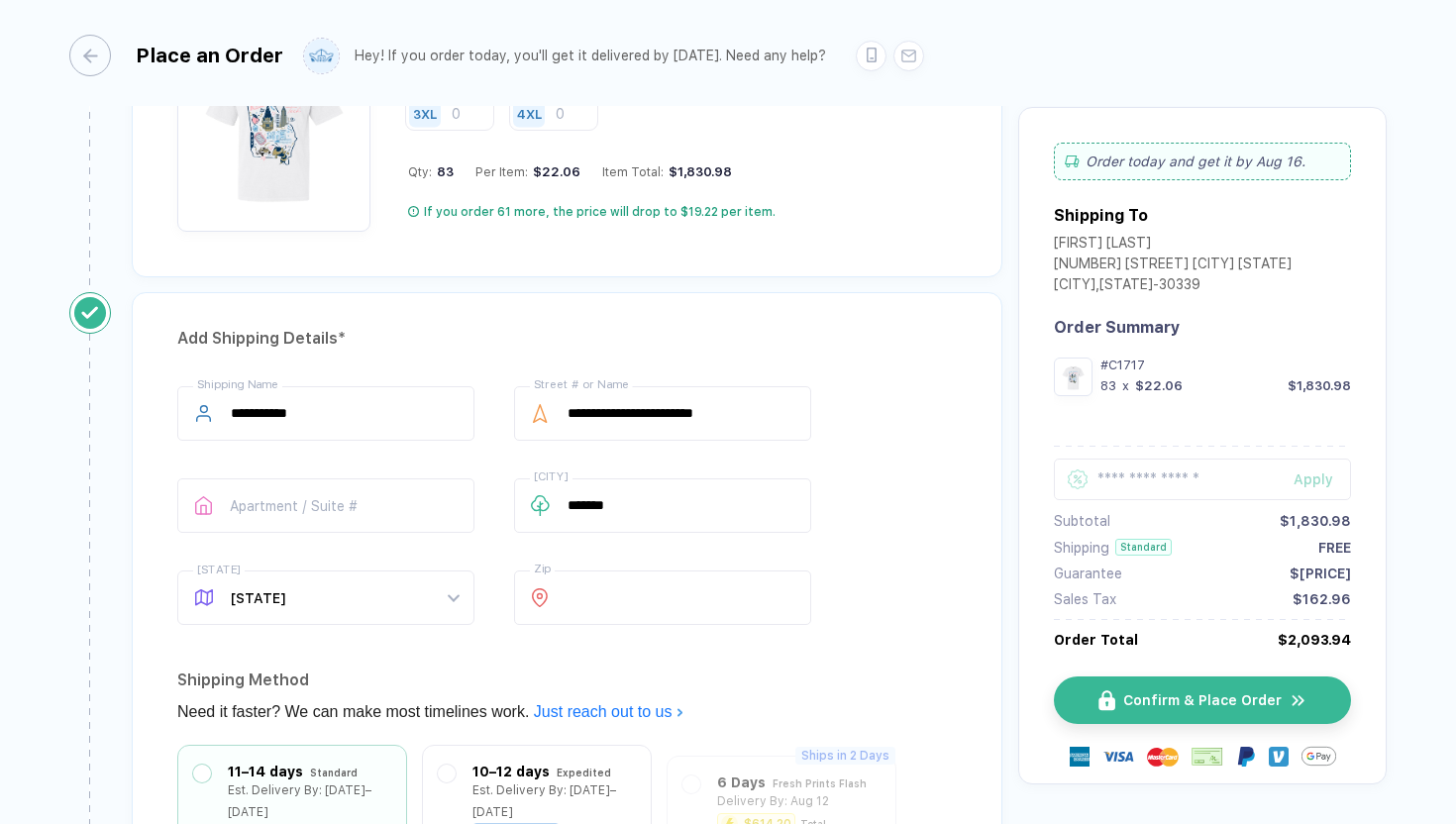 scroll, scrollTop: 978, scrollLeft: 0, axis: vertical 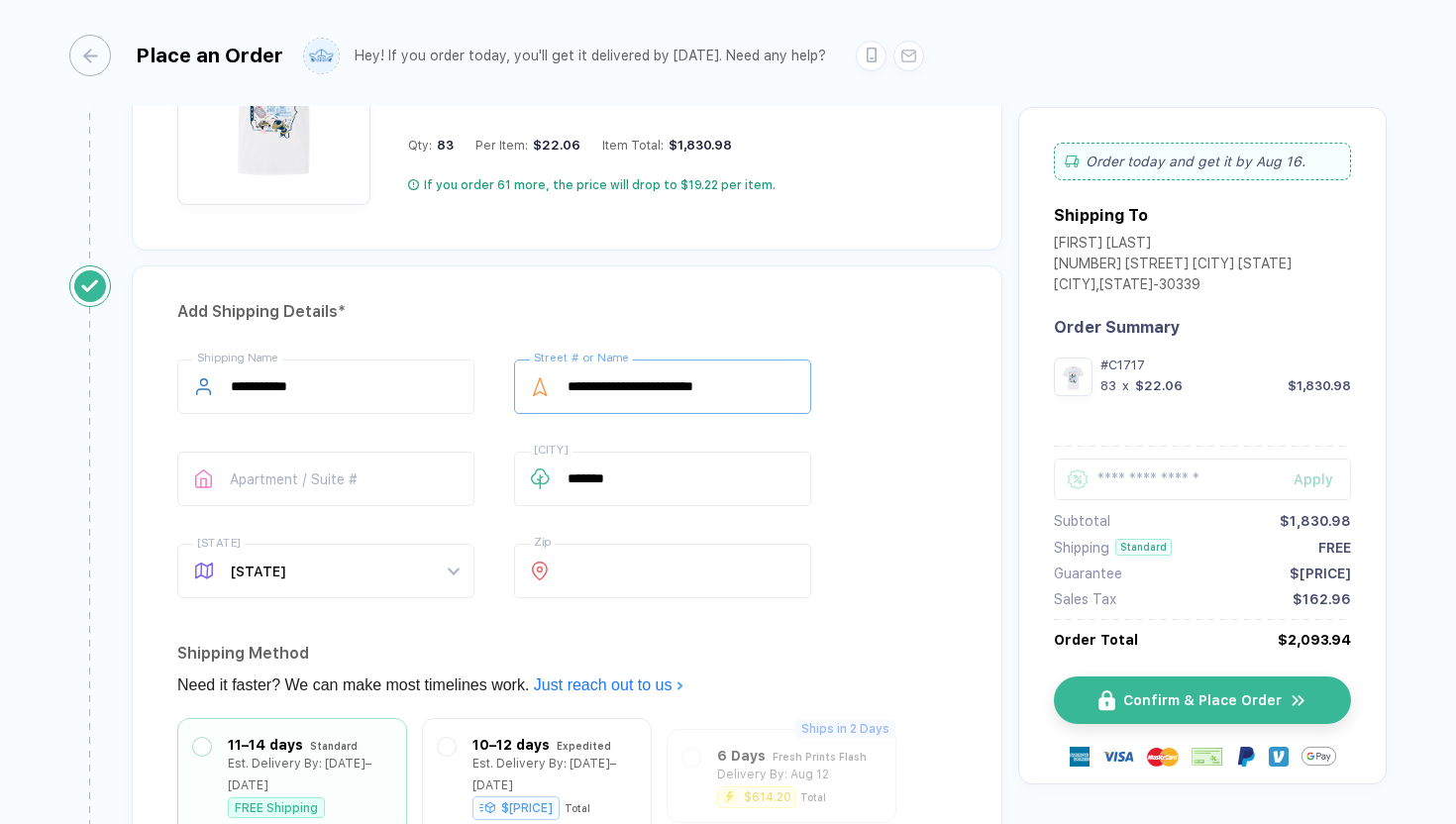 drag, startPoint x: 769, startPoint y: 386, endPoint x: 488, endPoint y: 364, distance: 281.85989 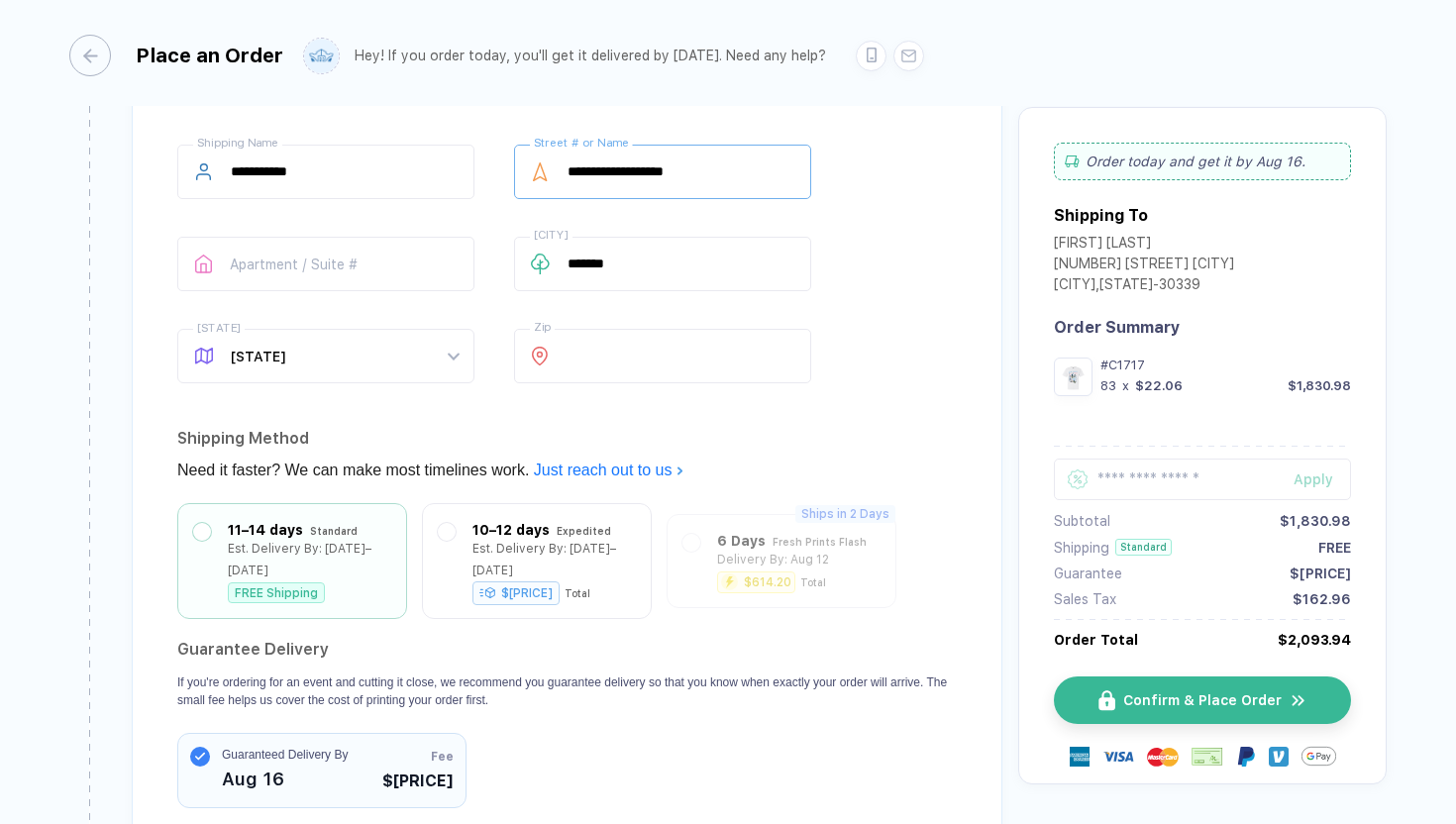 scroll, scrollTop: 1433, scrollLeft: 0, axis: vertical 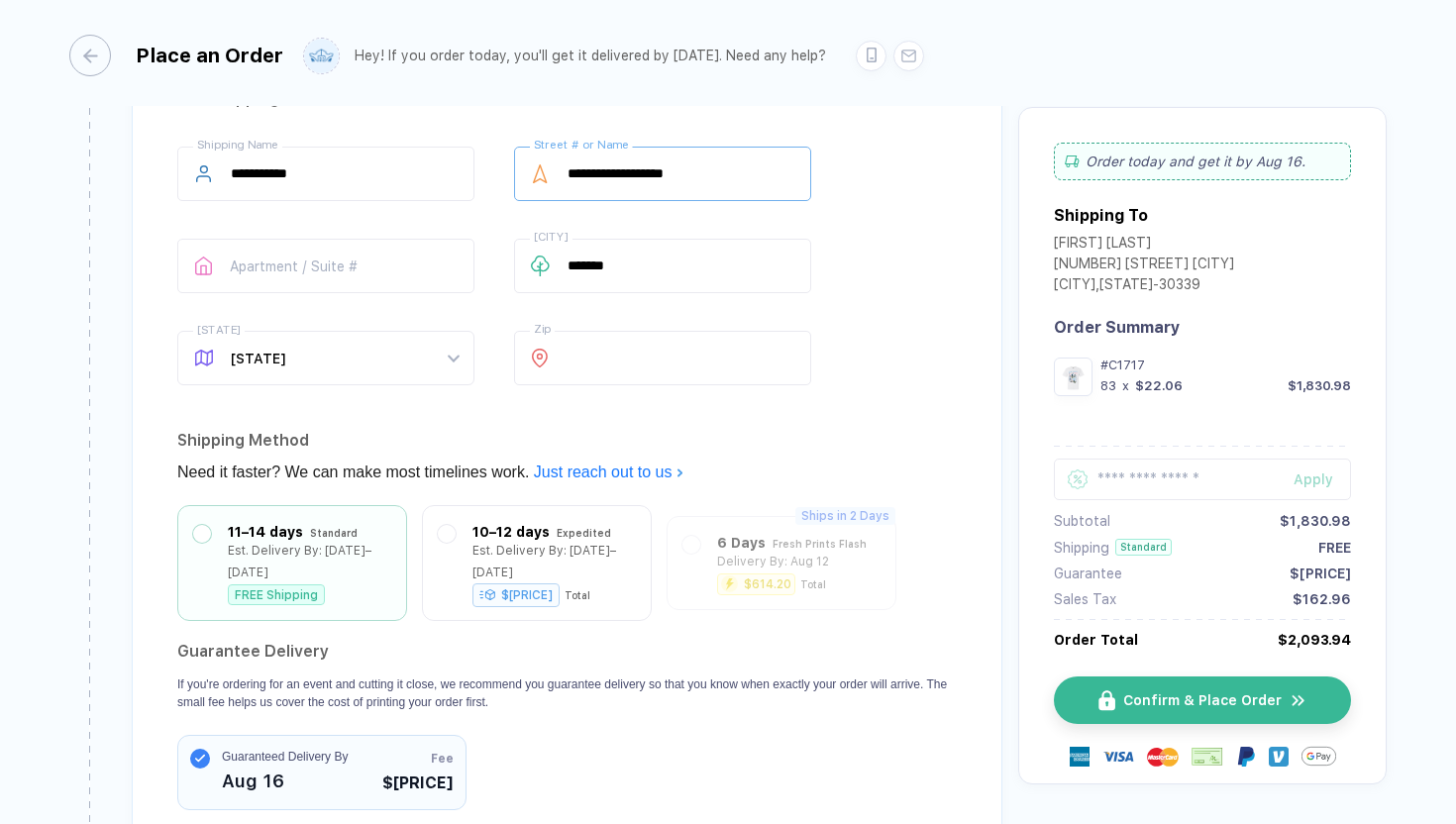 type on "**********" 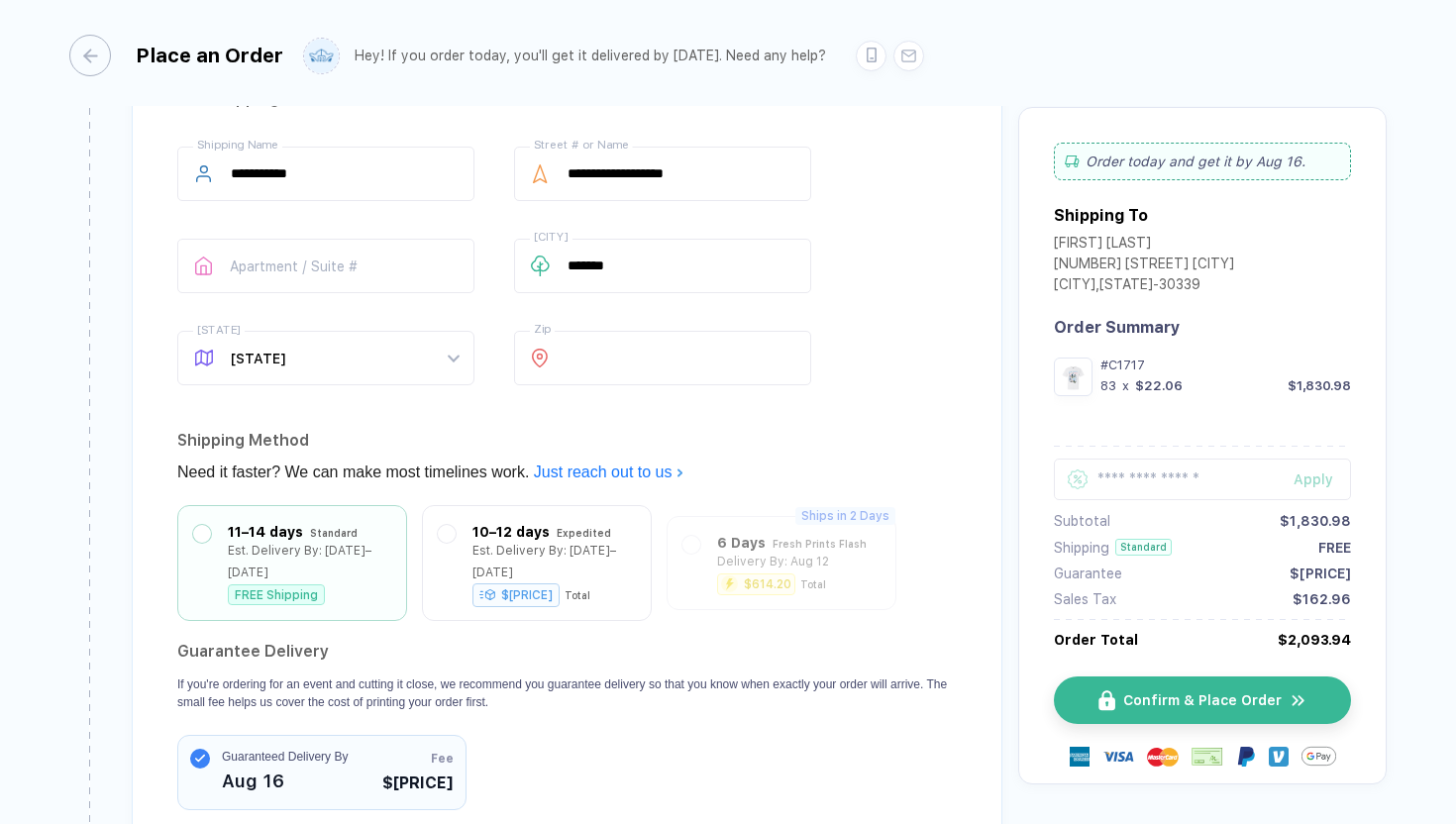 click on "Guarantee Delivery If you're ordering for an event and cutting it close, we recommend you guarantee delivery so that you know when exactly your order will arrive. The small fee helps us cover the cost of printing your order first." at bounding box center (567, 673) 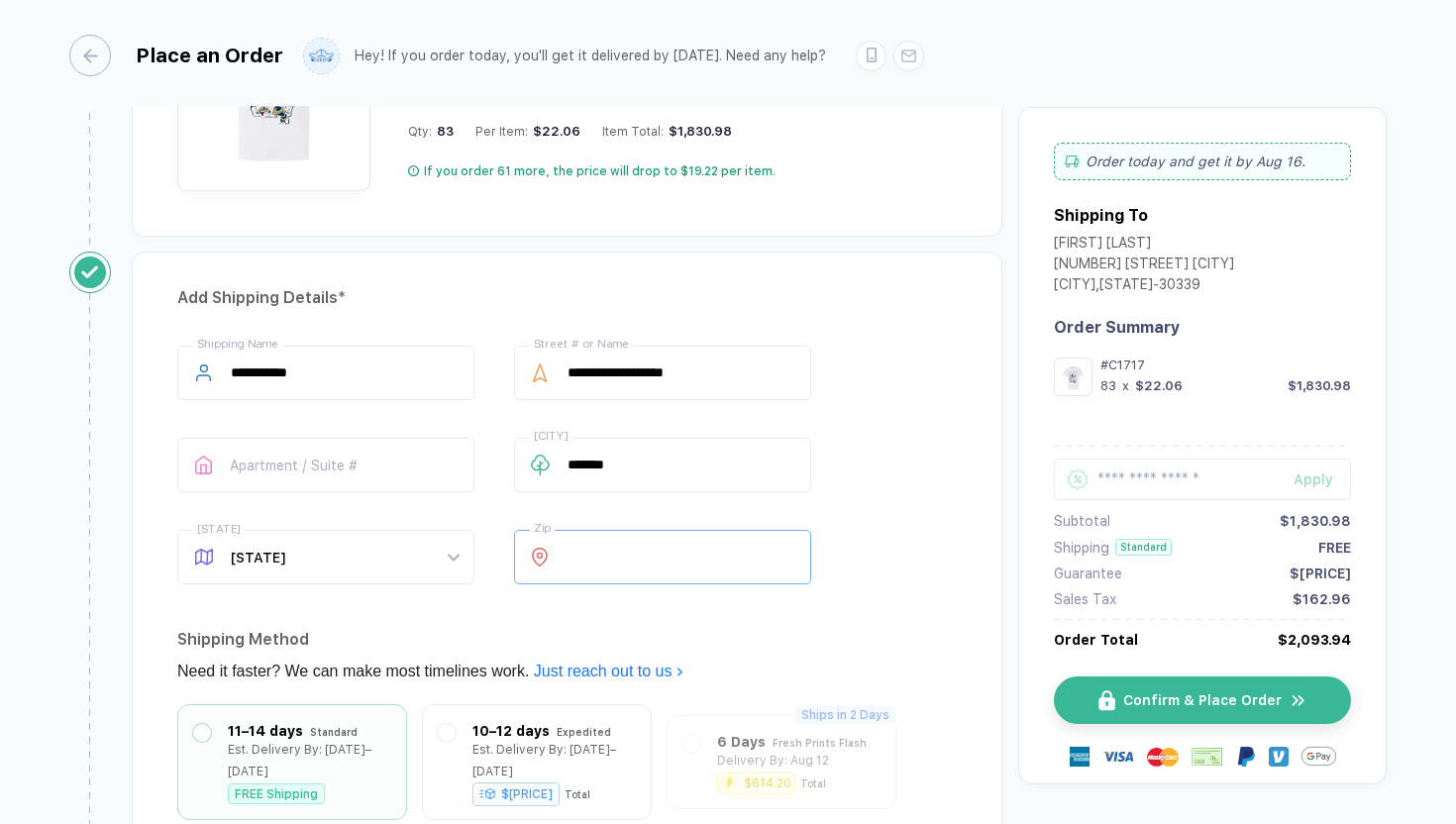 scroll, scrollTop: 1229, scrollLeft: 0, axis: vertical 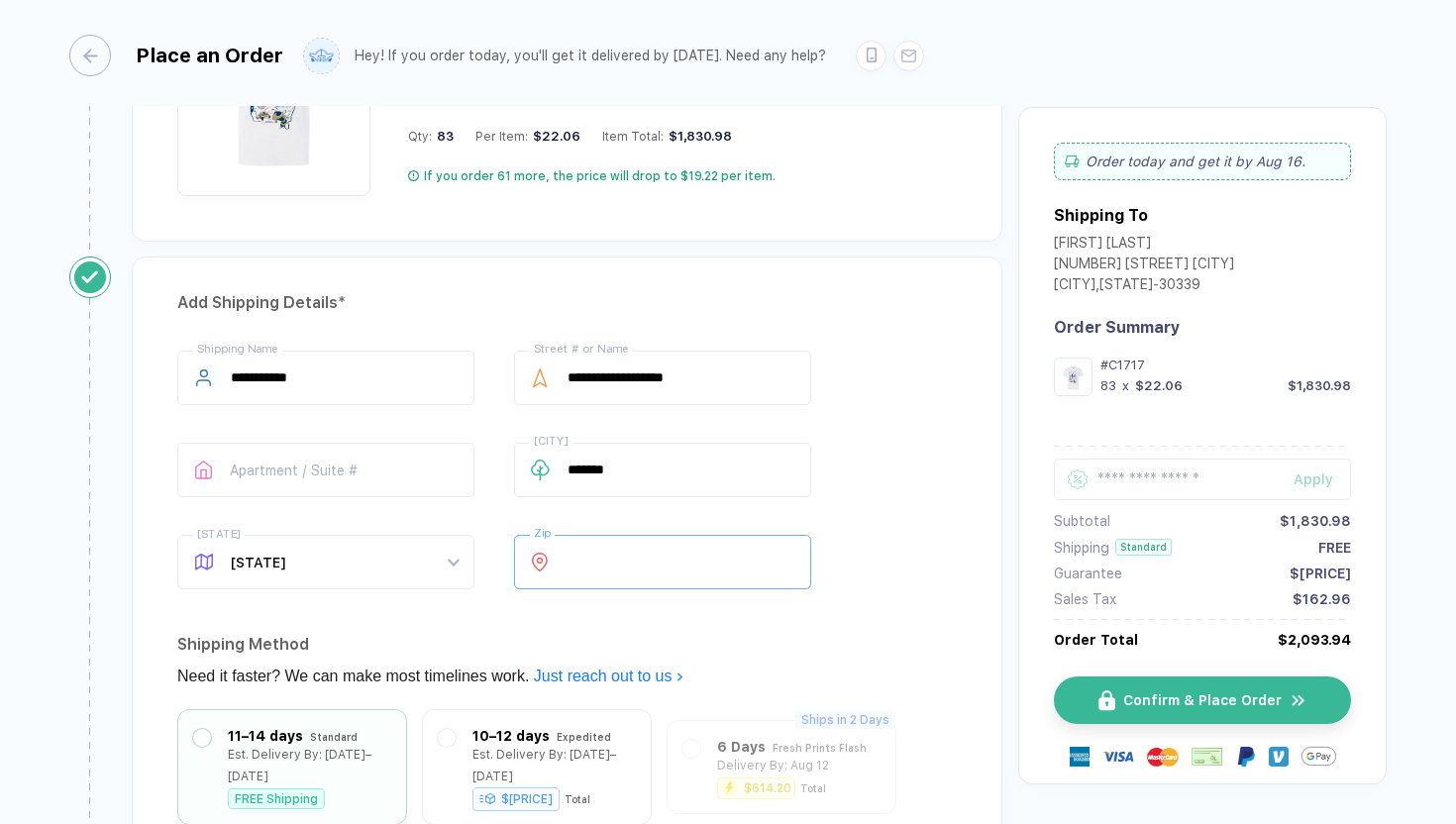 click on "*****" at bounding box center (663, 562) 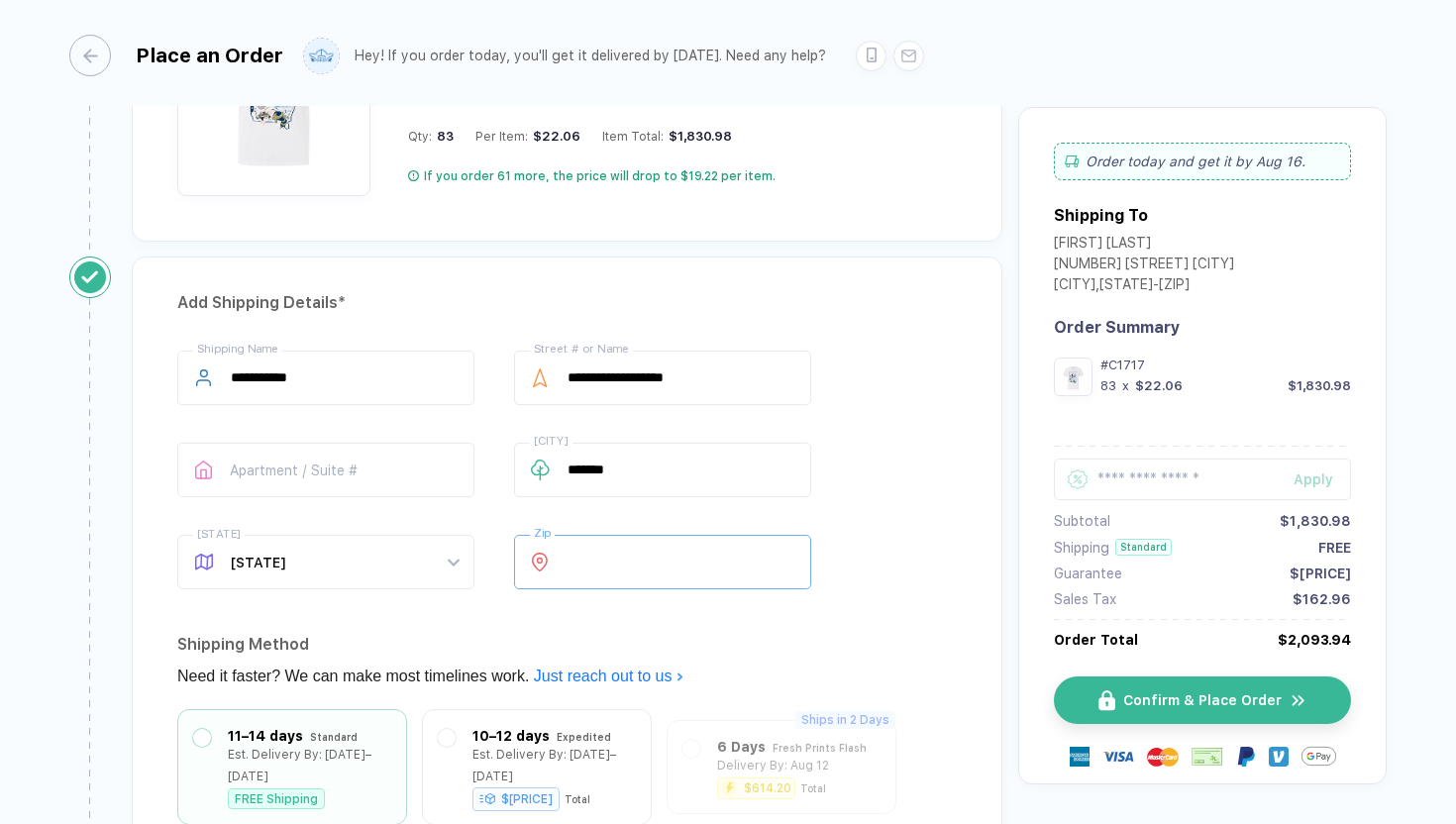 type on "*****" 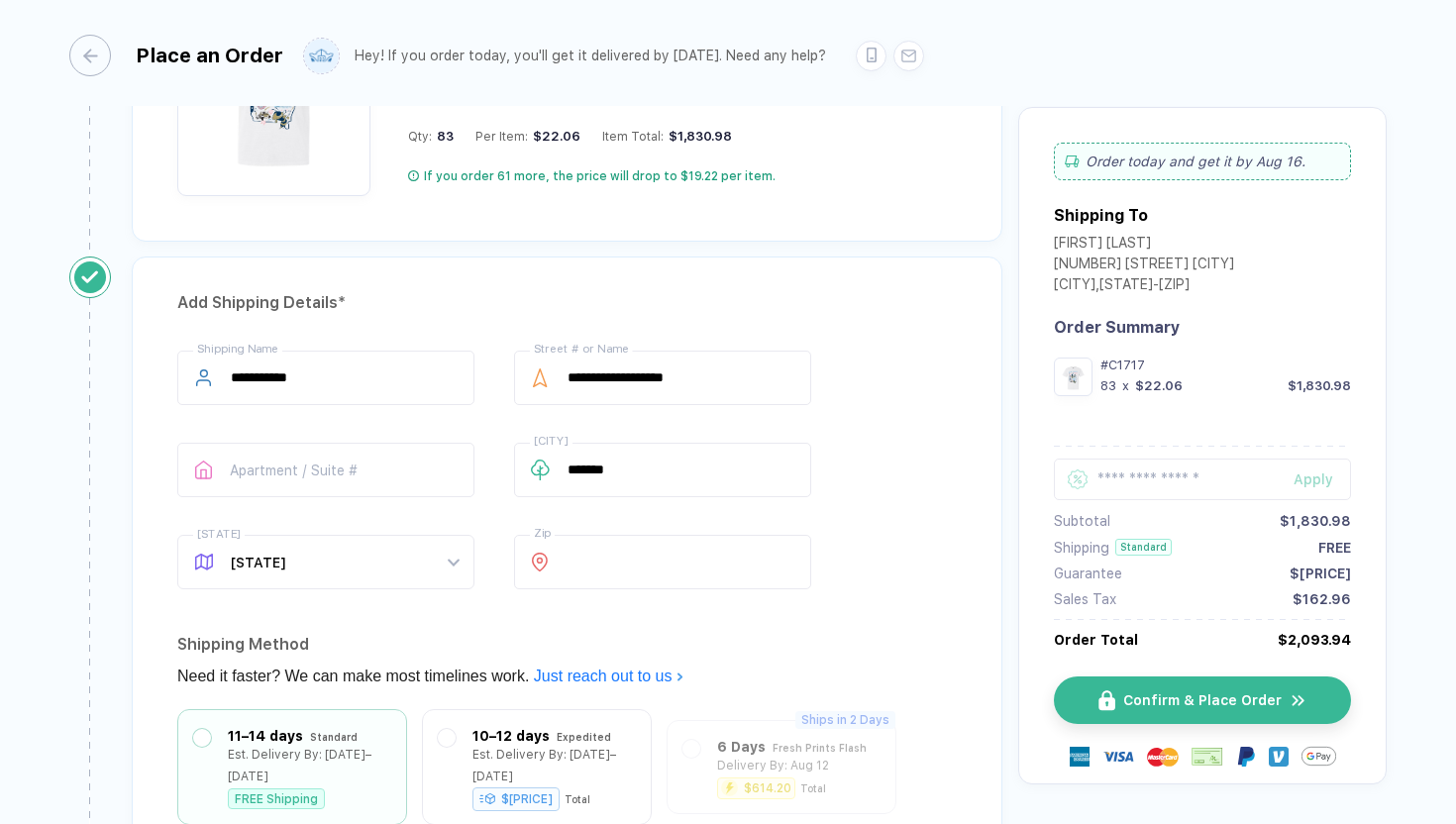 click on "**********" at bounding box center (567, 473) 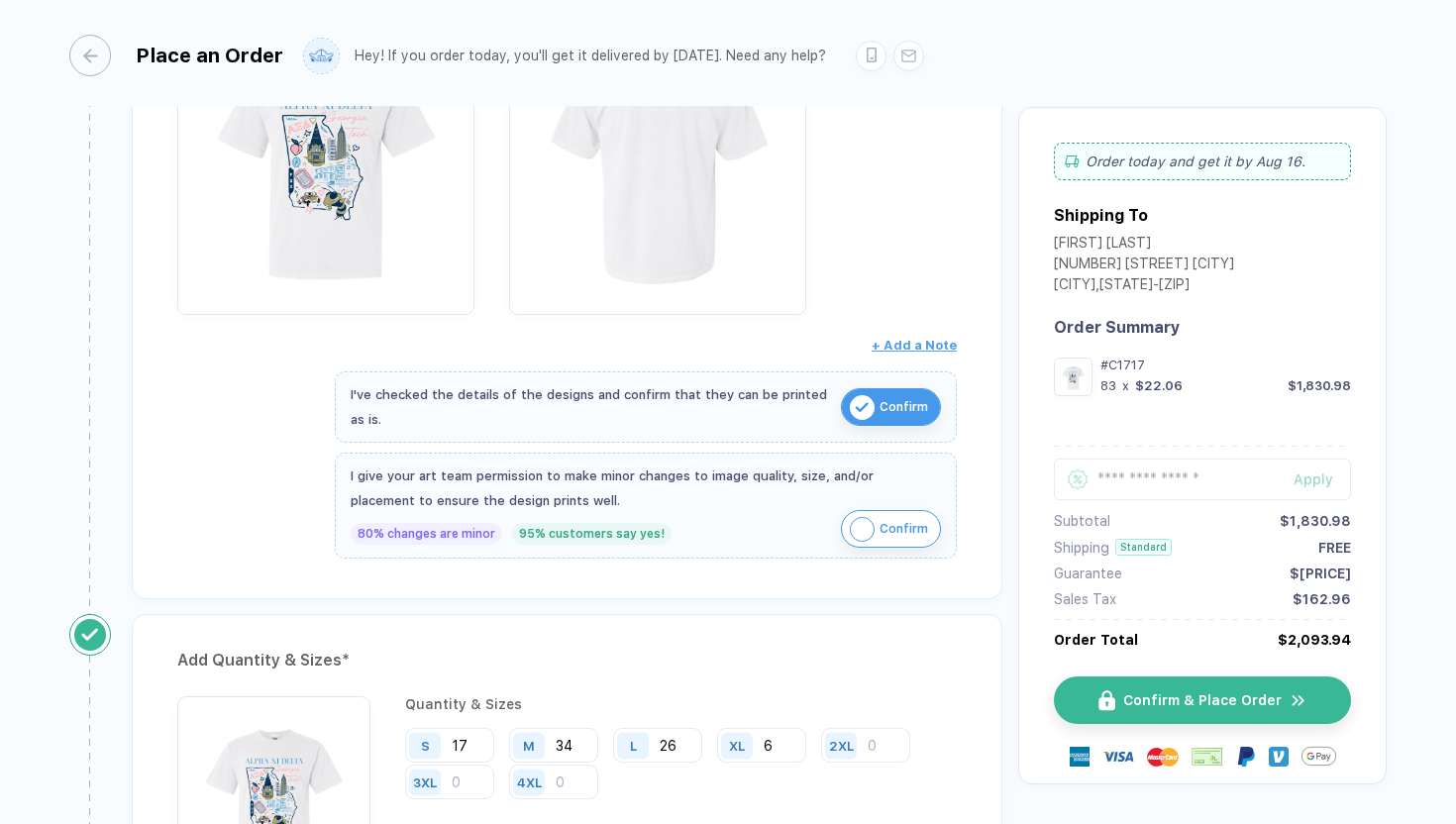 scroll, scrollTop: 508, scrollLeft: 0, axis: vertical 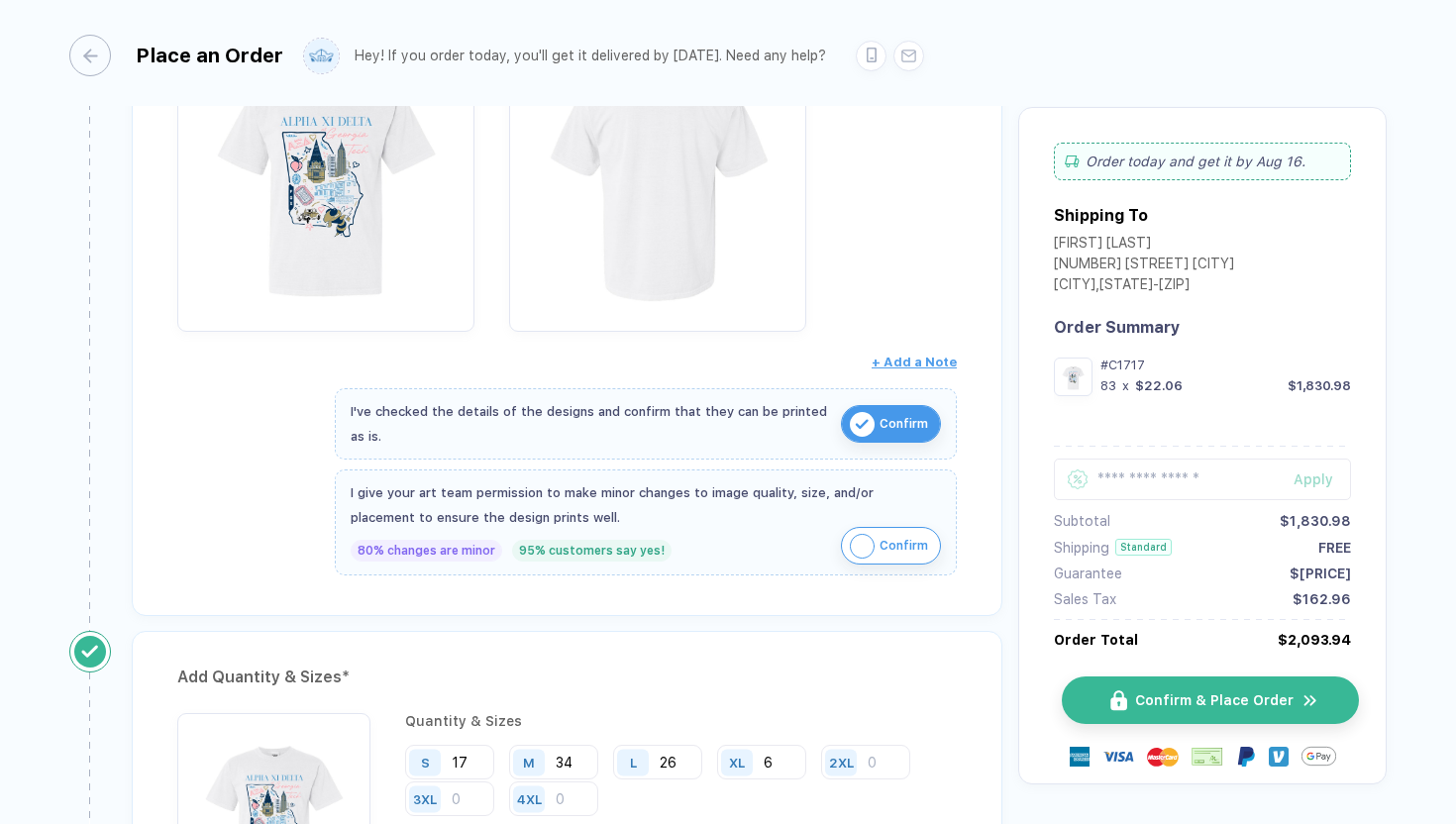 click on "Confirm & Place Order" at bounding box center [1210, 700] 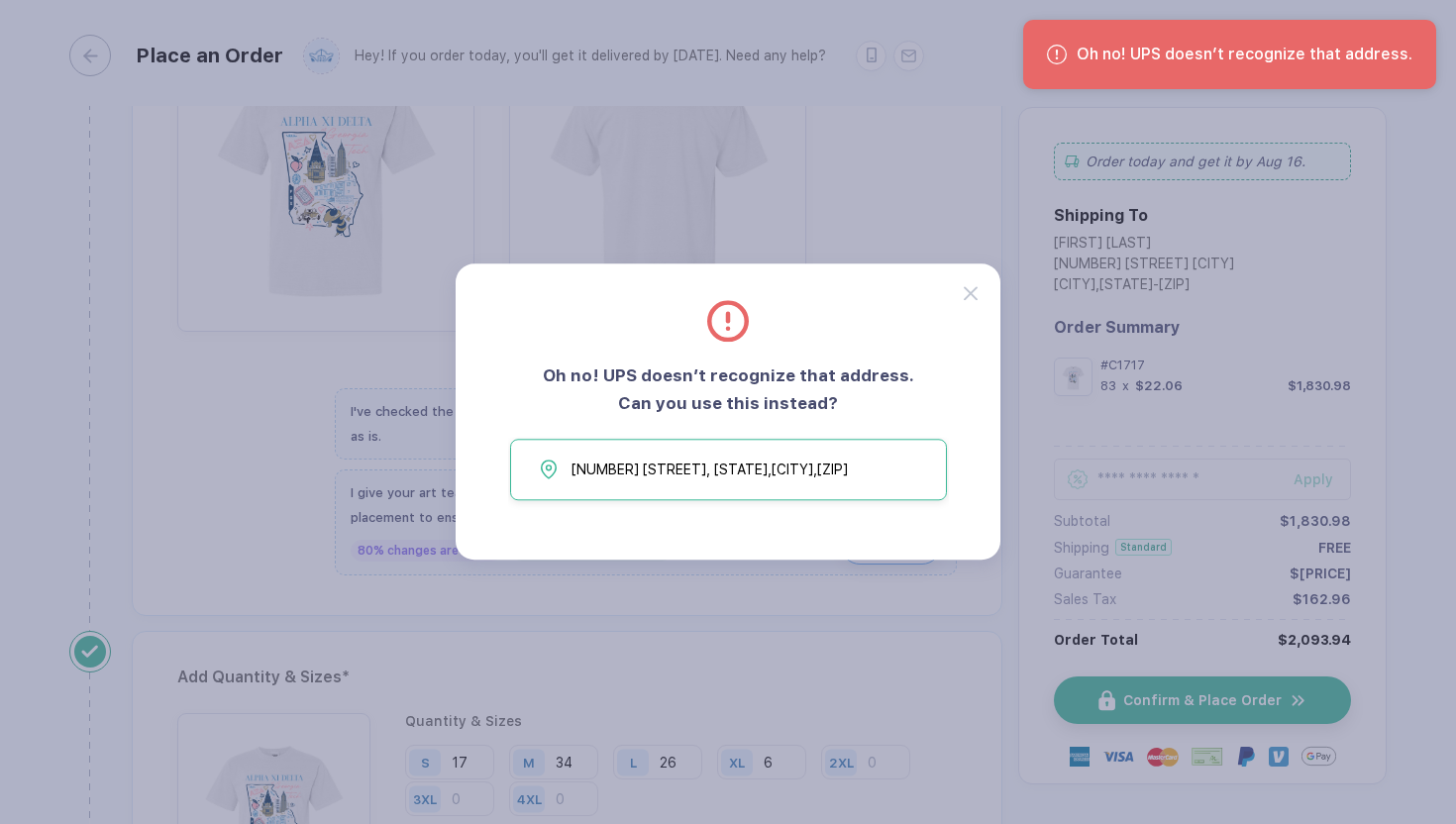 click on "[NUMBER] [STREET] [STREET], [STATE], [CITY], [ZIP]" at bounding box center (728, 470) 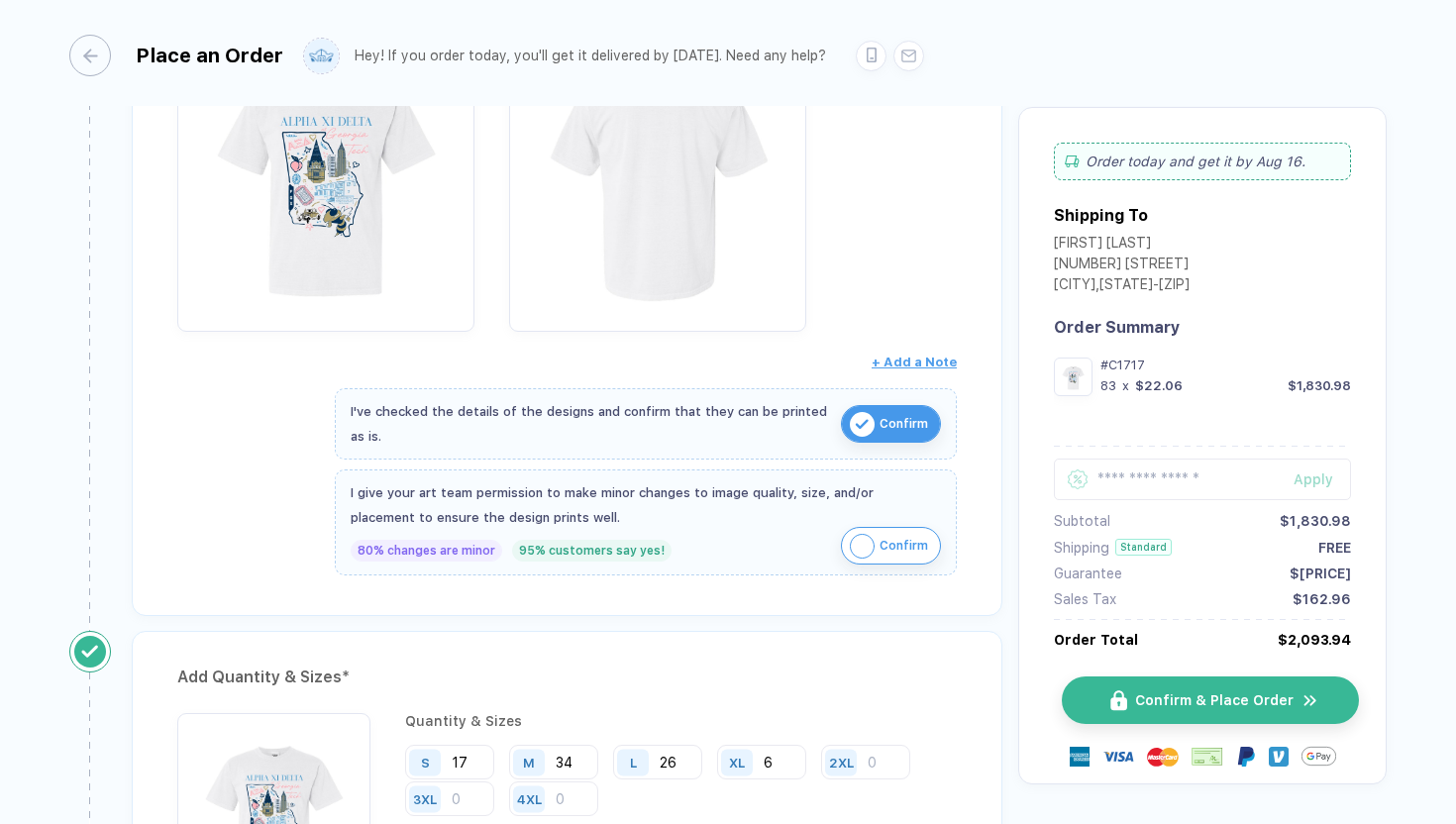 click on "Confirm & Place Order" at bounding box center [1210, 700] 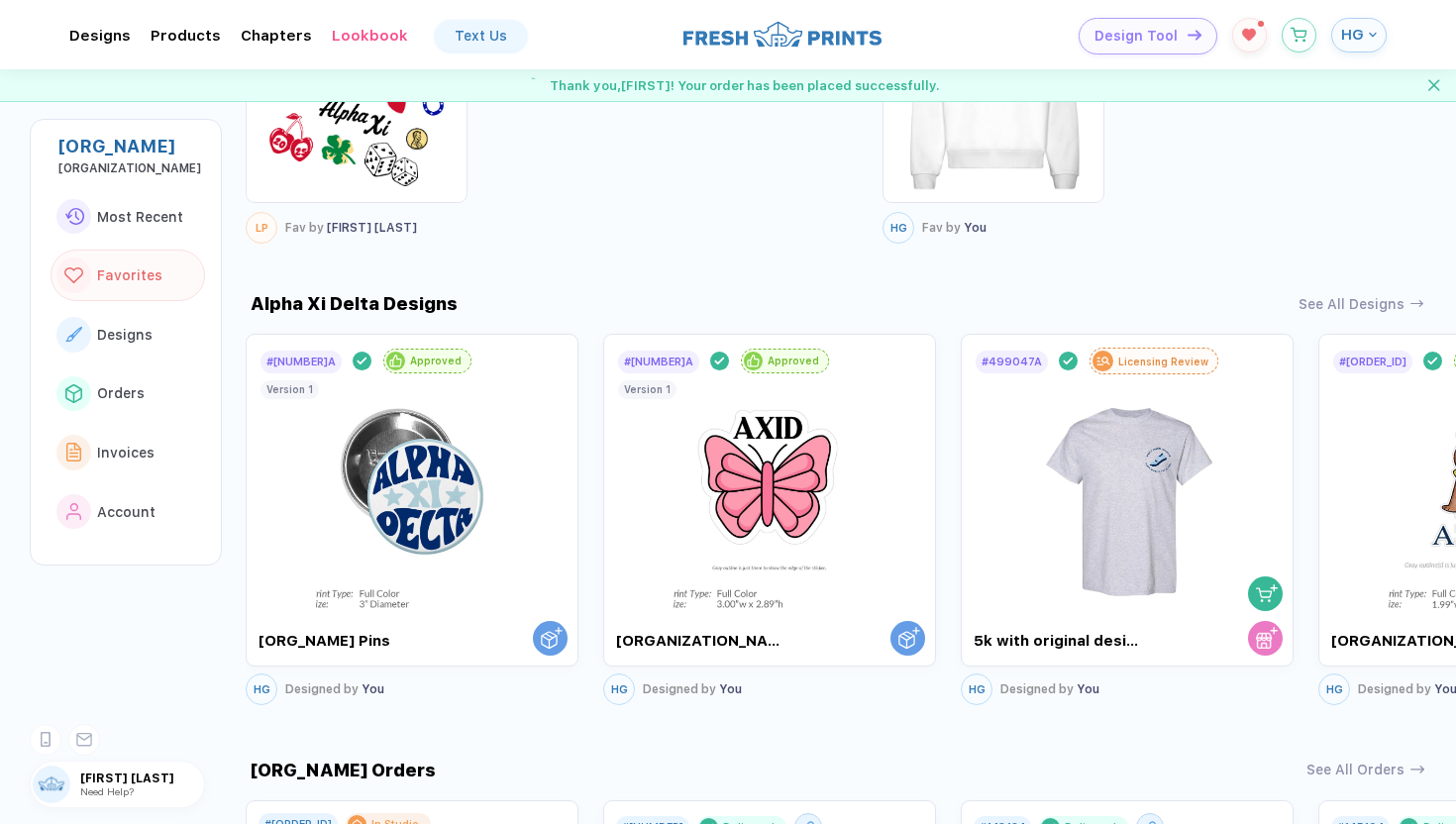 scroll, scrollTop: 1095, scrollLeft: 0, axis: vertical 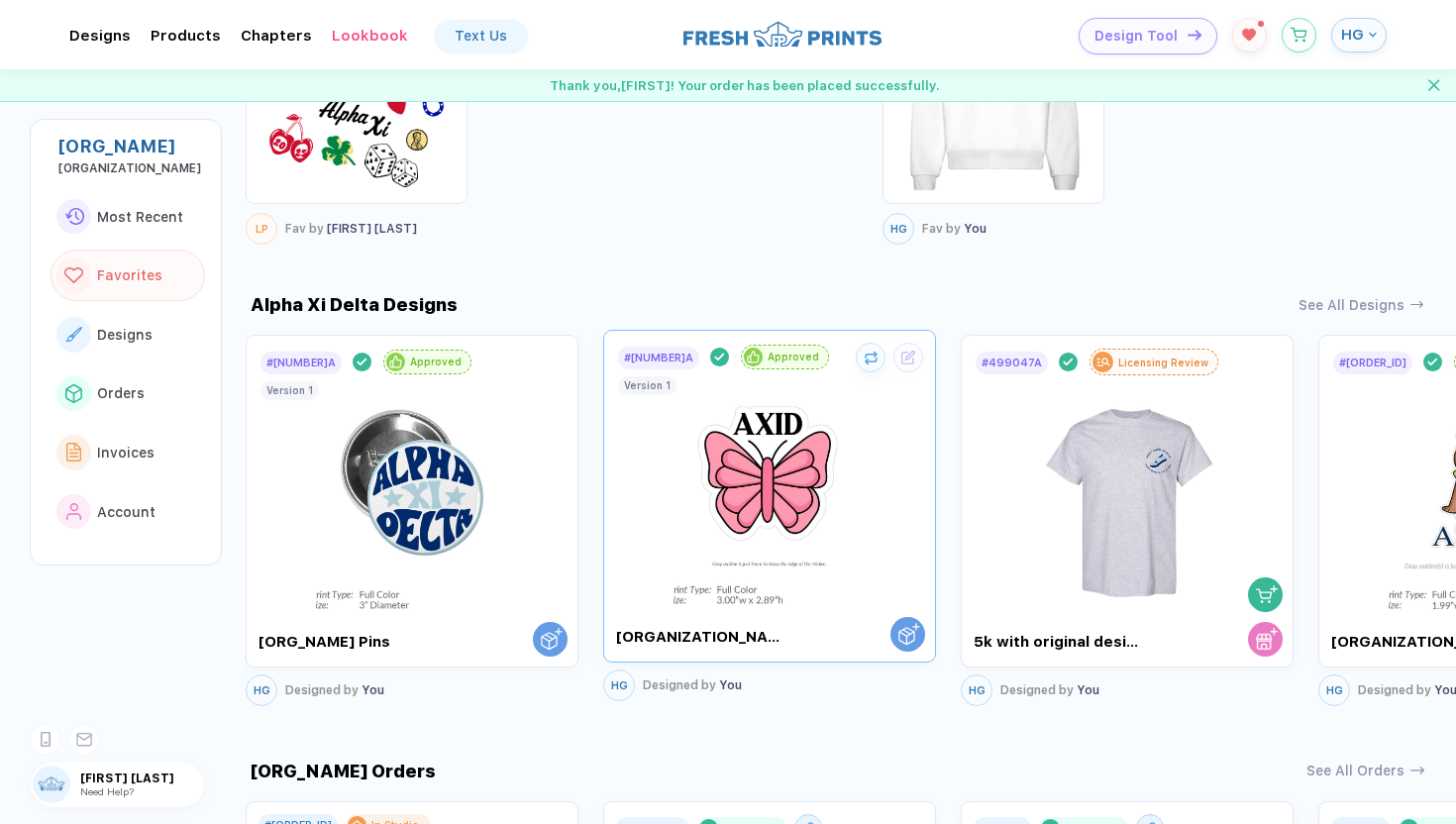 click at bounding box center (770, 487) 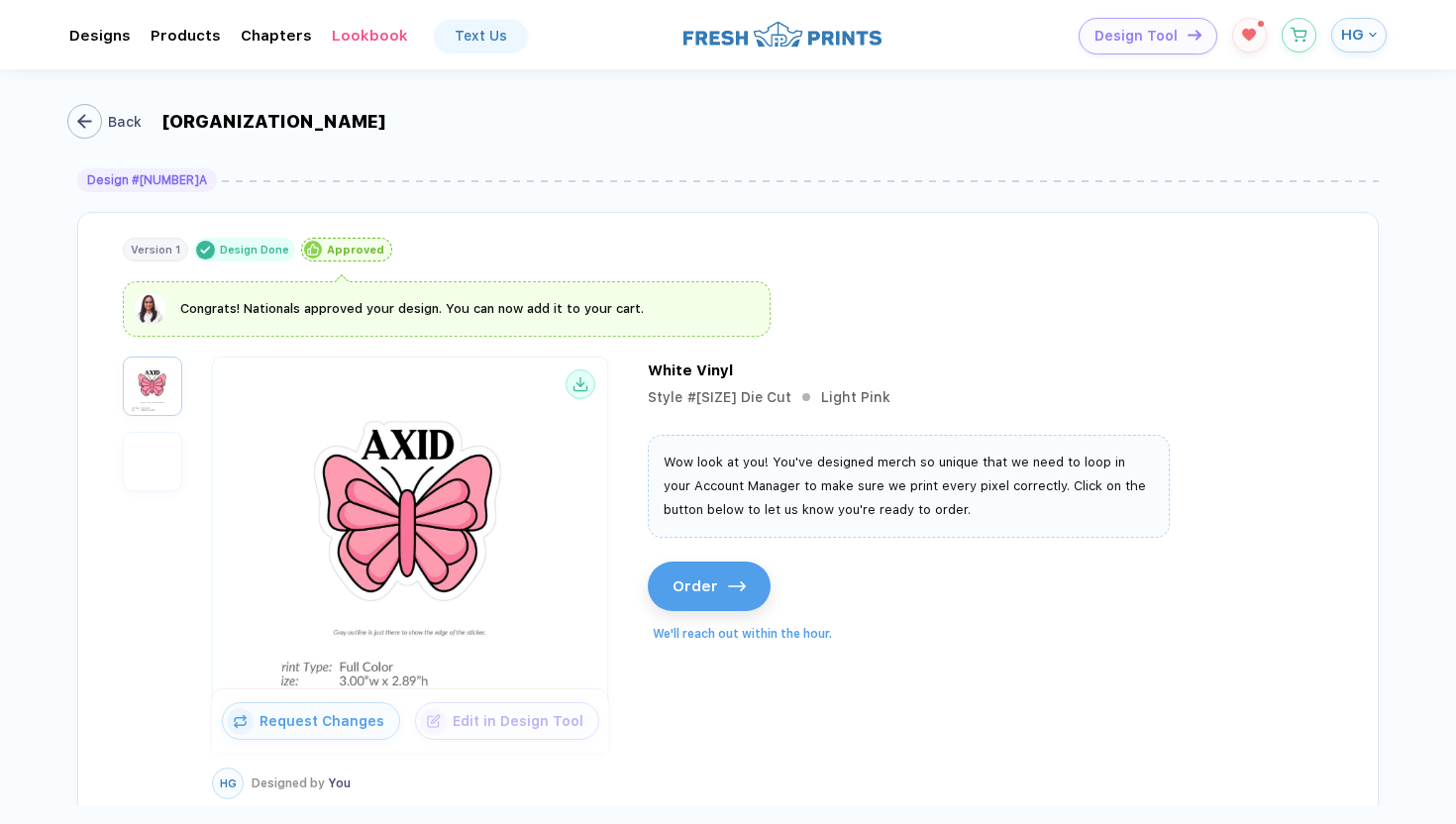 click at bounding box center [84, 121] 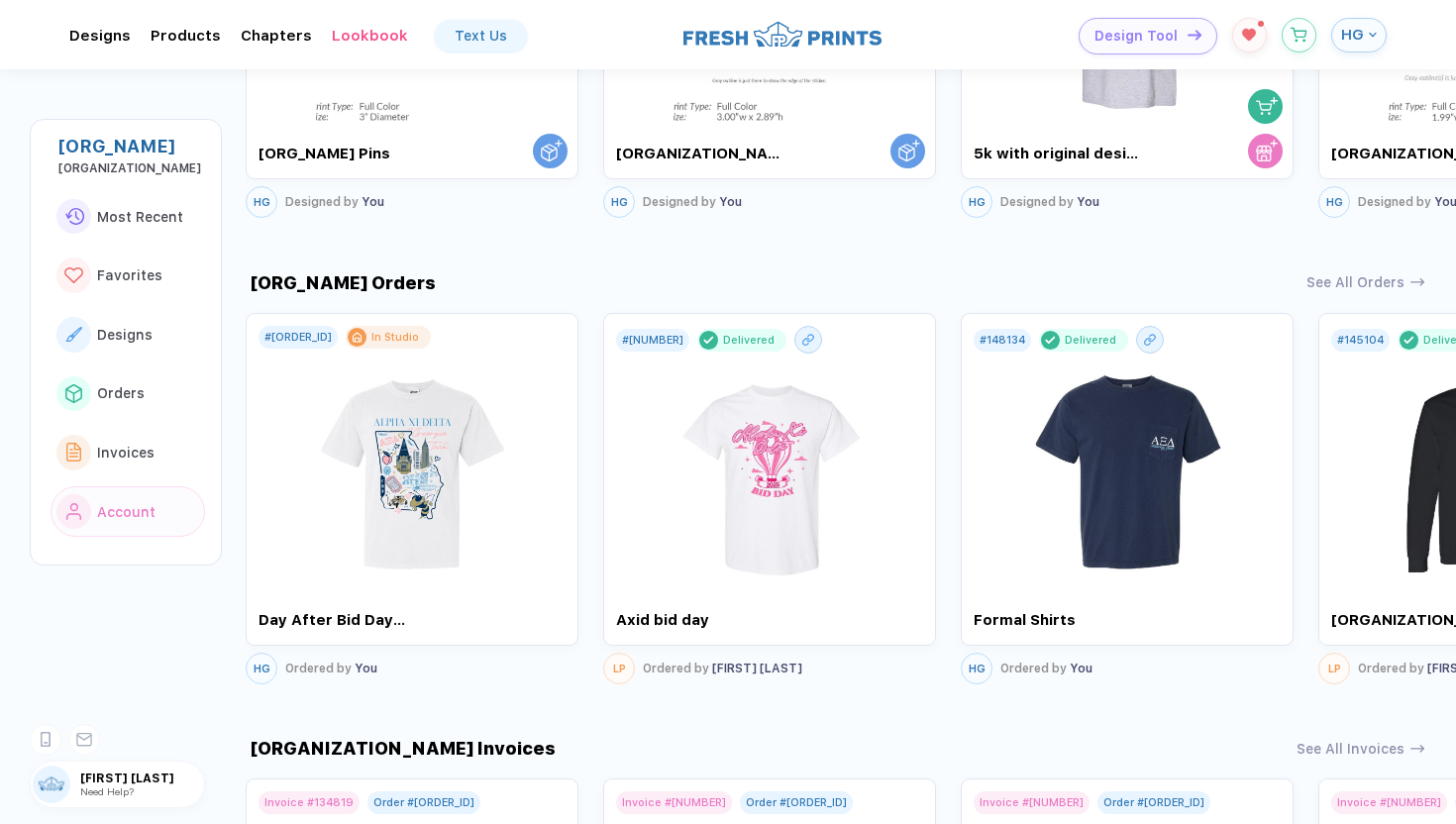 scroll, scrollTop: 1600, scrollLeft: 0, axis: vertical 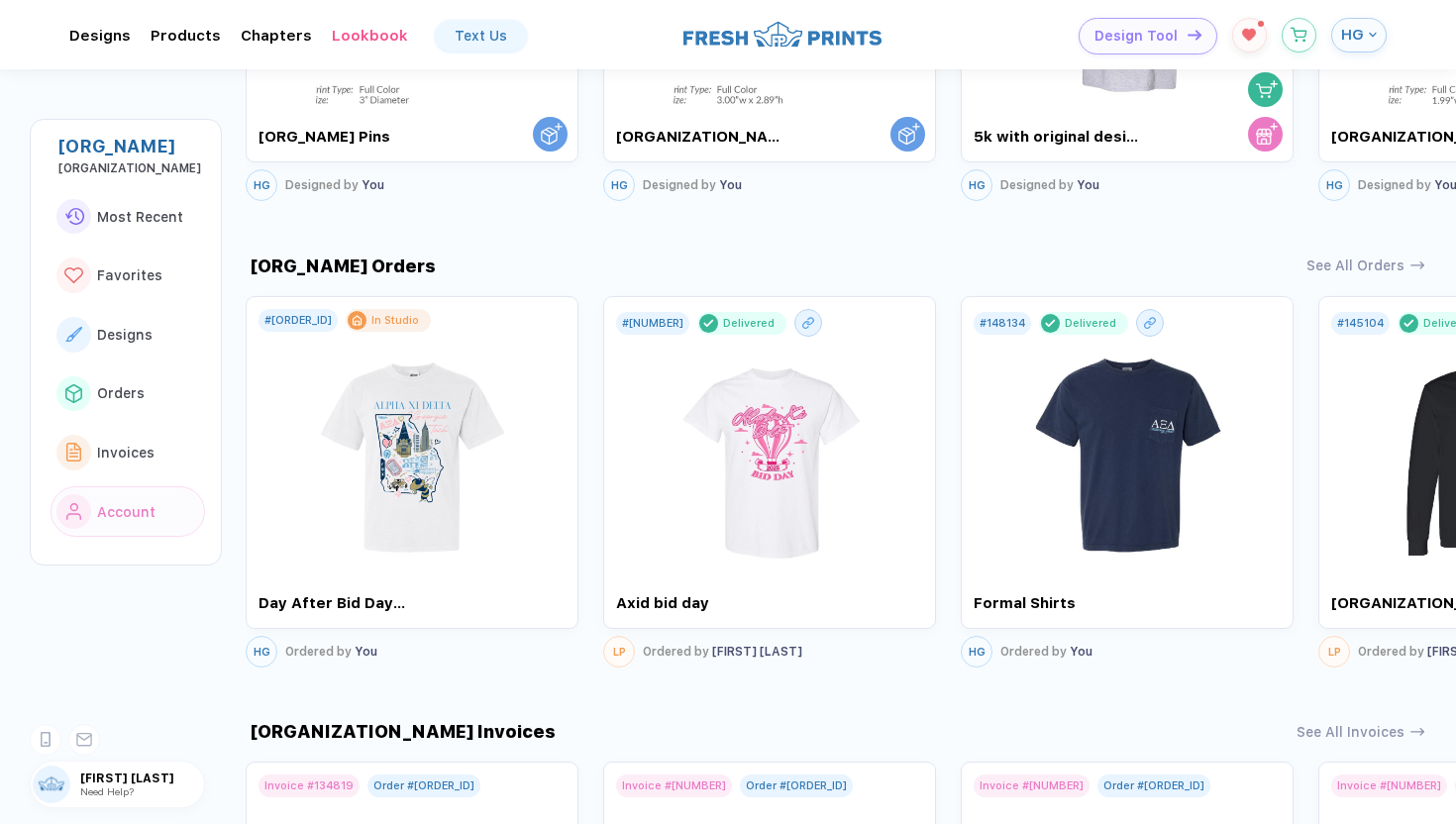 click on "[ORG_NAME] Orders See All Orders
# [ORDER_ID]
In Studio Day After Bid Day Shirt HG Ordered by   You # [ORDER_ID]
Delivered
Axid bid day LP Ordered by   [FIRST] [LAST] # [ORDER_ID]
Delivered
Formal Shirts HG Ordered by   You # [ORDER_ID]
Delivered
AXiD Tug LP Ordered by   [FIRST] [LAST] # [ORDER_ID]
In Studio sig ep mixer LP Ordered by   [FIRST] [LAST] # [ORDER_ID]
Delivered
Fix of [ORDER_ID] and [ORDER_ID] LP Ordered by   [FIRST] [LAST] # [ORDER_ID]
Delivered
Winter merch navy sweatpants LP Ordered by   [FIRST] [LAST] # [ORDER_ID]
Delivered
AXID Pins LP Ordered by   [FIRST] [LAST] # [ORDER_ID]" at bounding box center [851, 464] 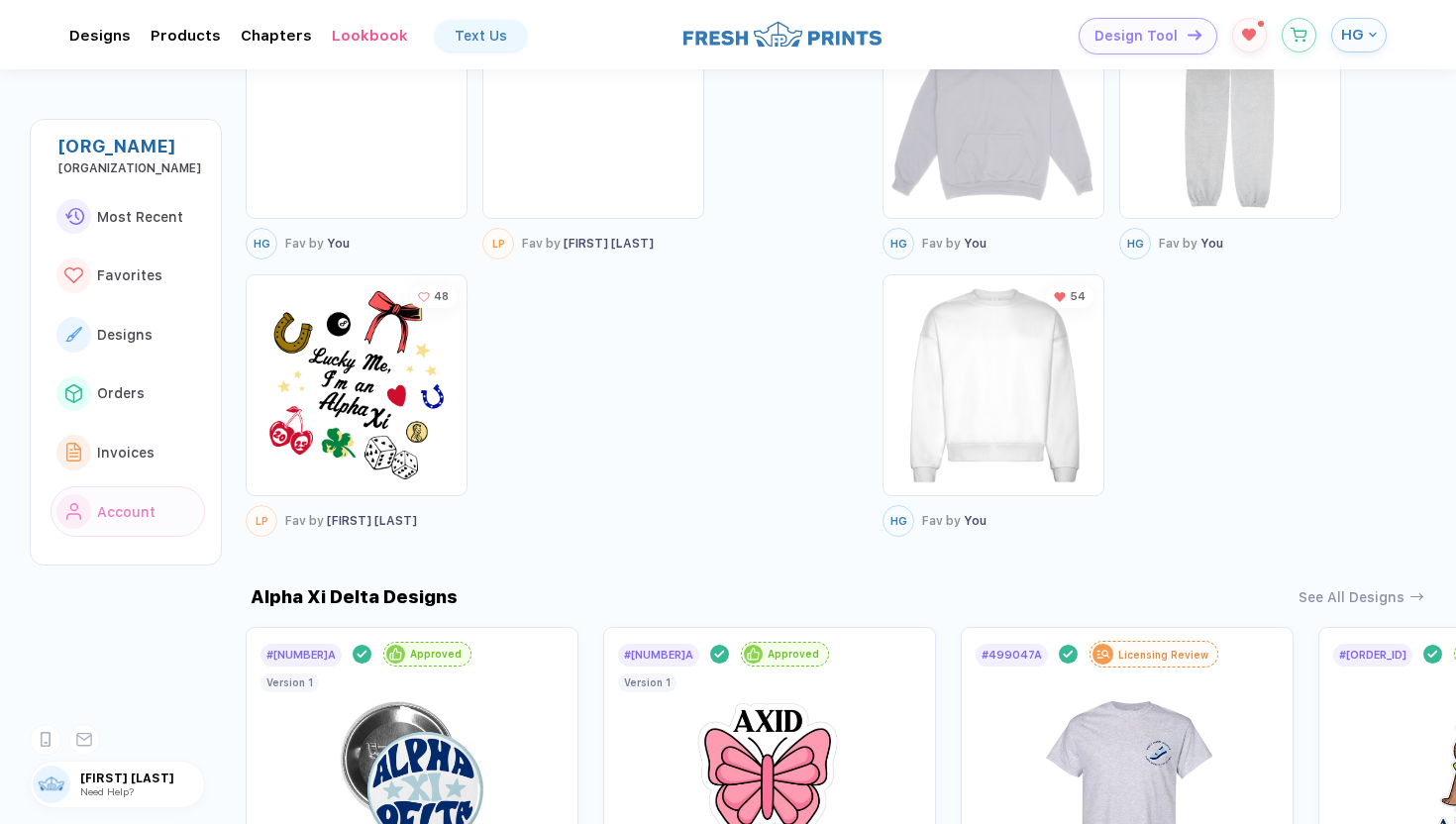 scroll, scrollTop: 748, scrollLeft: 0, axis: vertical 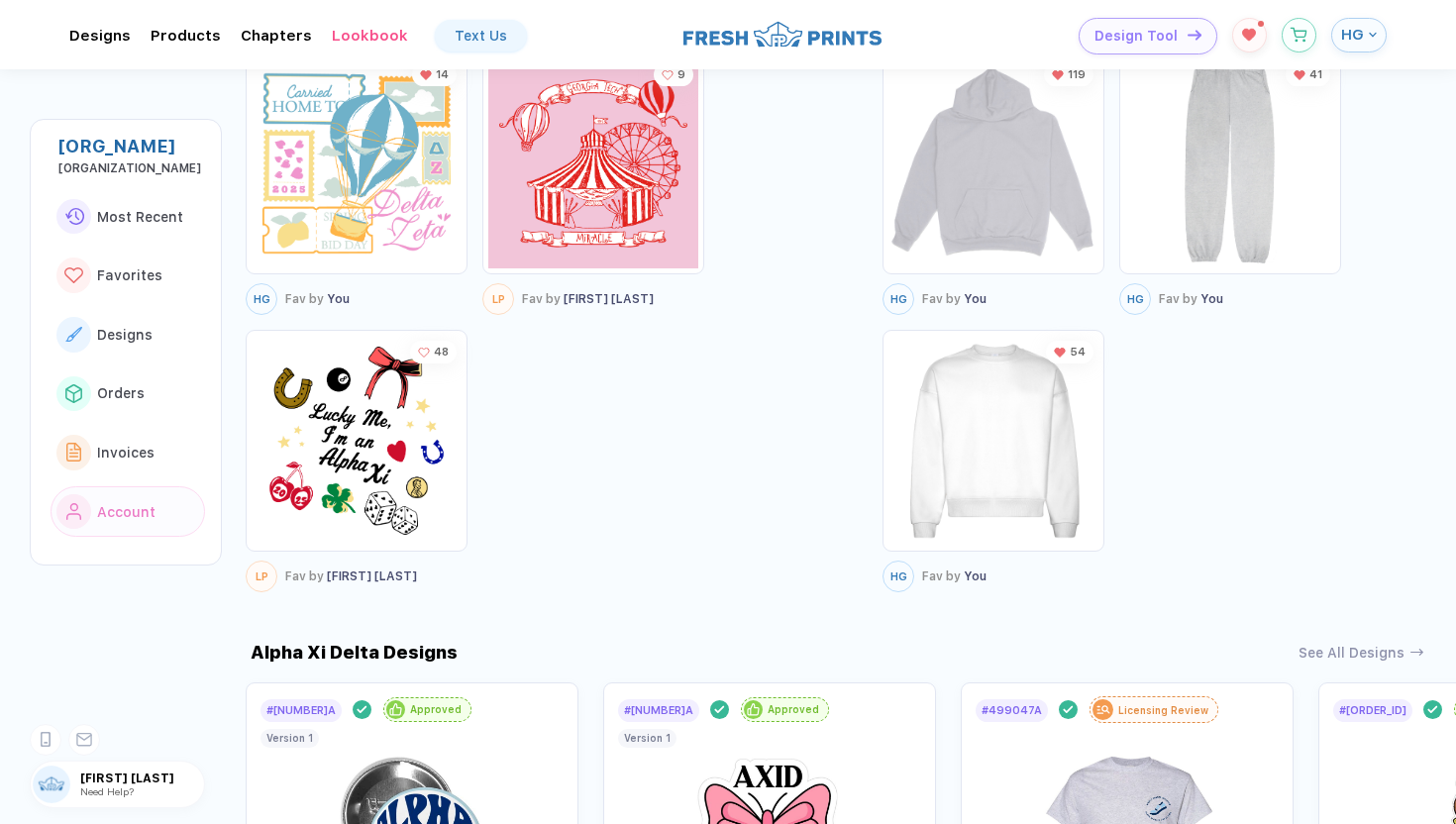 click on "HG" at bounding box center [1352, 35] 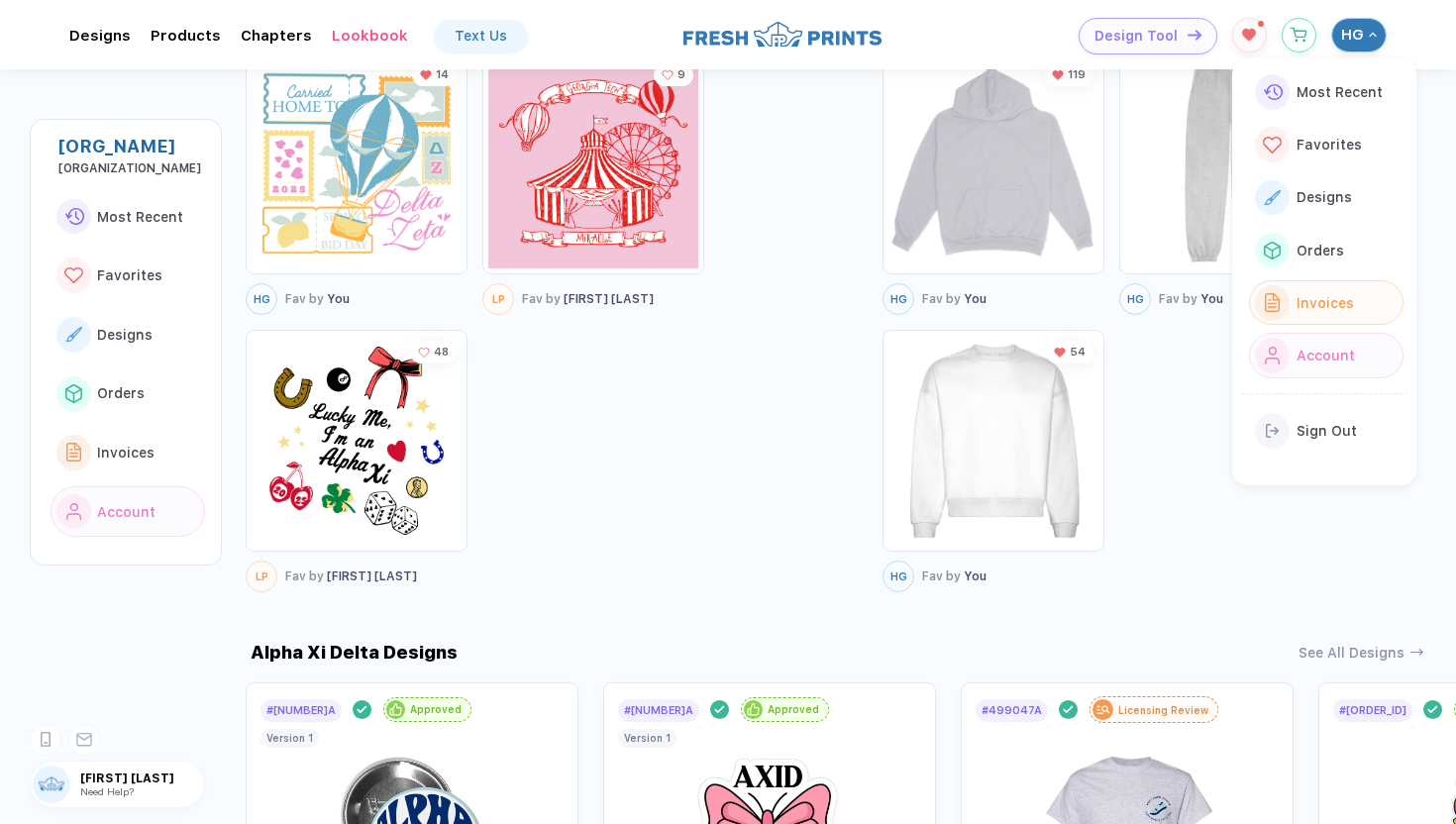 click on "Invoices" at bounding box center (1325, 303) 